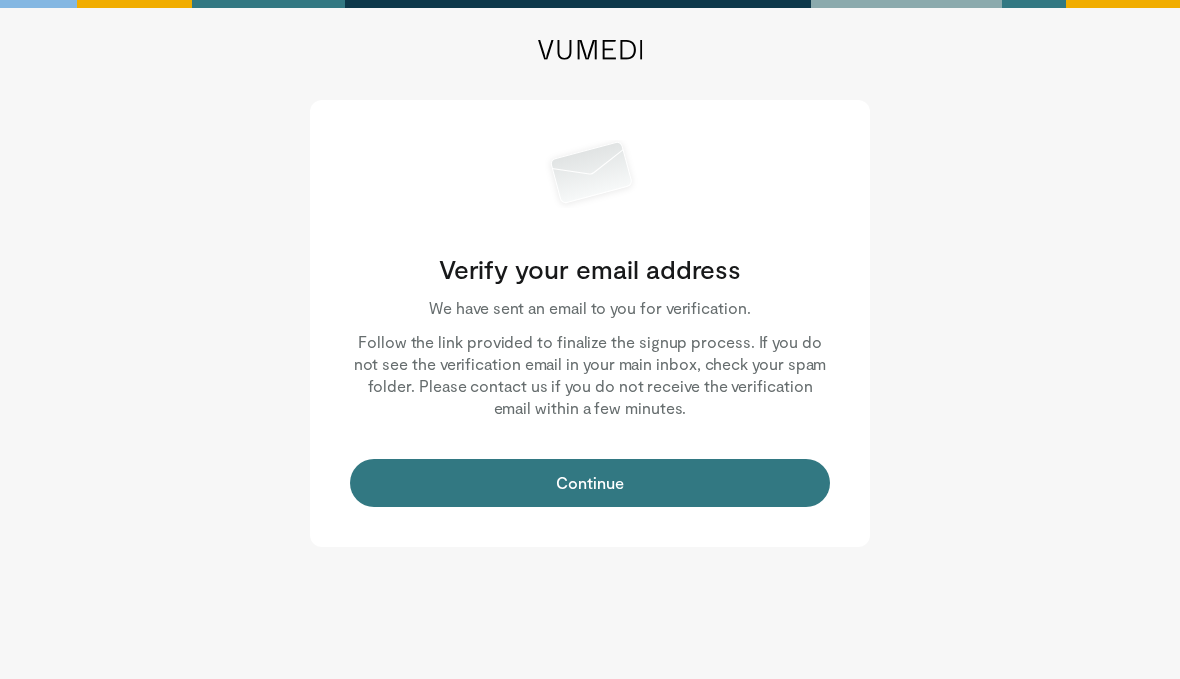 scroll, scrollTop: 0, scrollLeft: 0, axis: both 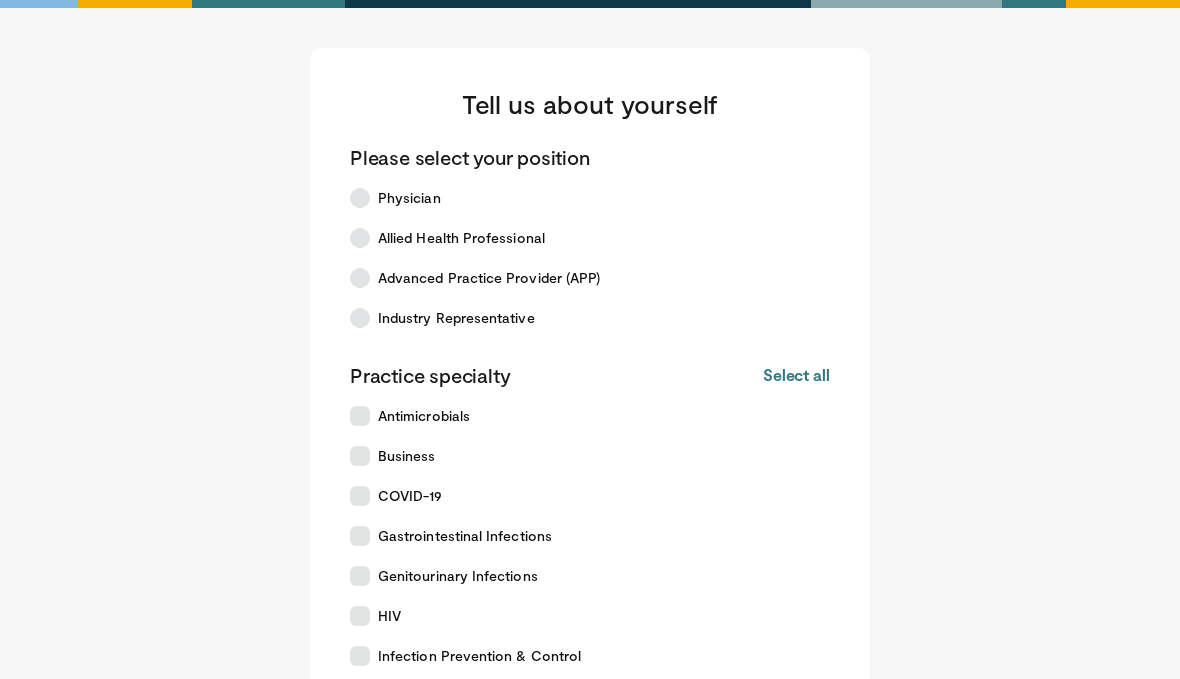 click on "Physician" at bounding box center [578, 198] 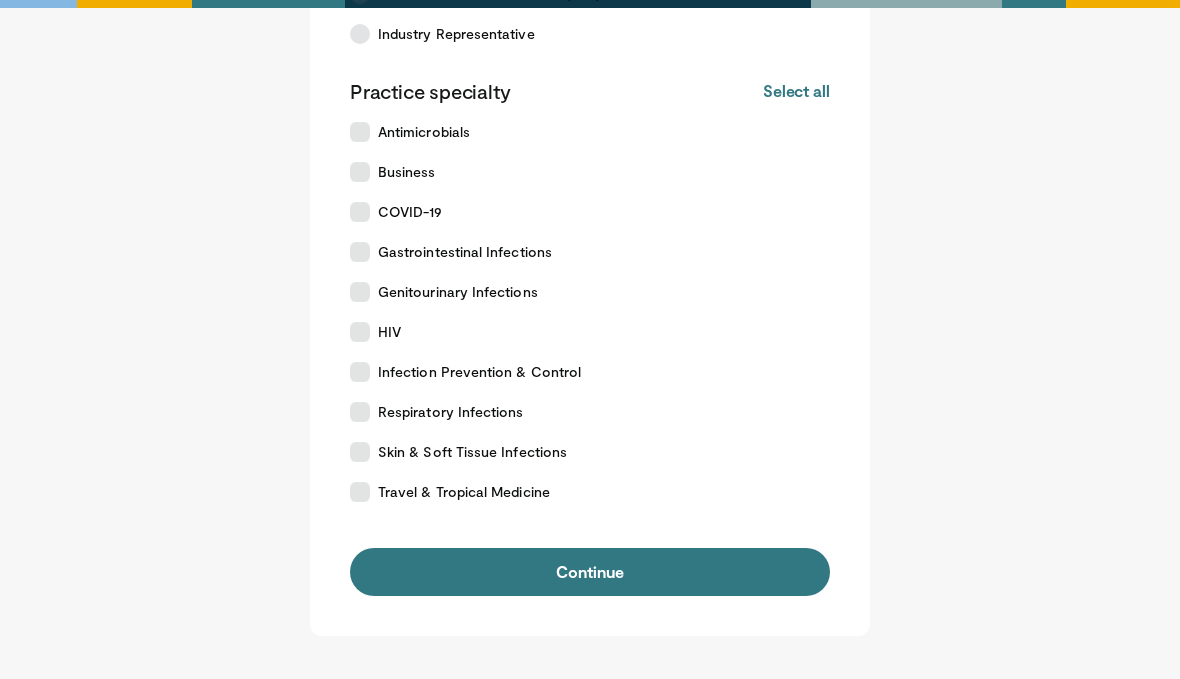 scroll, scrollTop: 298, scrollLeft: 0, axis: vertical 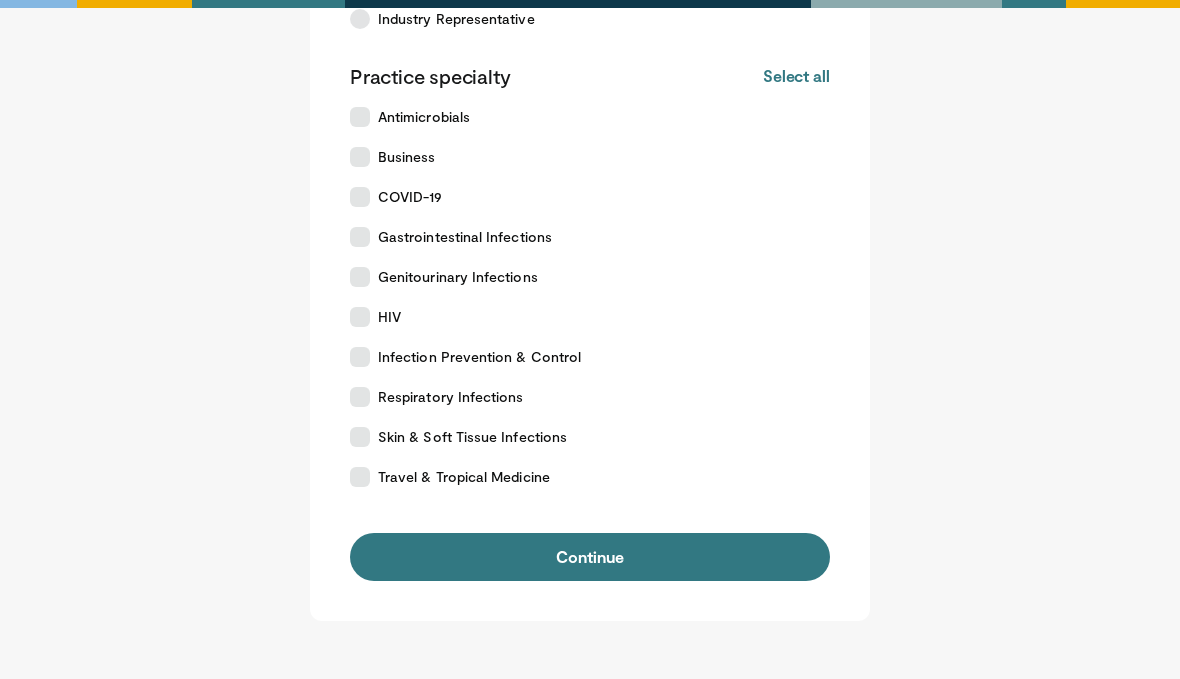 click on "Select all" at bounding box center [796, 77] 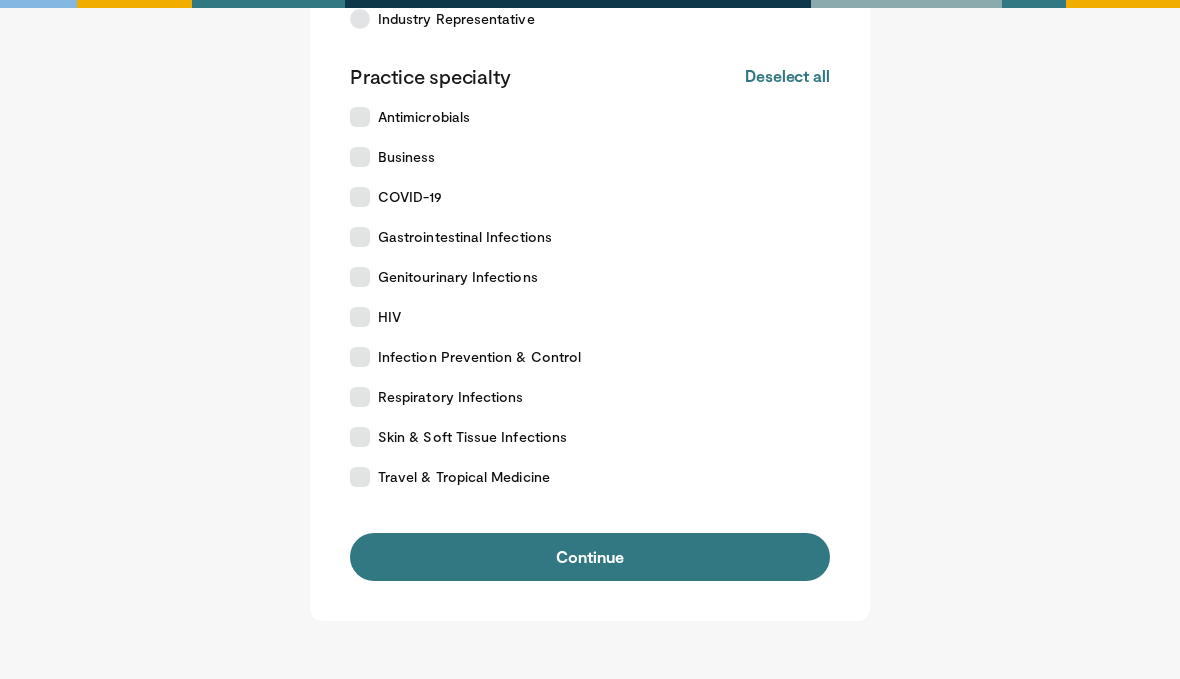 click on "Continue" at bounding box center (590, 557) 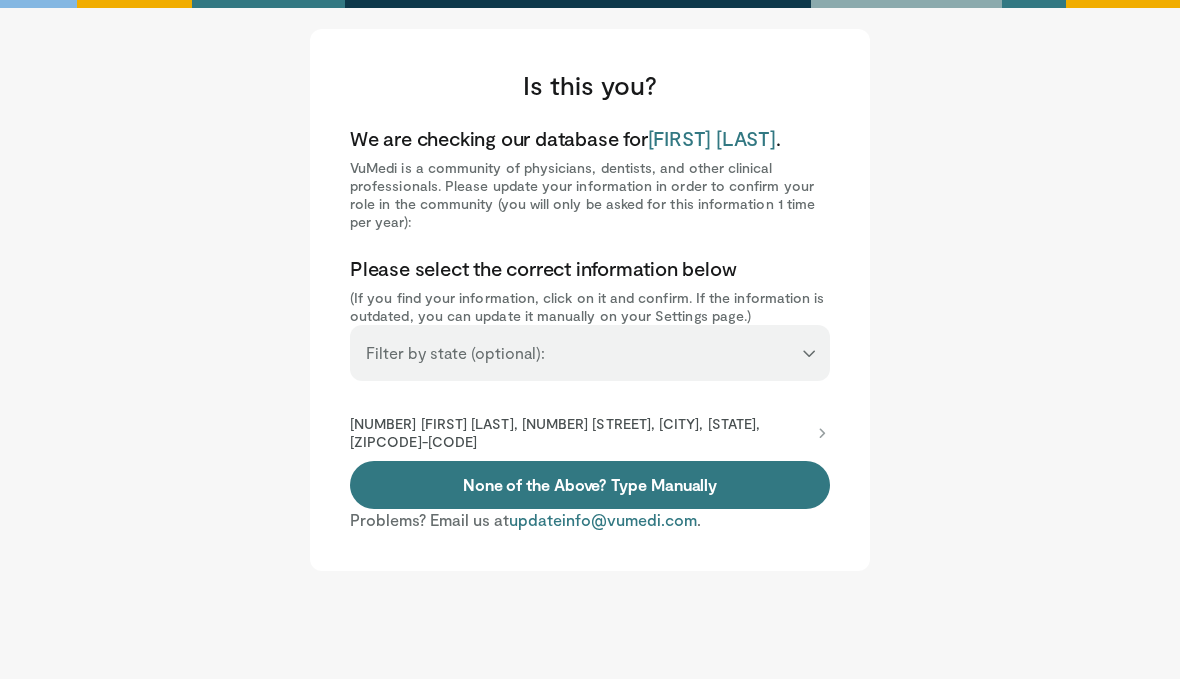 scroll, scrollTop: 21, scrollLeft: 0, axis: vertical 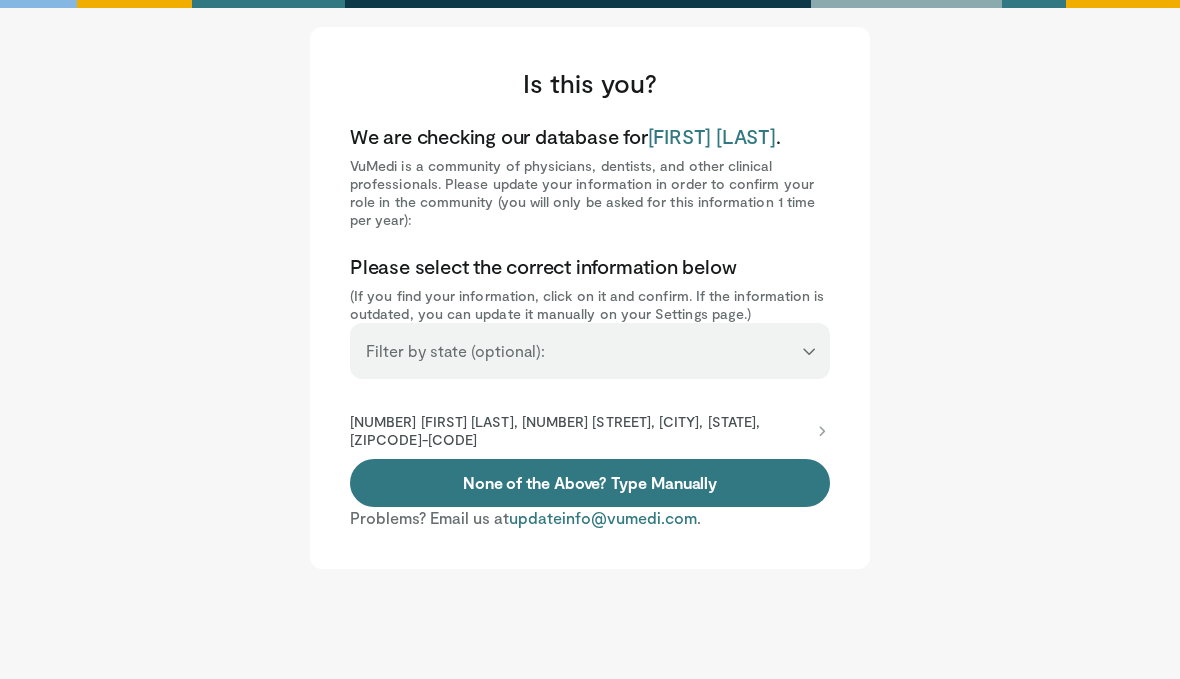 click on "**********" at bounding box center [590, 342] 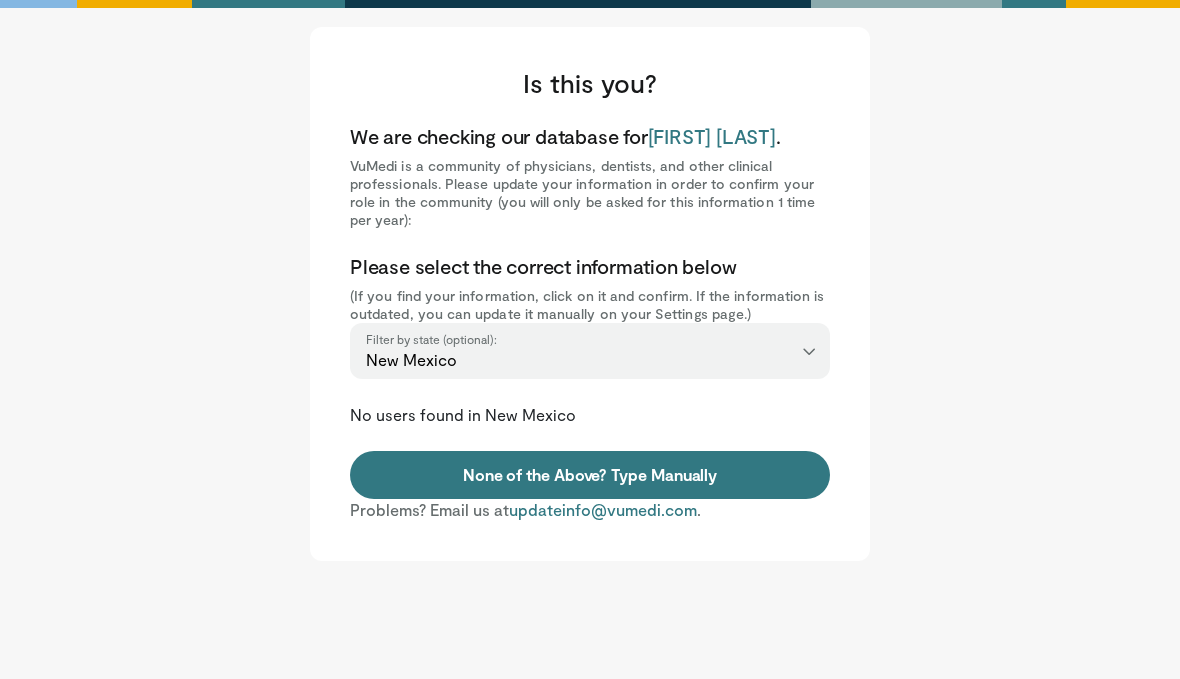 click on "None of the Above? Type Manually" at bounding box center (590, 475) 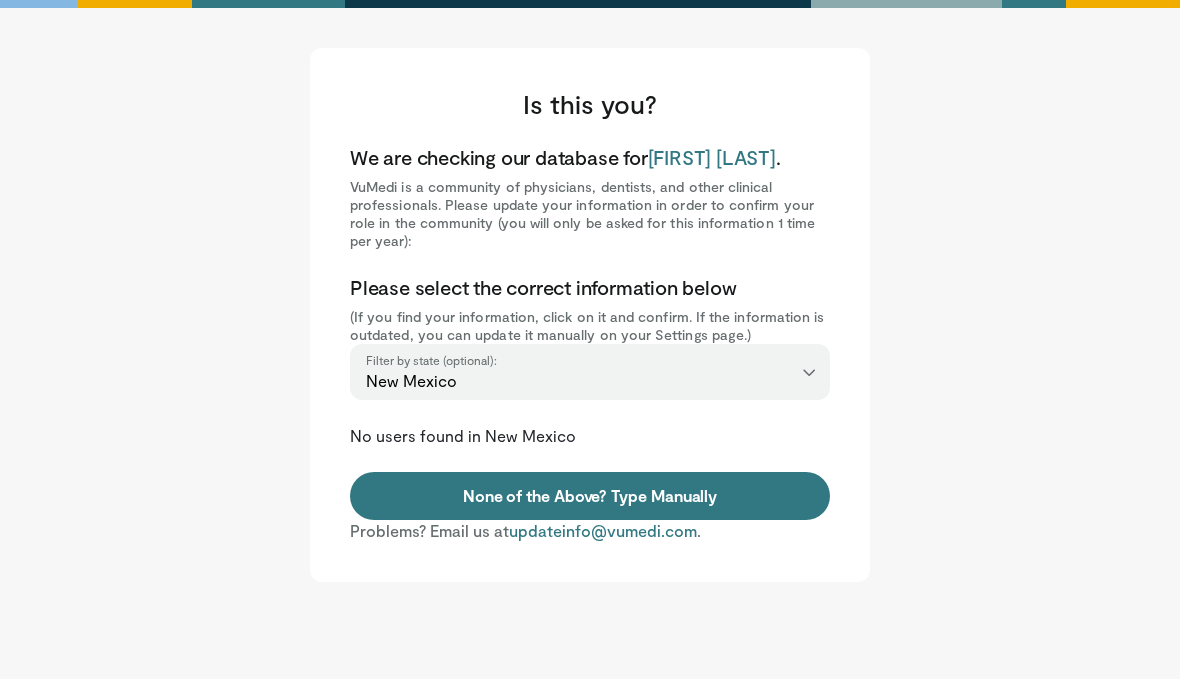 scroll, scrollTop: 114, scrollLeft: 0, axis: vertical 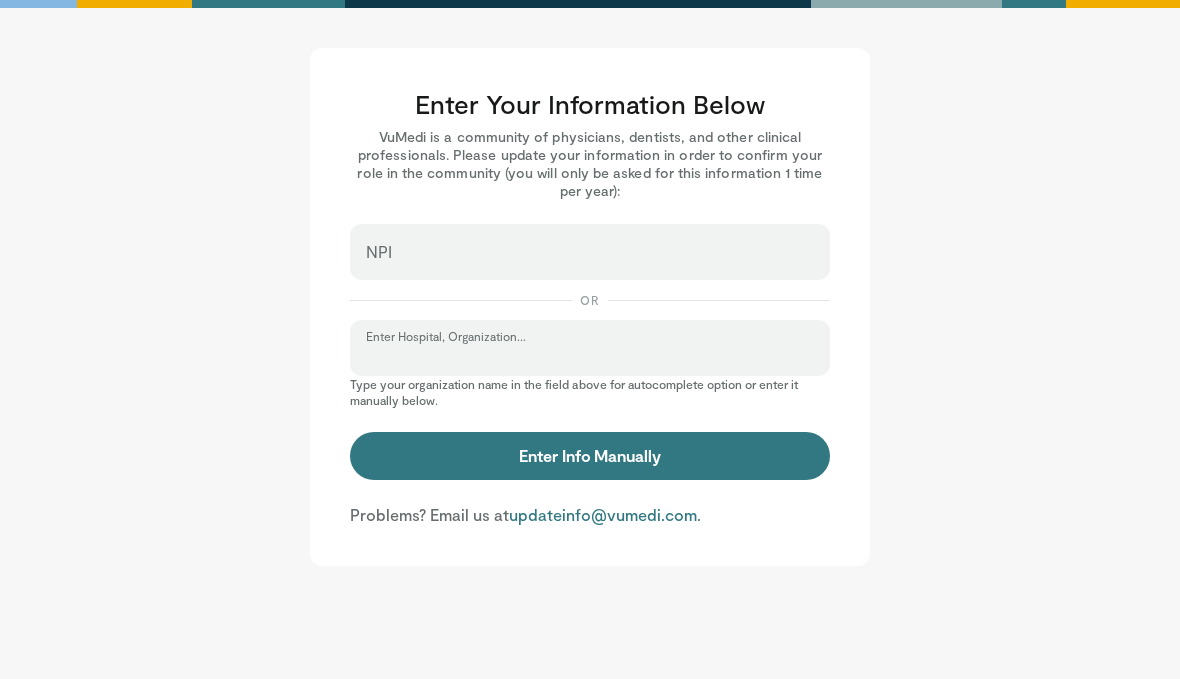 click on "Enter Hospital, Organization..." at bounding box center [590, 357] 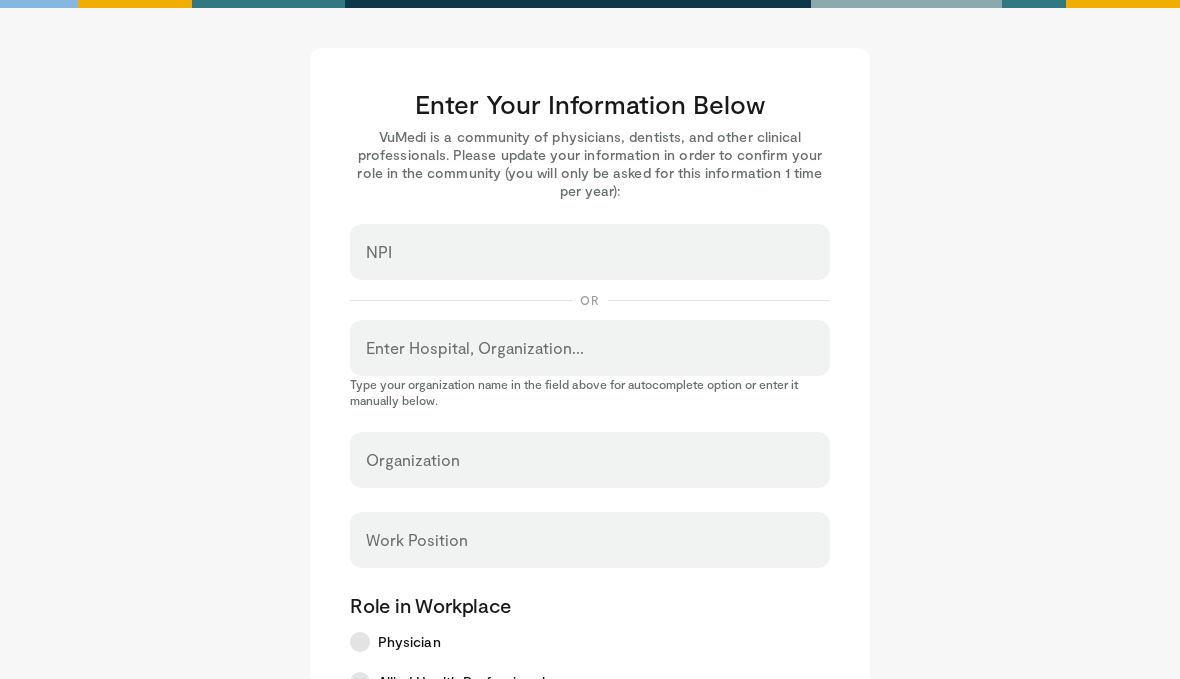scroll, scrollTop: 229, scrollLeft: 0, axis: vertical 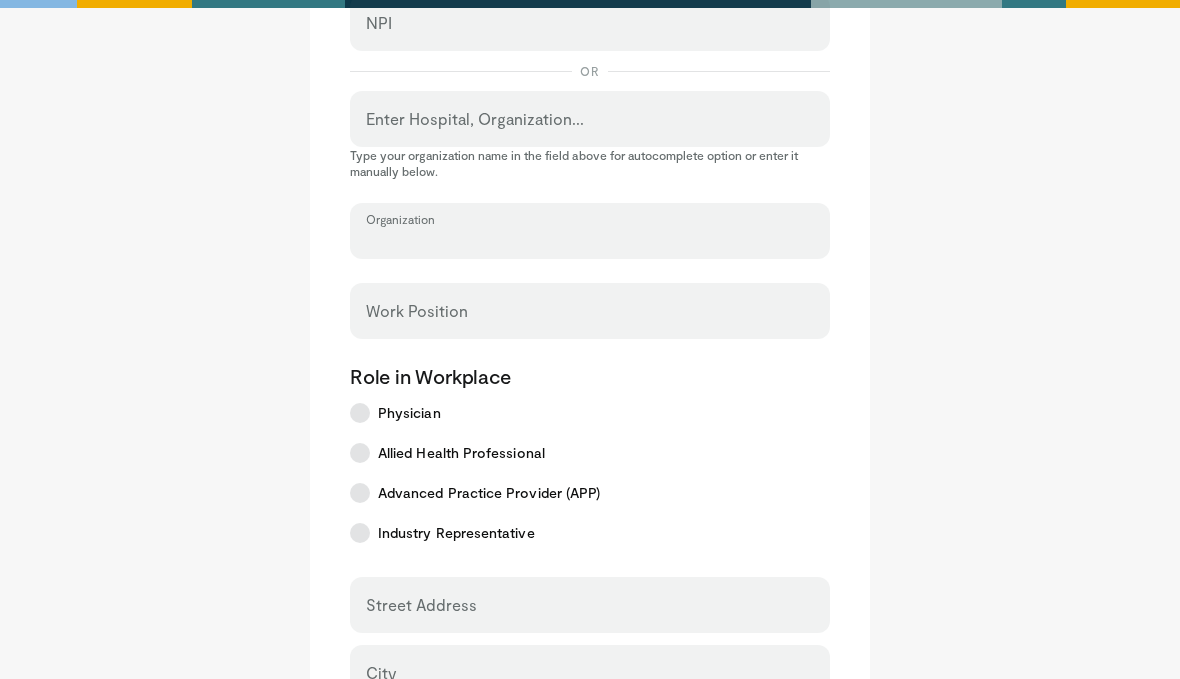 click on "Organization" at bounding box center (590, 240) 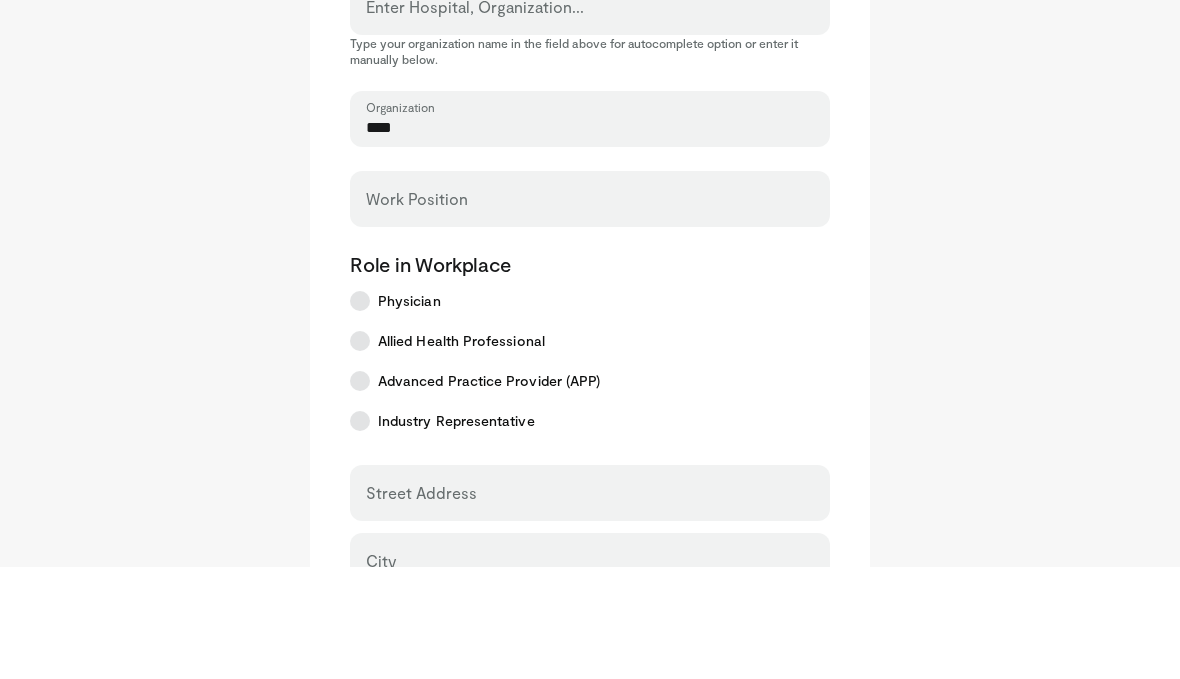 type on "***" 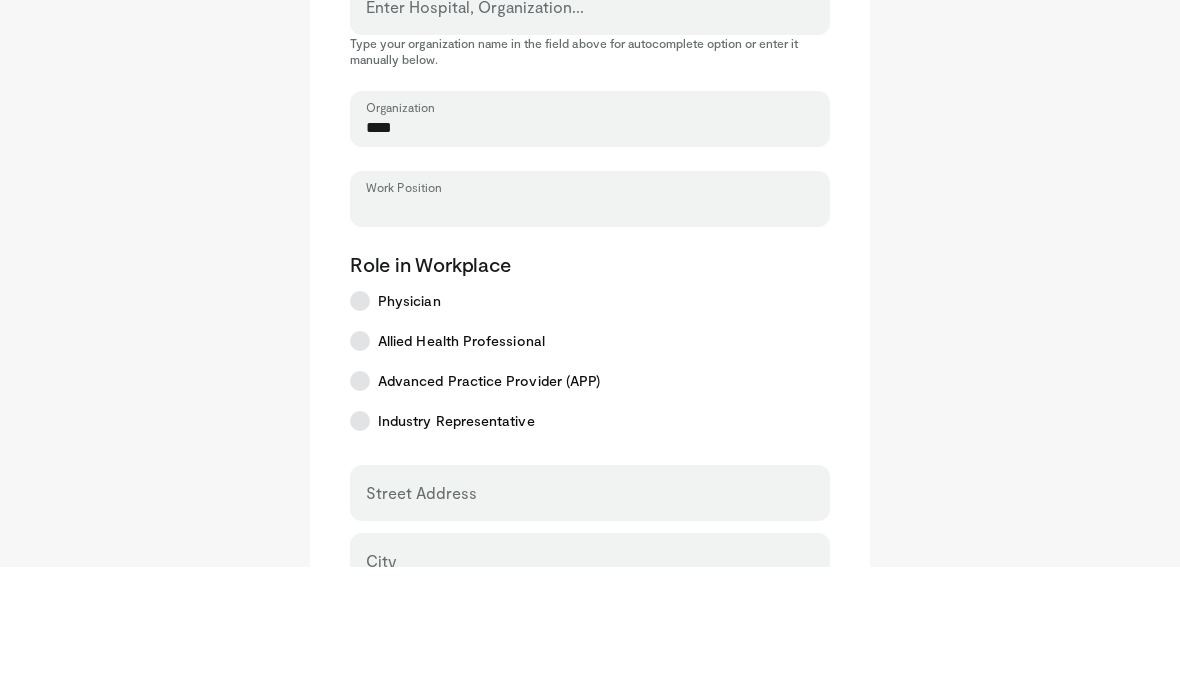 click on "Work Position" at bounding box center [590, 321] 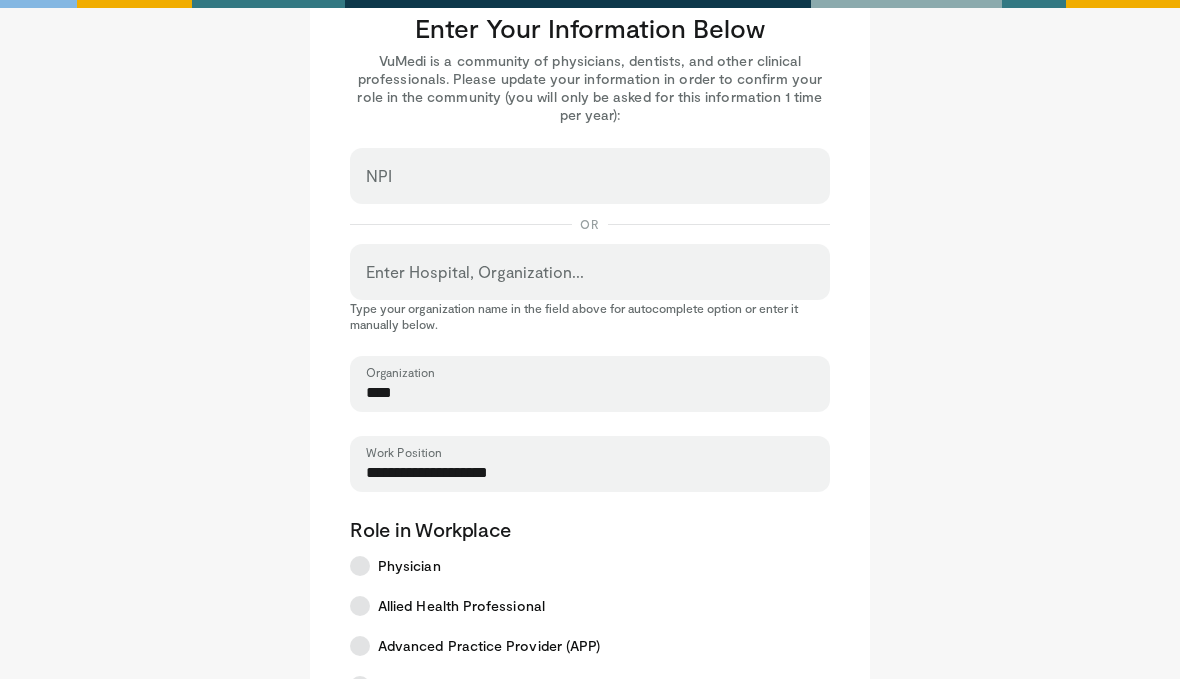 scroll, scrollTop: 0, scrollLeft: 0, axis: both 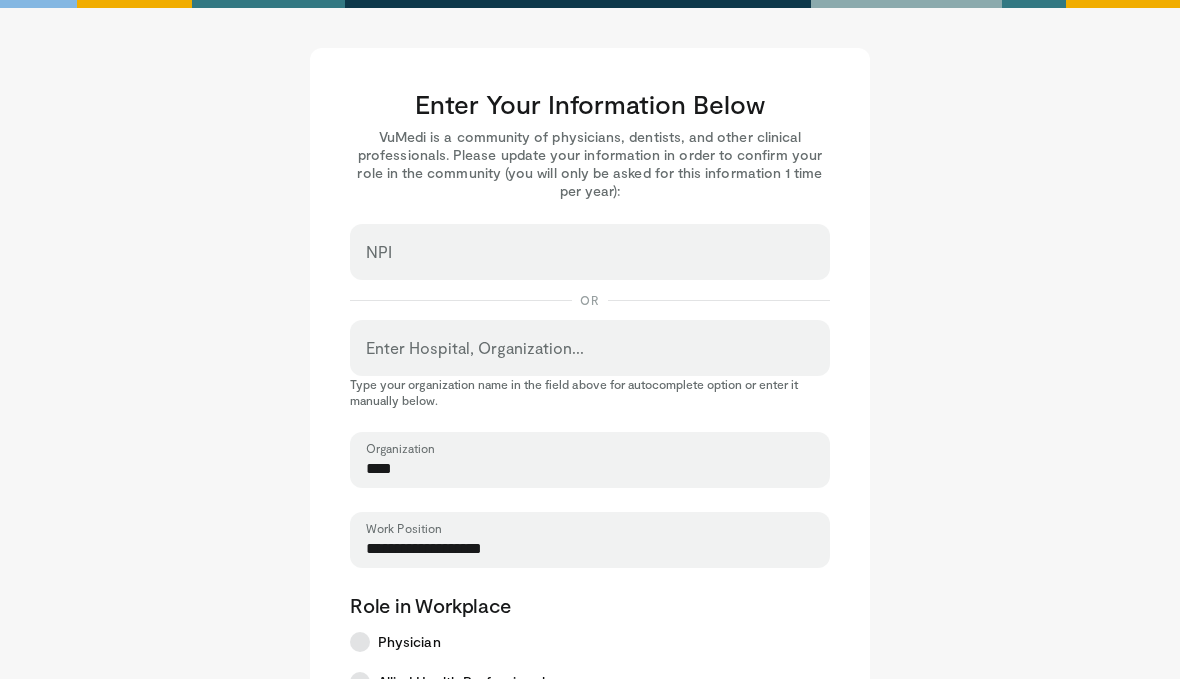 type on "**********" 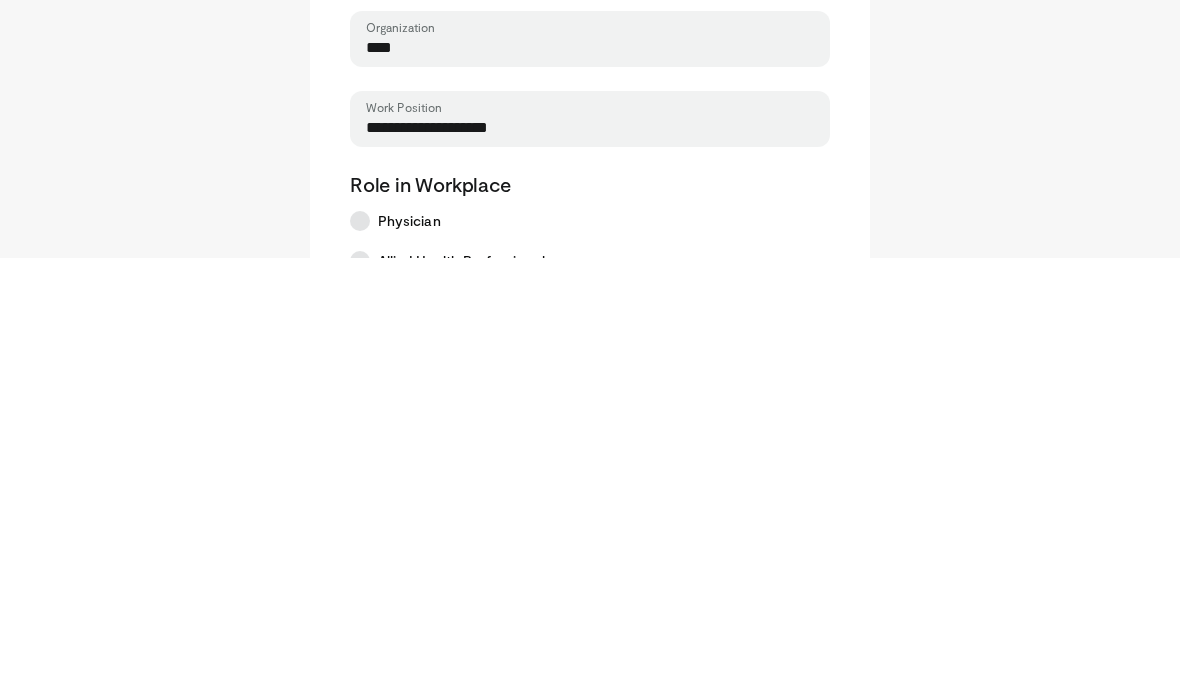scroll, scrollTop: 420, scrollLeft: 0, axis: vertical 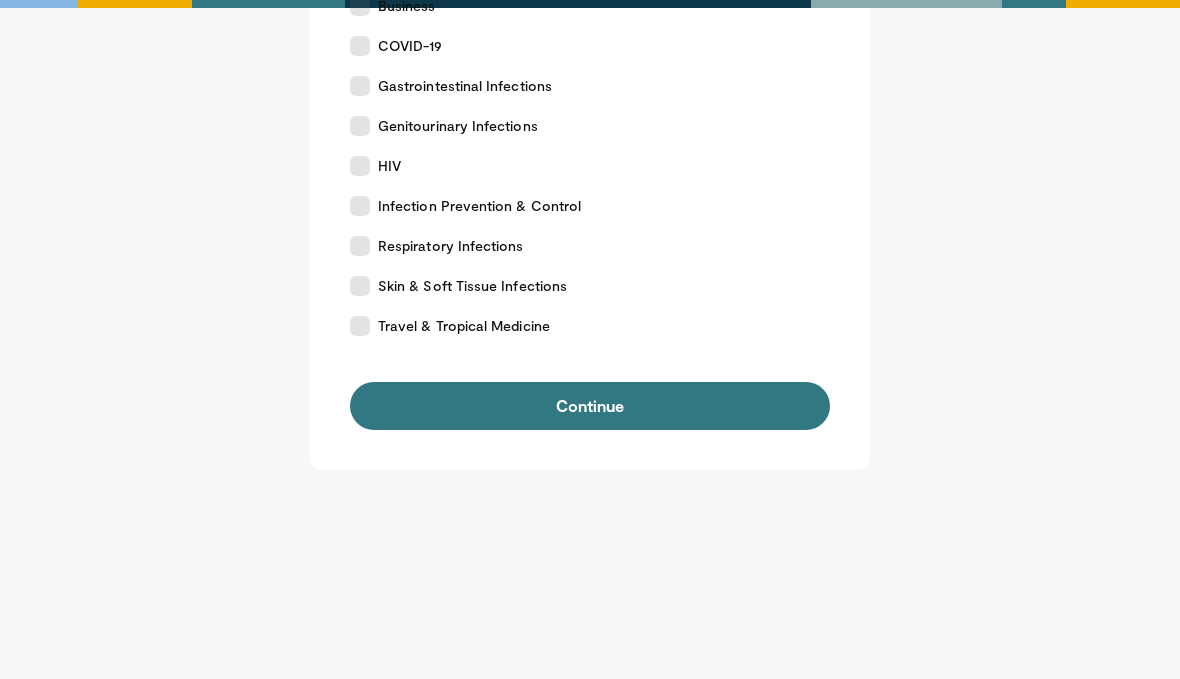 click on "Continue" at bounding box center [590, 406] 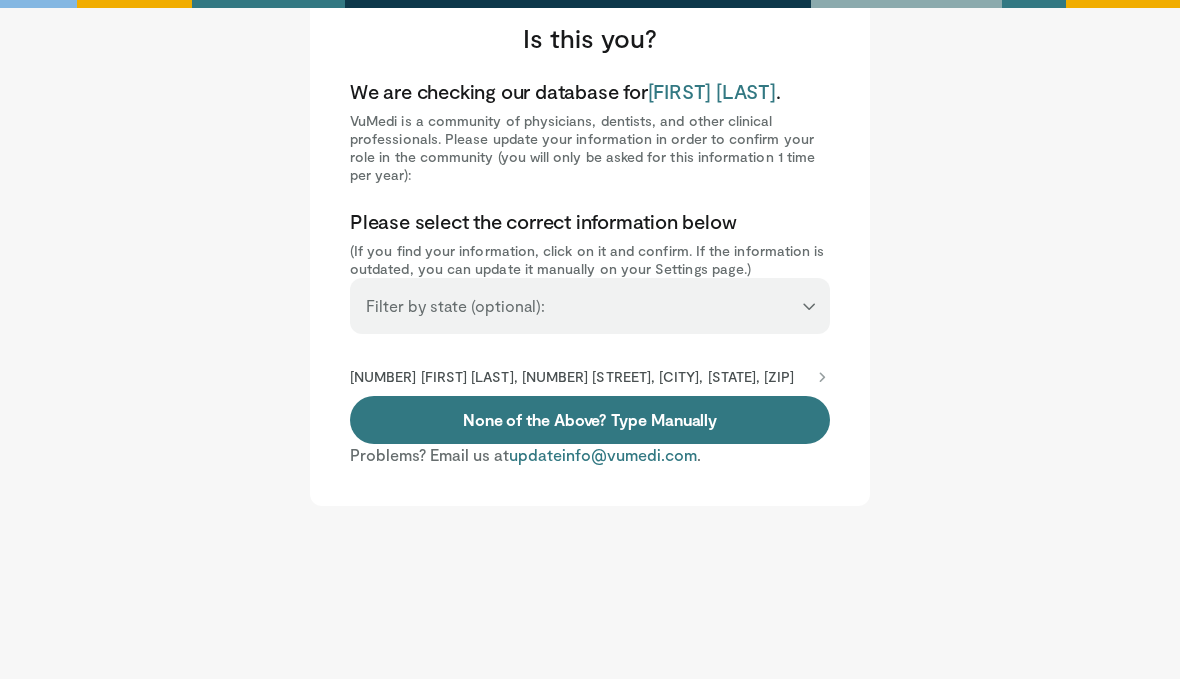 scroll, scrollTop: 48, scrollLeft: 0, axis: vertical 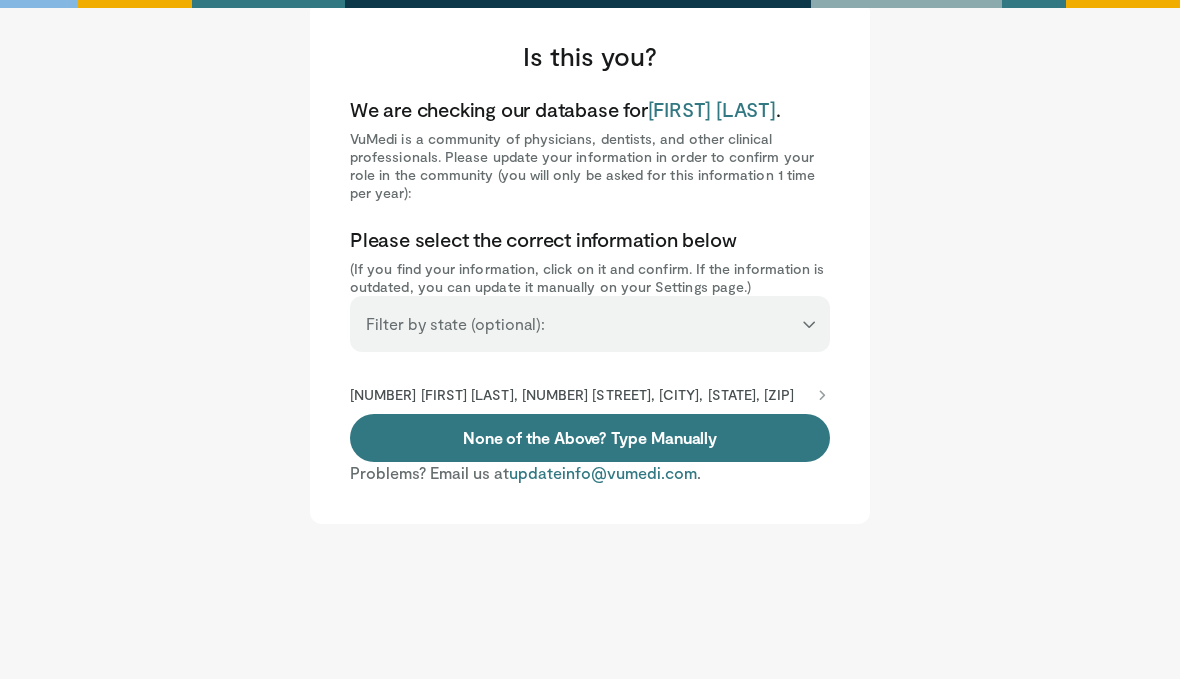 click on "**********" at bounding box center [590, 315] 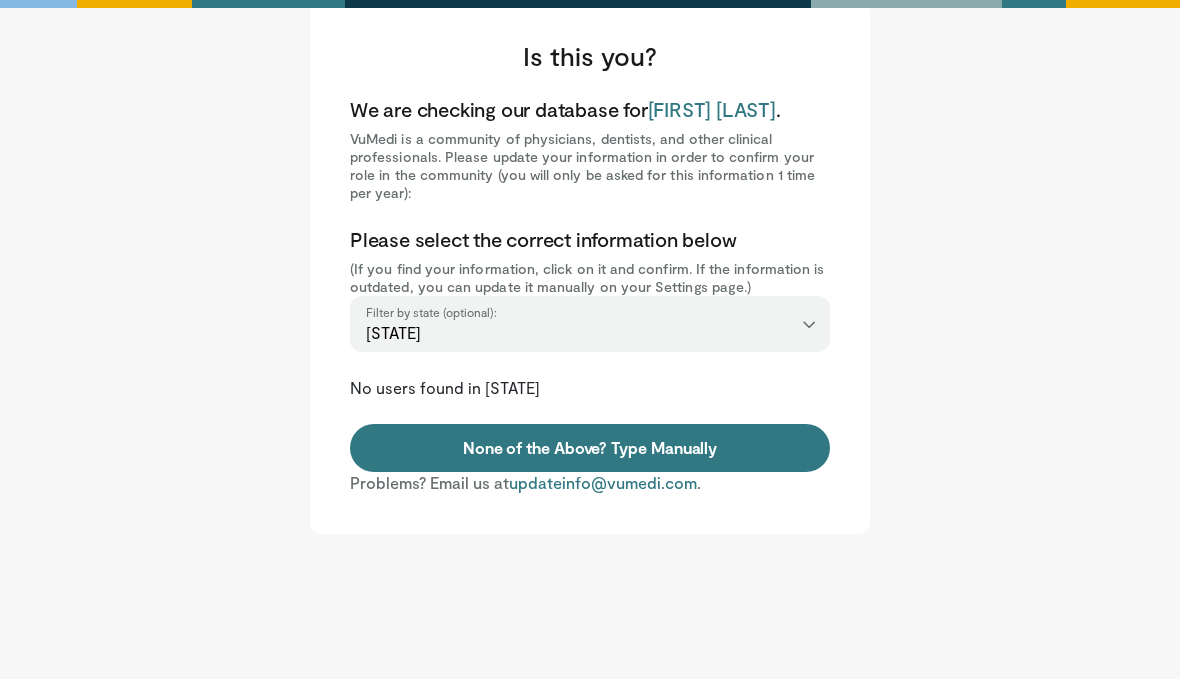 click on "None of the Above? Type Manually" at bounding box center [590, 448] 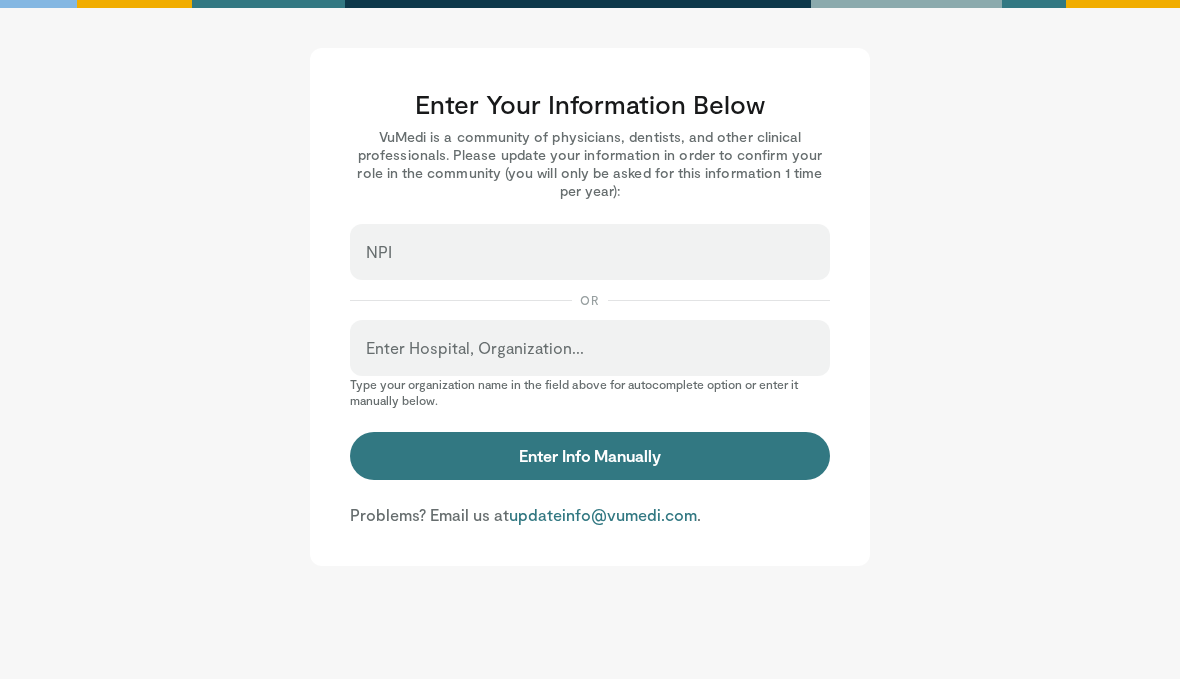 scroll, scrollTop: 0, scrollLeft: 0, axis: both 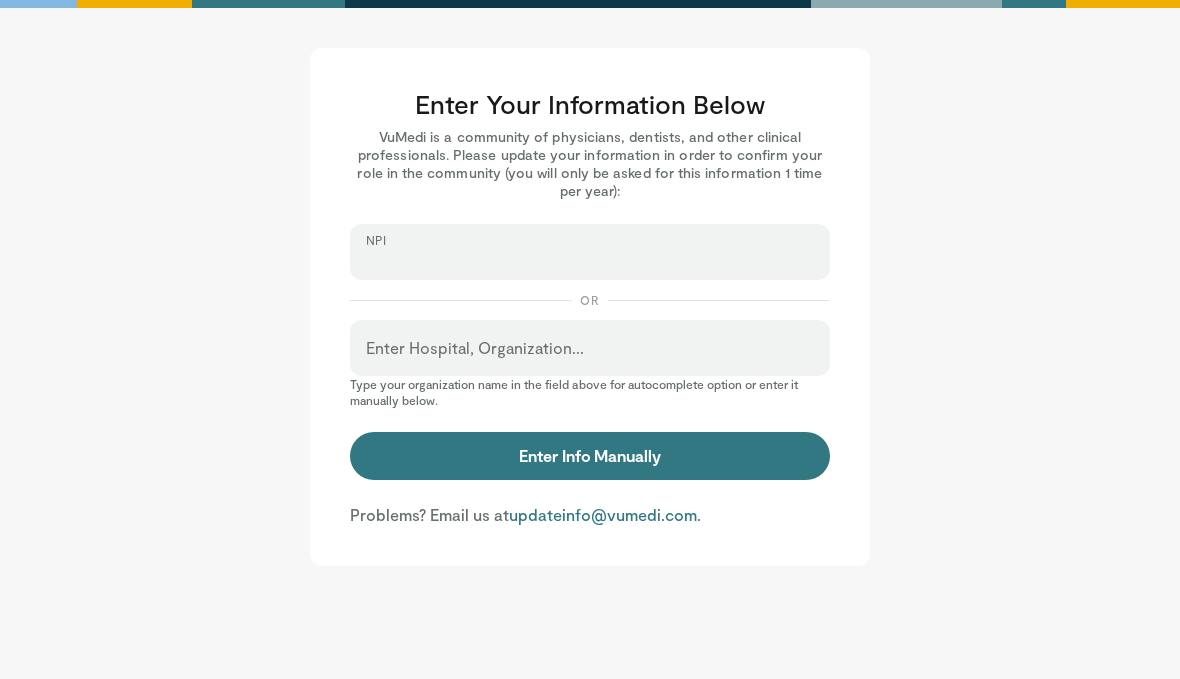 click on "NPI" at bounding box center [590, 261] 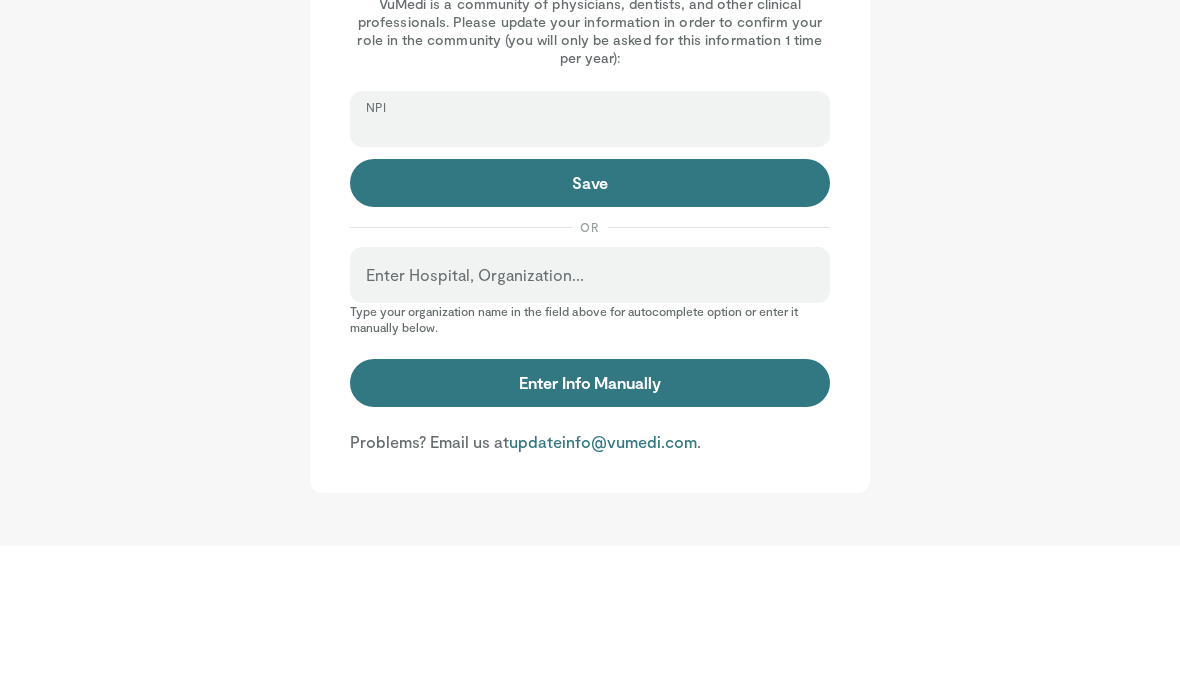 scroll, scrollTop: 132, scrollLeft: 0, axis: vertical 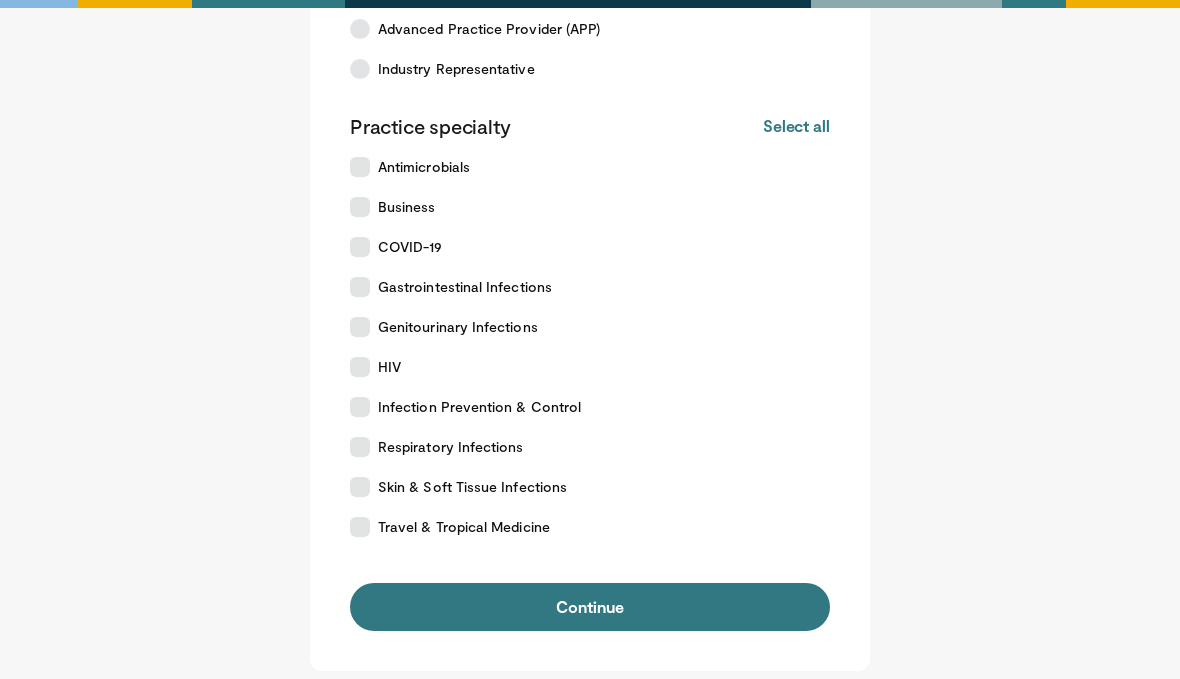 click on "Continue" at bounding box center [590, 608] 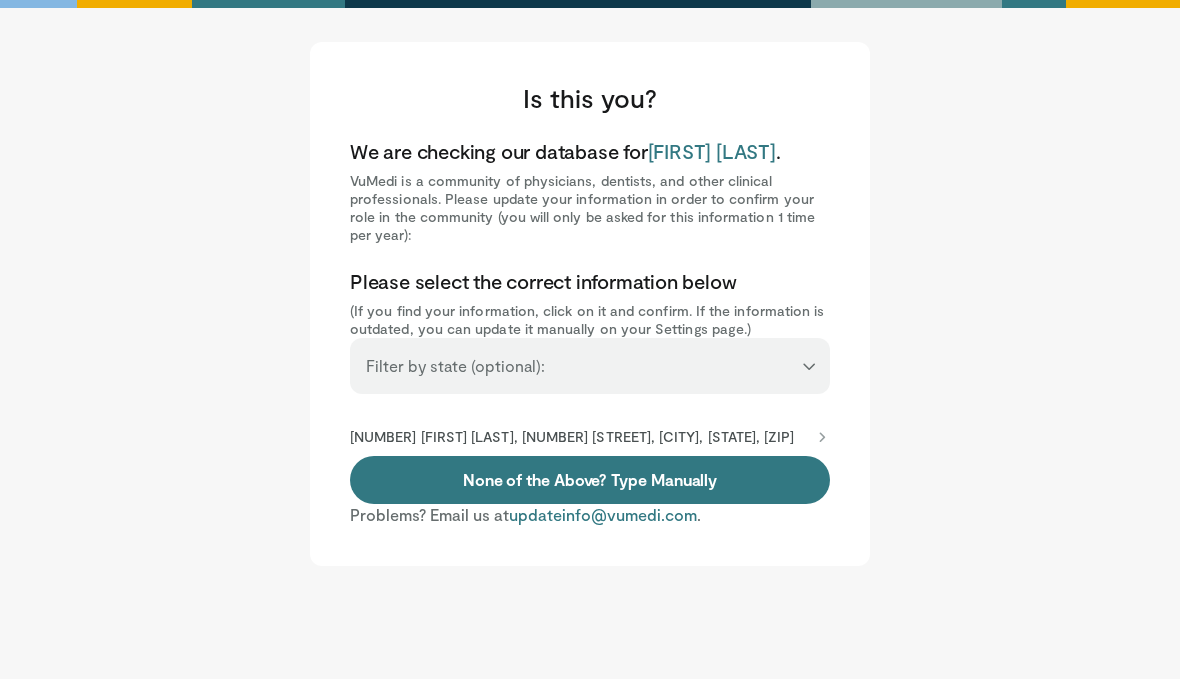 scroll, scrollTop: 15, scrollLeft: 0, axis: vertical 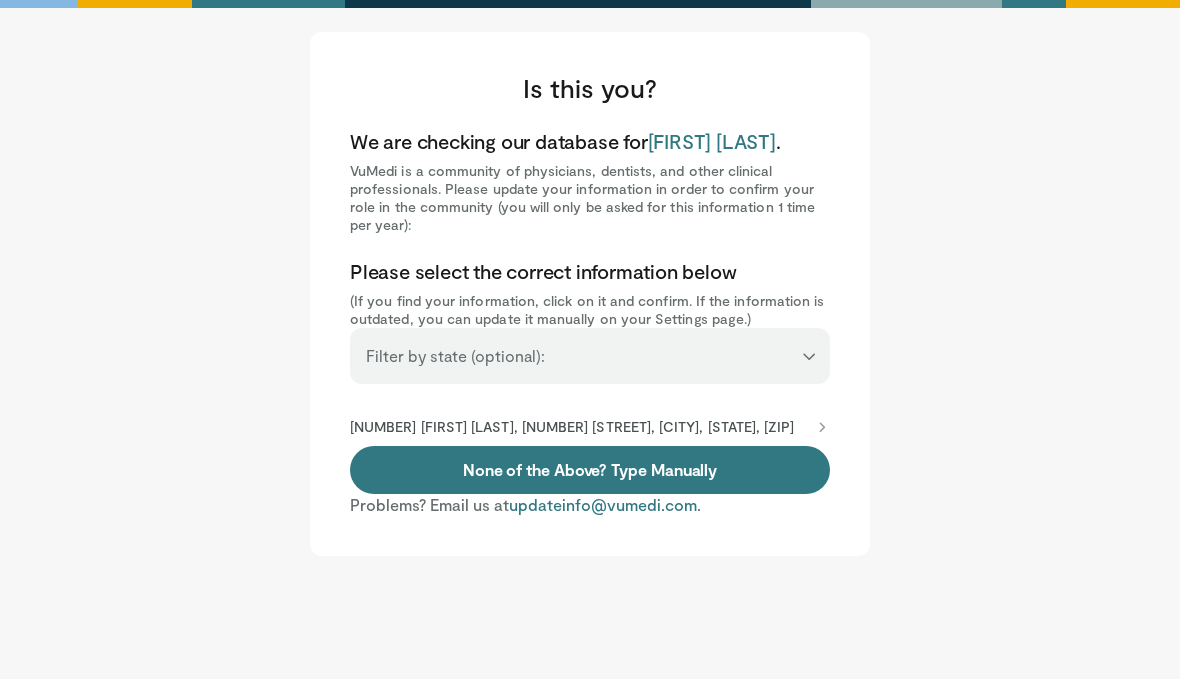 click on "**********" at bounding box center [590, 348] 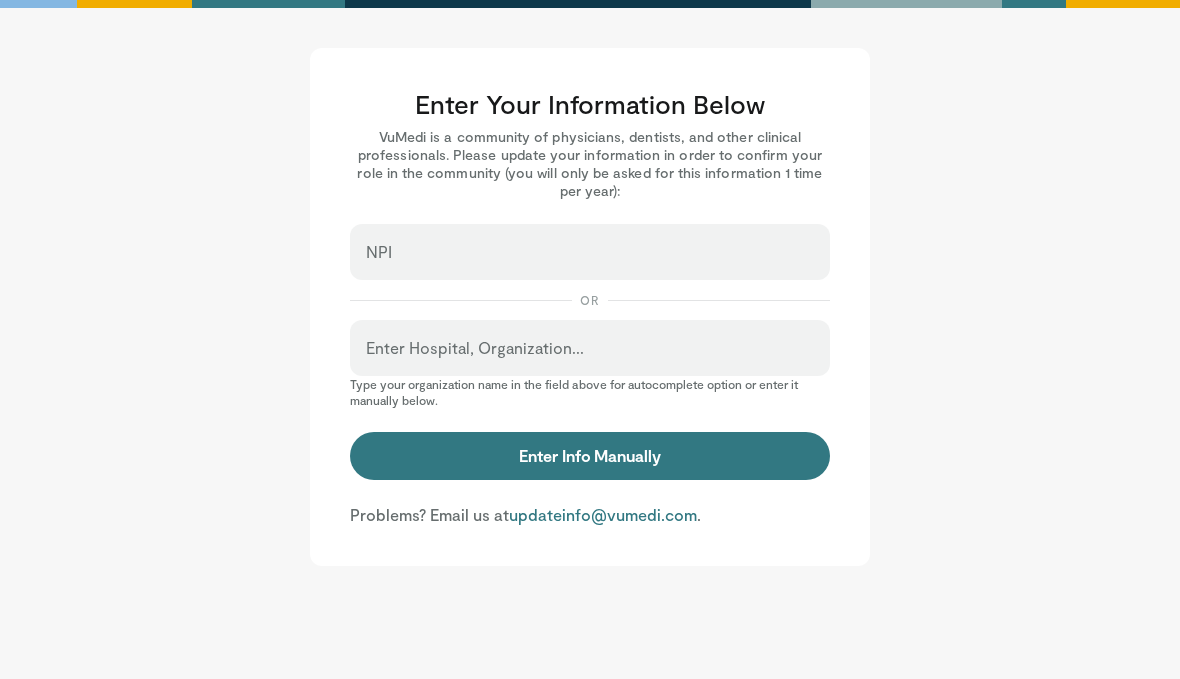 scroll, scrollTop: 0, scrollLeft: 0, axis: both 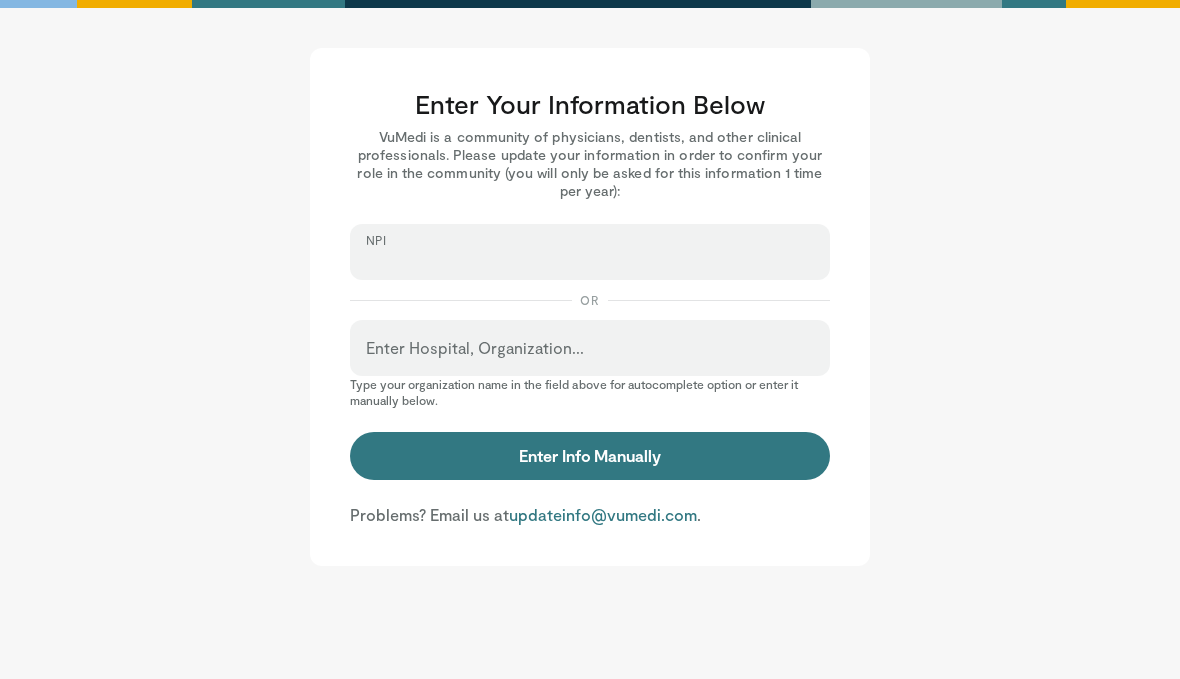 click on "NPI" at bounding box center (590, 261) 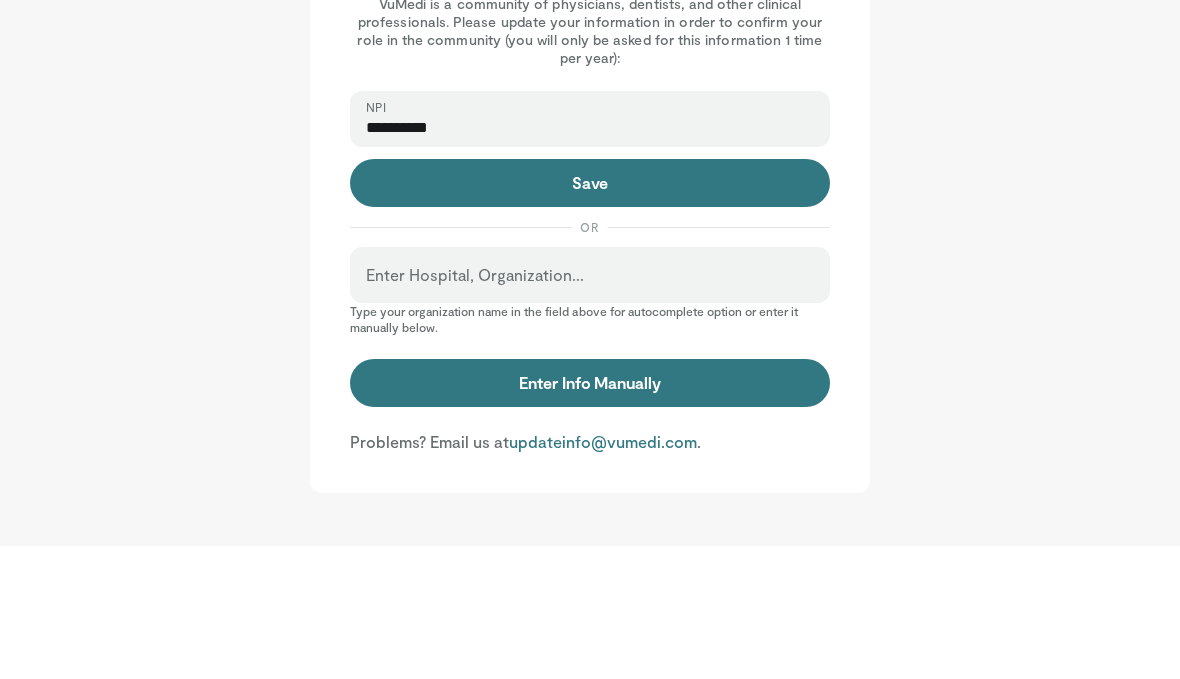 type on "**********" 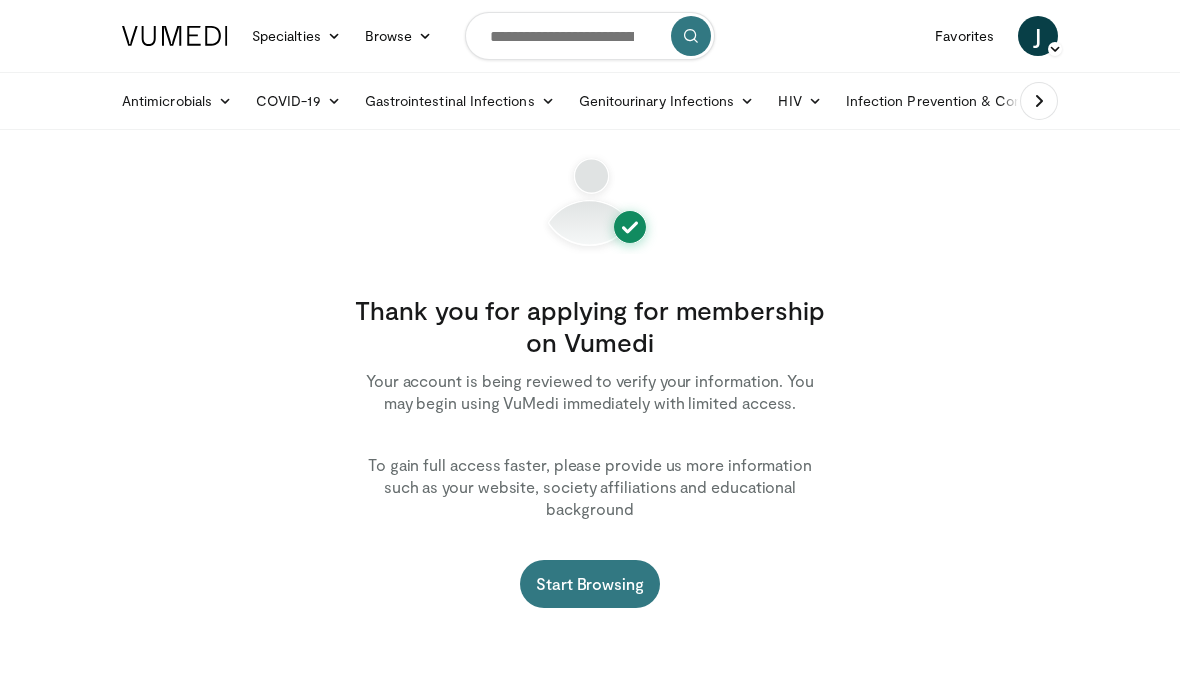 scroll, scrollTop: 0, scrollLeft: 0, axis: both 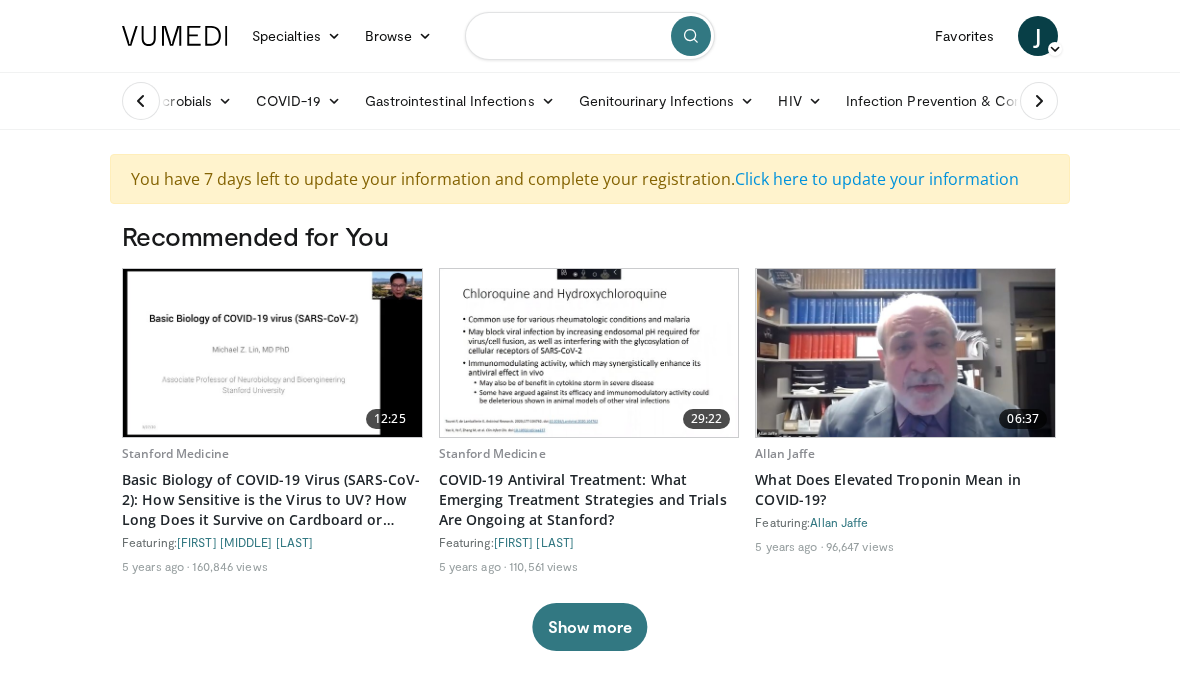 click at bounding box center [590, 36] 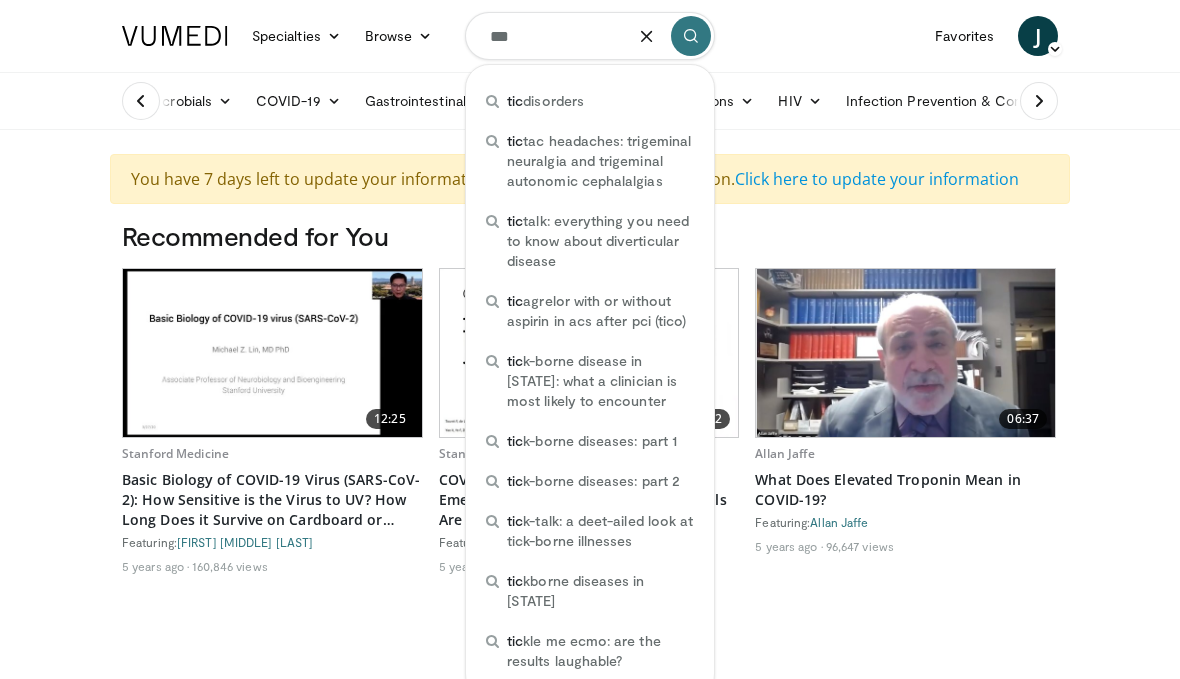 type on "****" 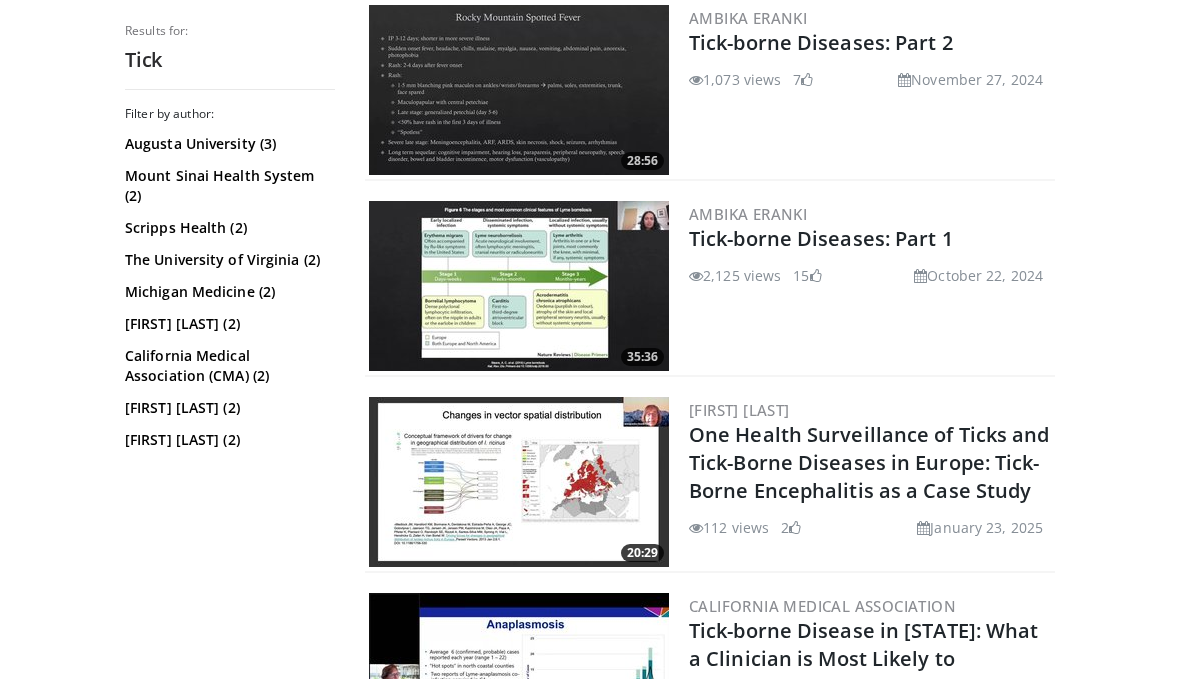 scroll, scrollTop: 484, scrollLeft: 0, axis: vertical 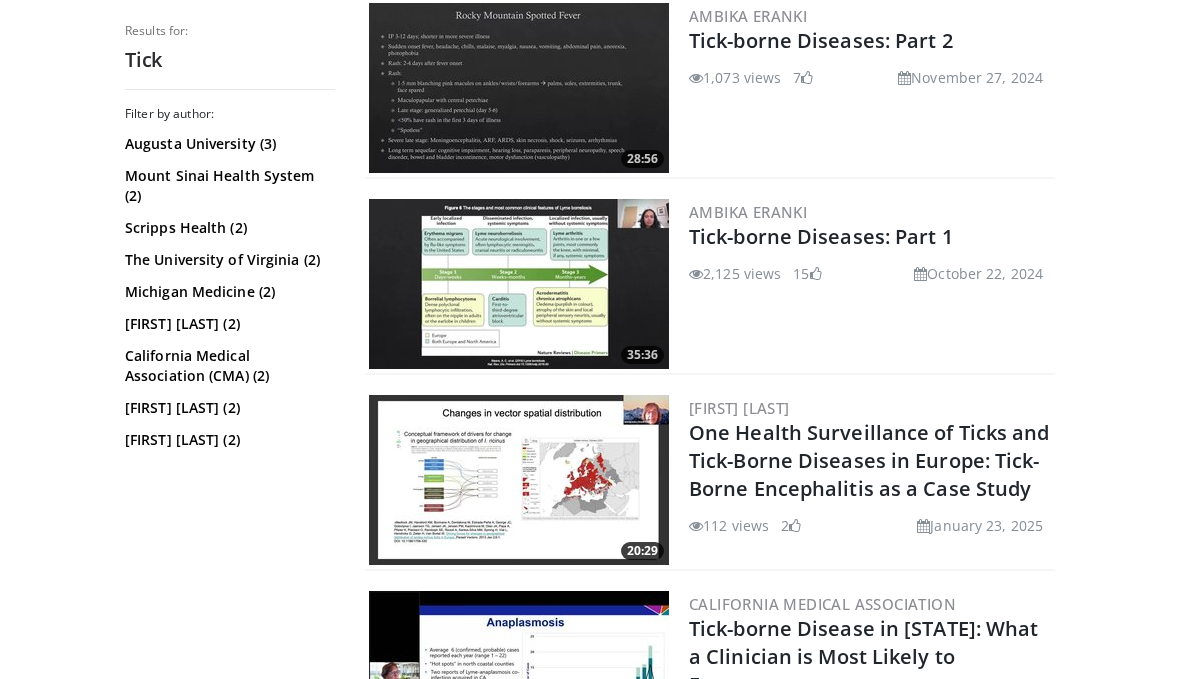 click at bounding box center (519, 285) 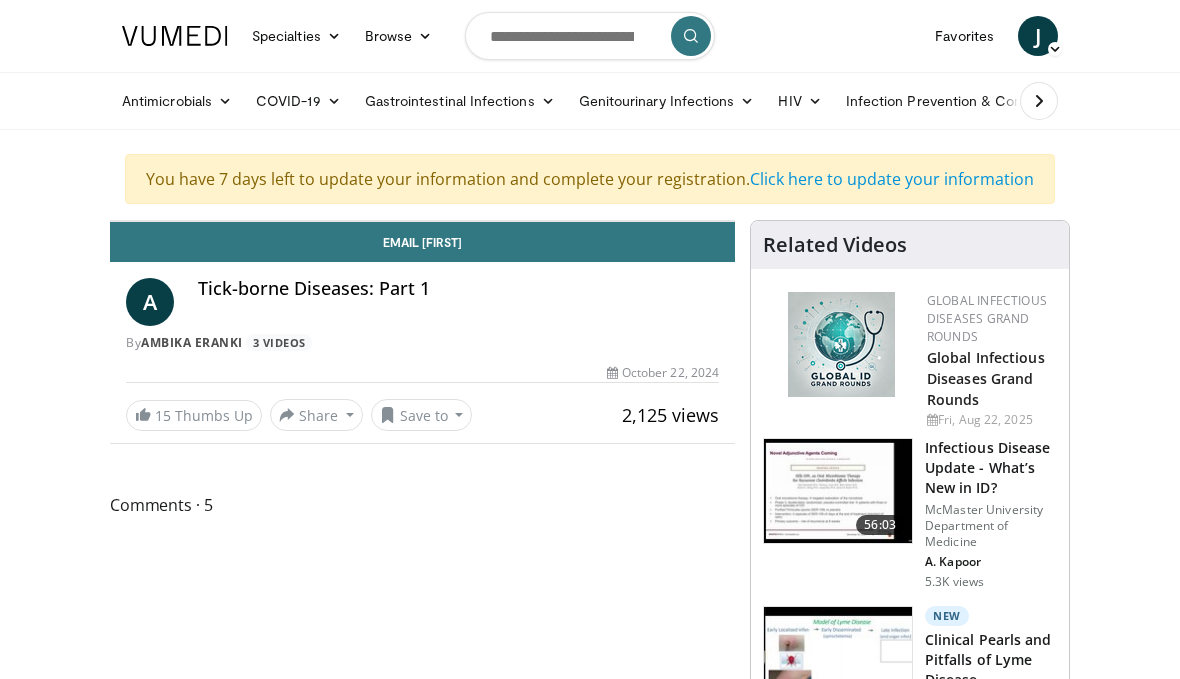 scroll, scrollTop: 0, scrollLeft: 0, axis: both 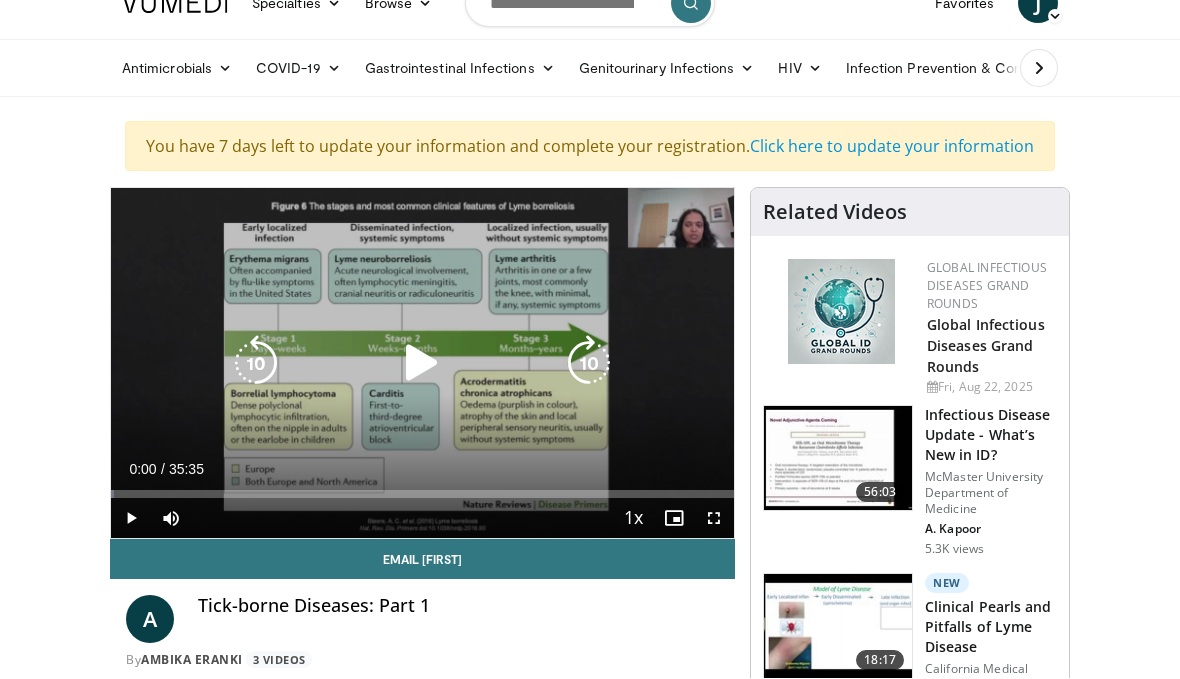 click at bounding box center (422, 364) 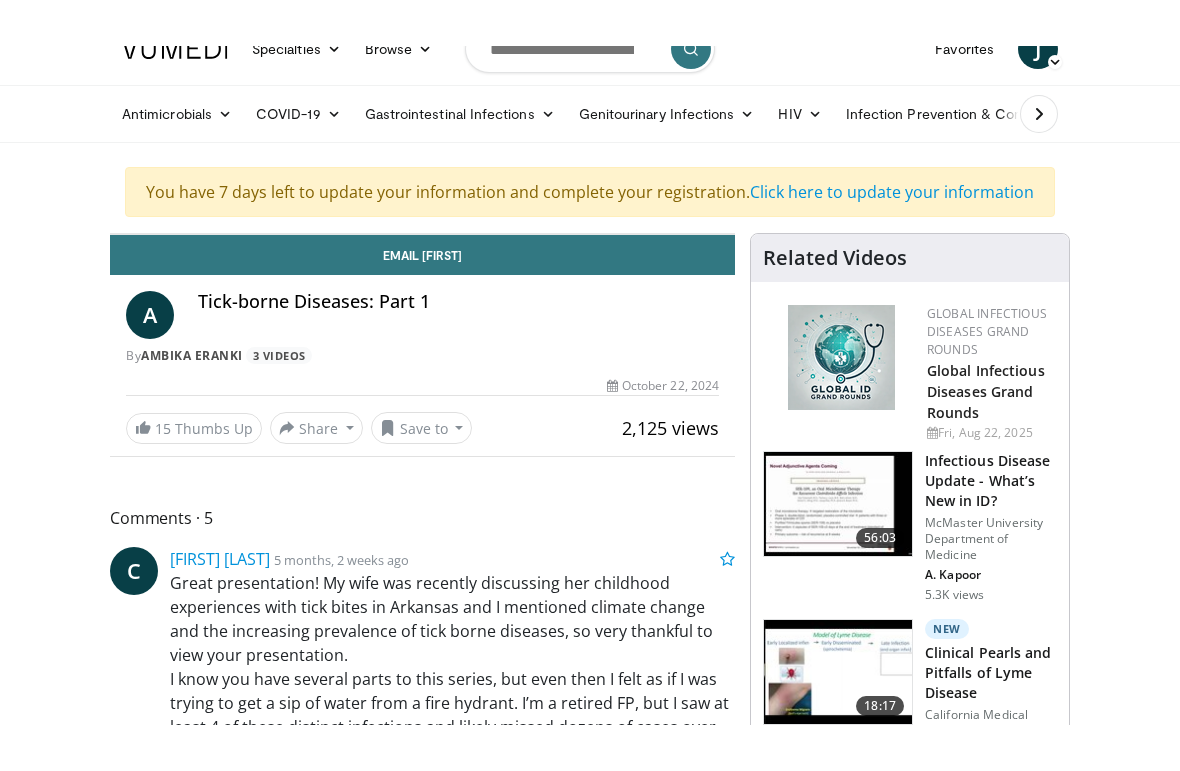 scroll, scrollTop: 24, scrollLeft: 0, axis: vertical 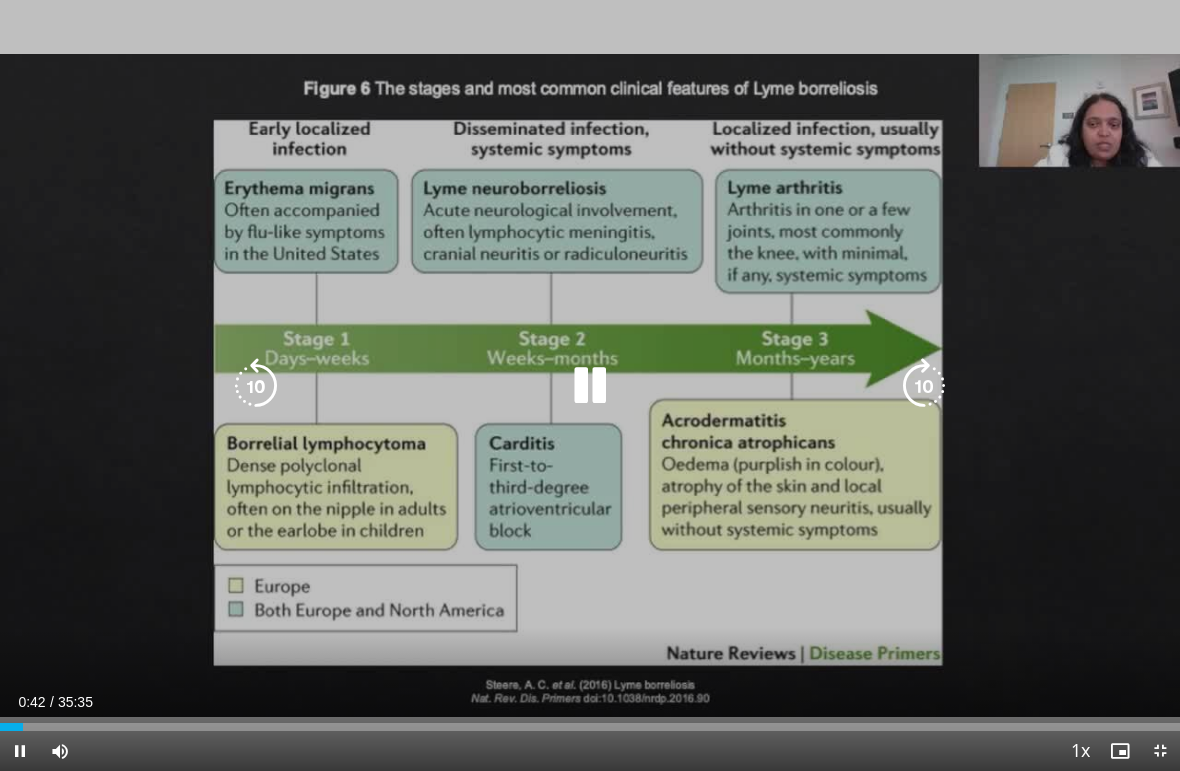 click at bounding box center (924, 386) 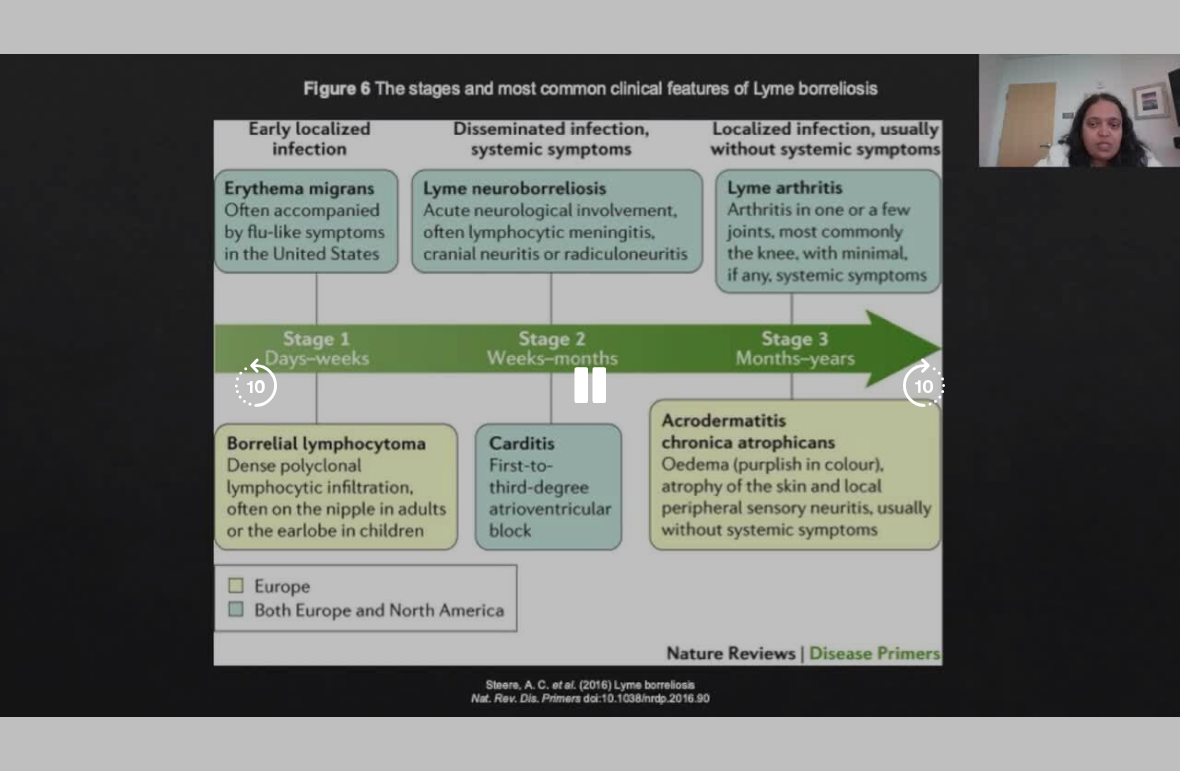 click on "10 seconds
Tap to unmute" at bounding box center (590, 385) 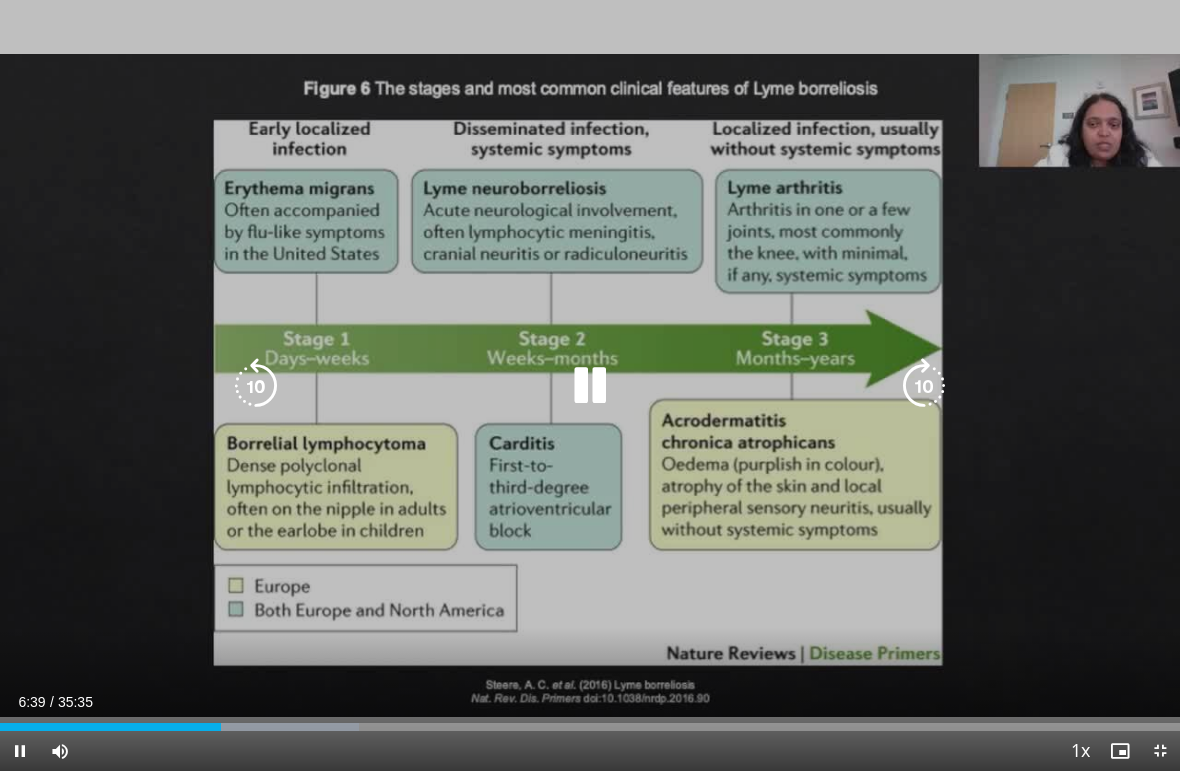 click at bounding box center [924, 386] 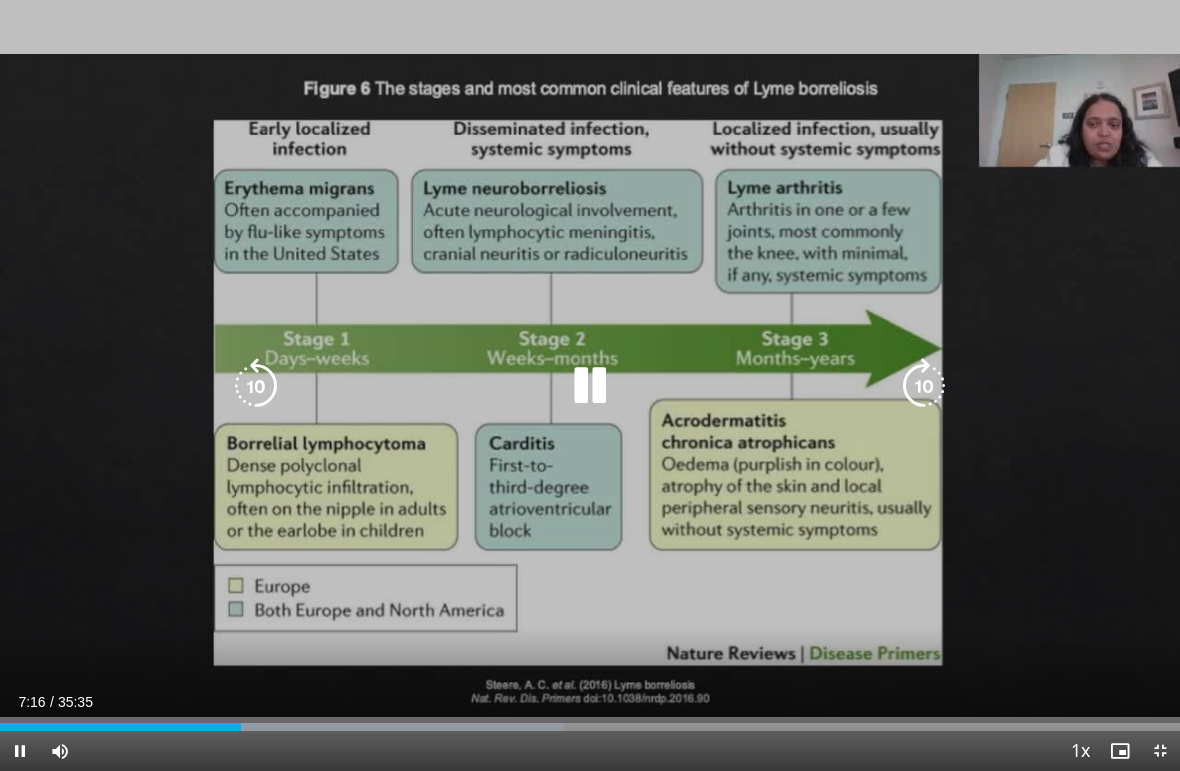 click at bounding box center (924, 386) 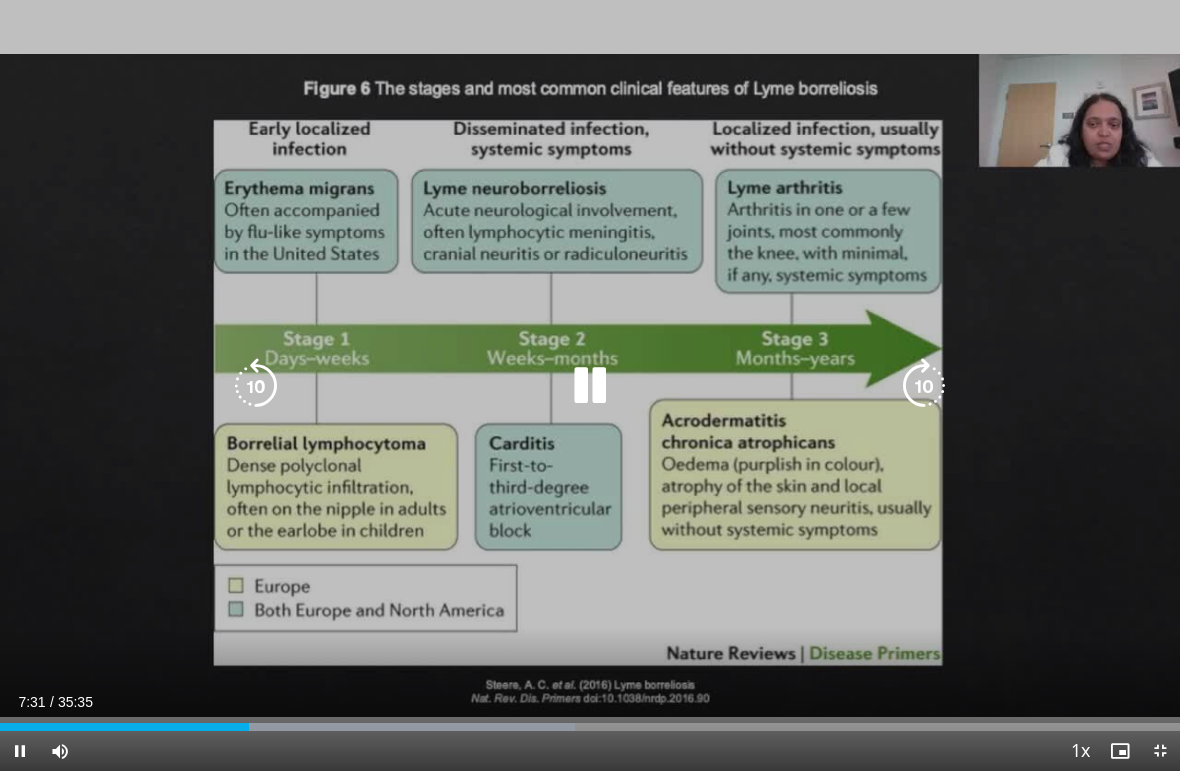 click at bounding box center [924, 386] 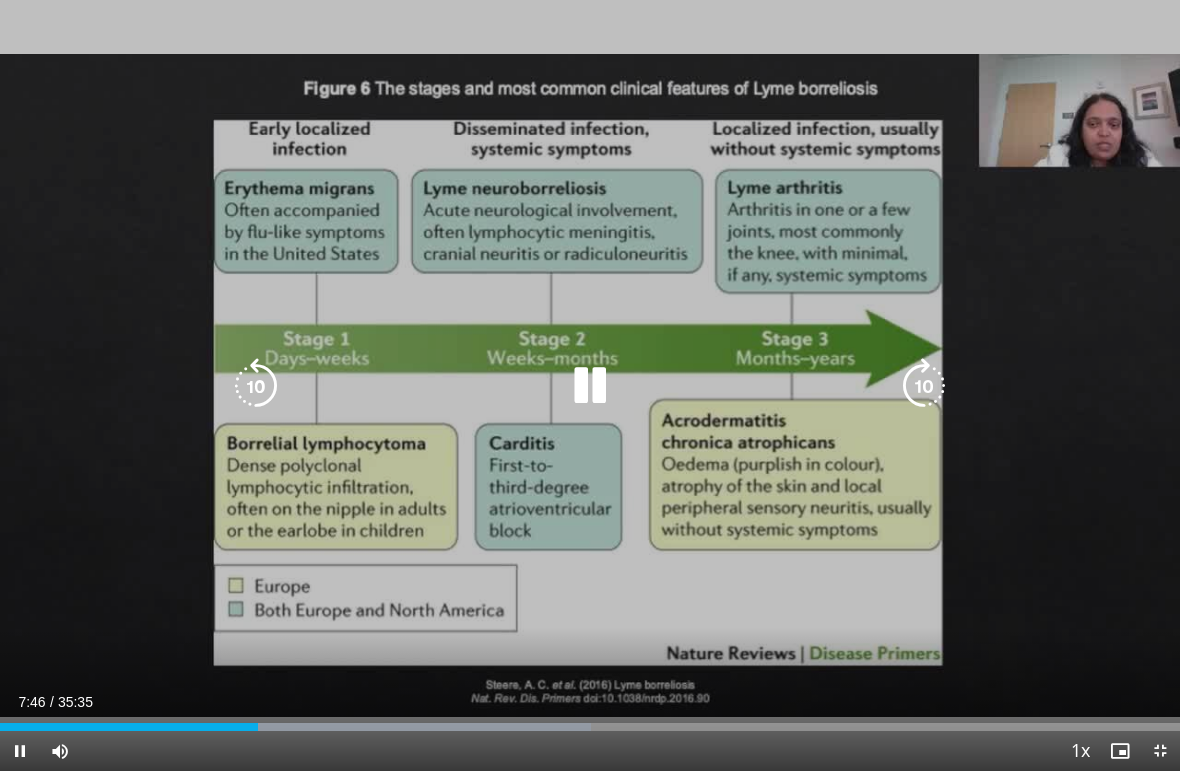 click at bounding box center (256, 386) 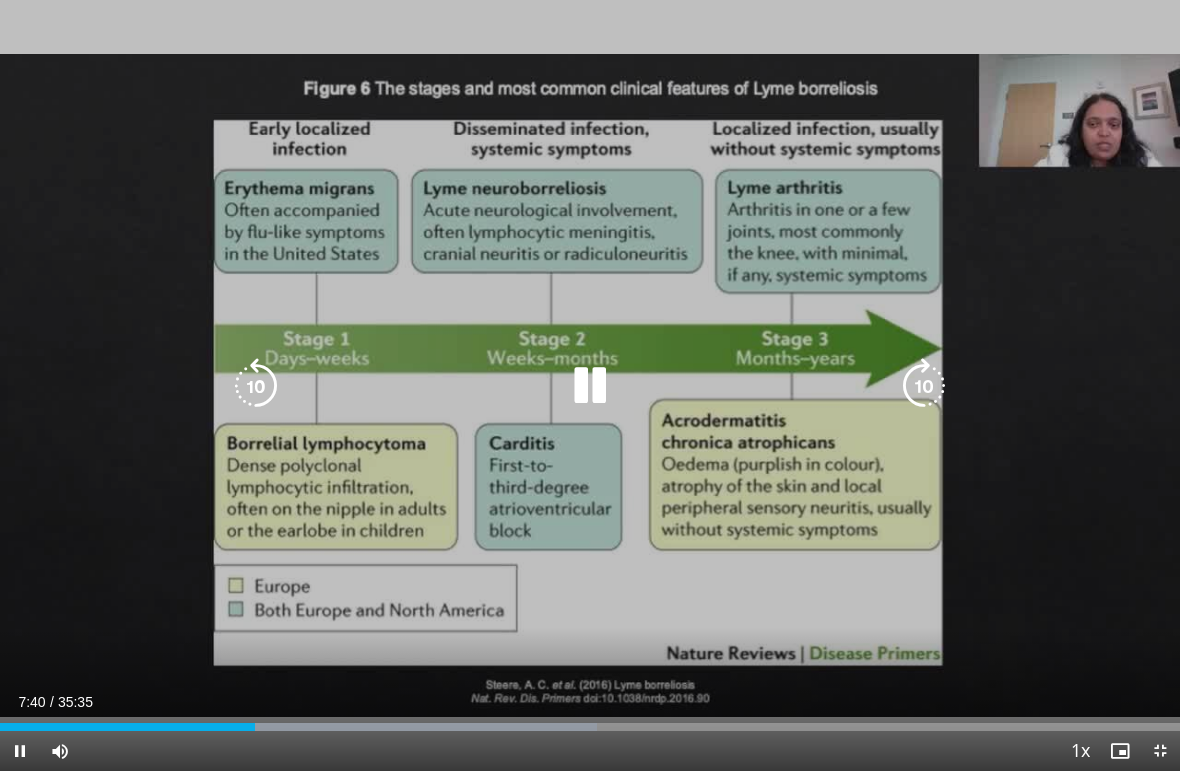 click at bounding box center (924, 386) 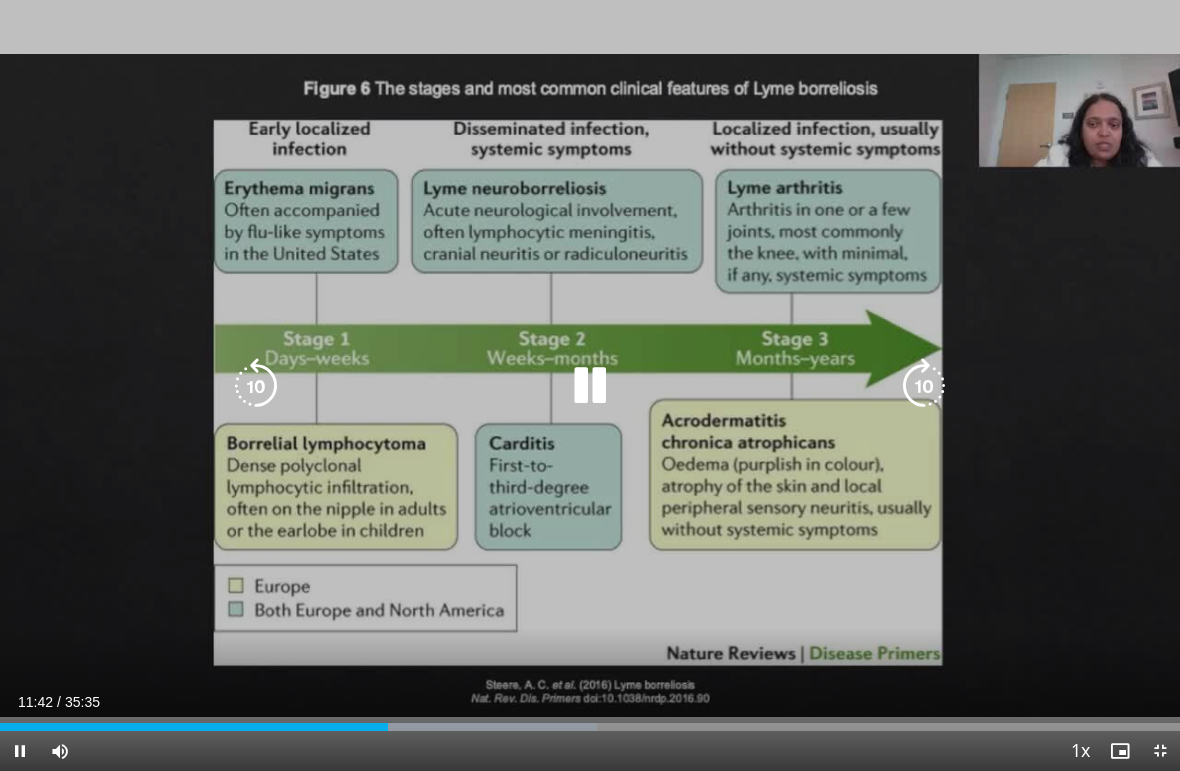 click at bounding box center [924, 386] 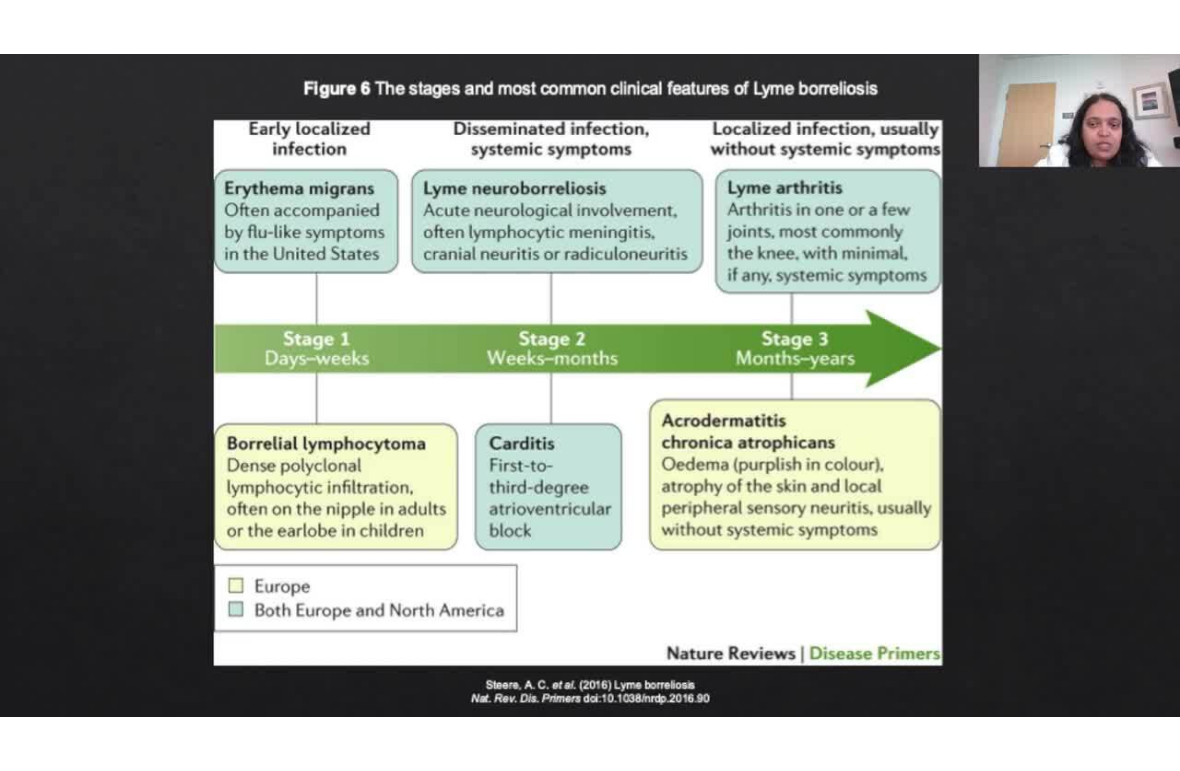 click at bounding box center [924, 386] 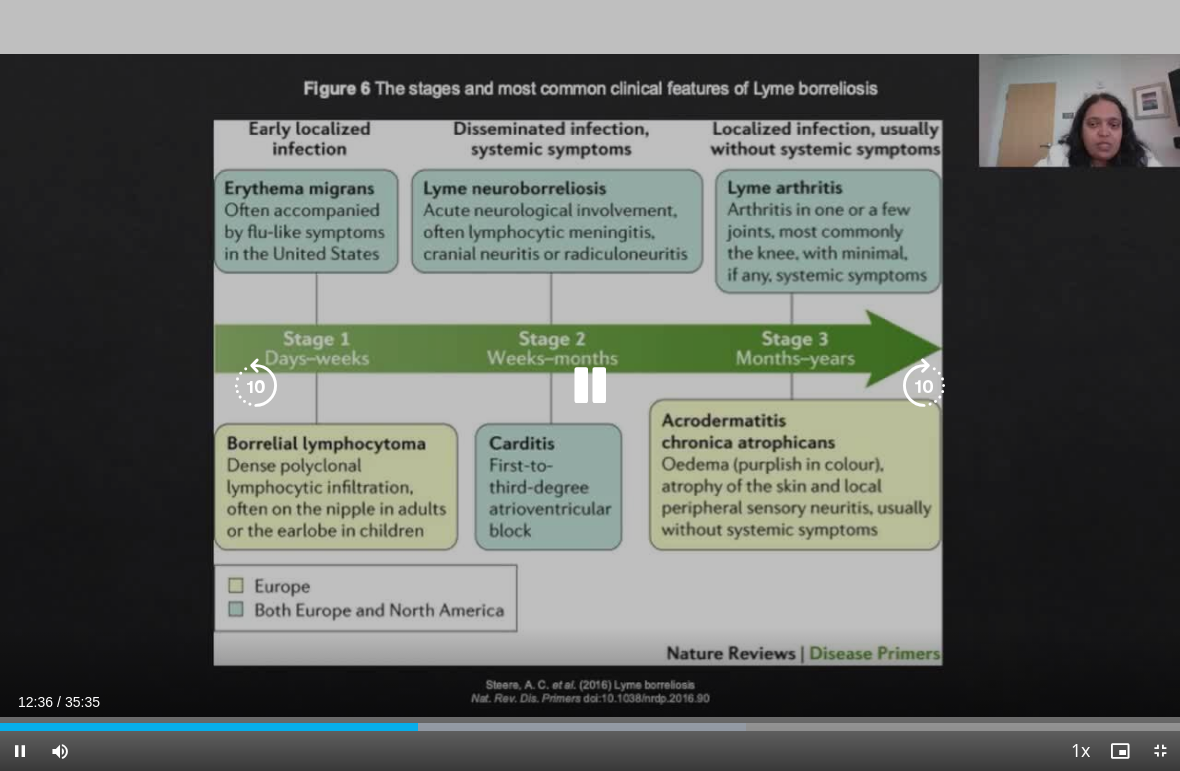 click at bounding box center [924, 386] 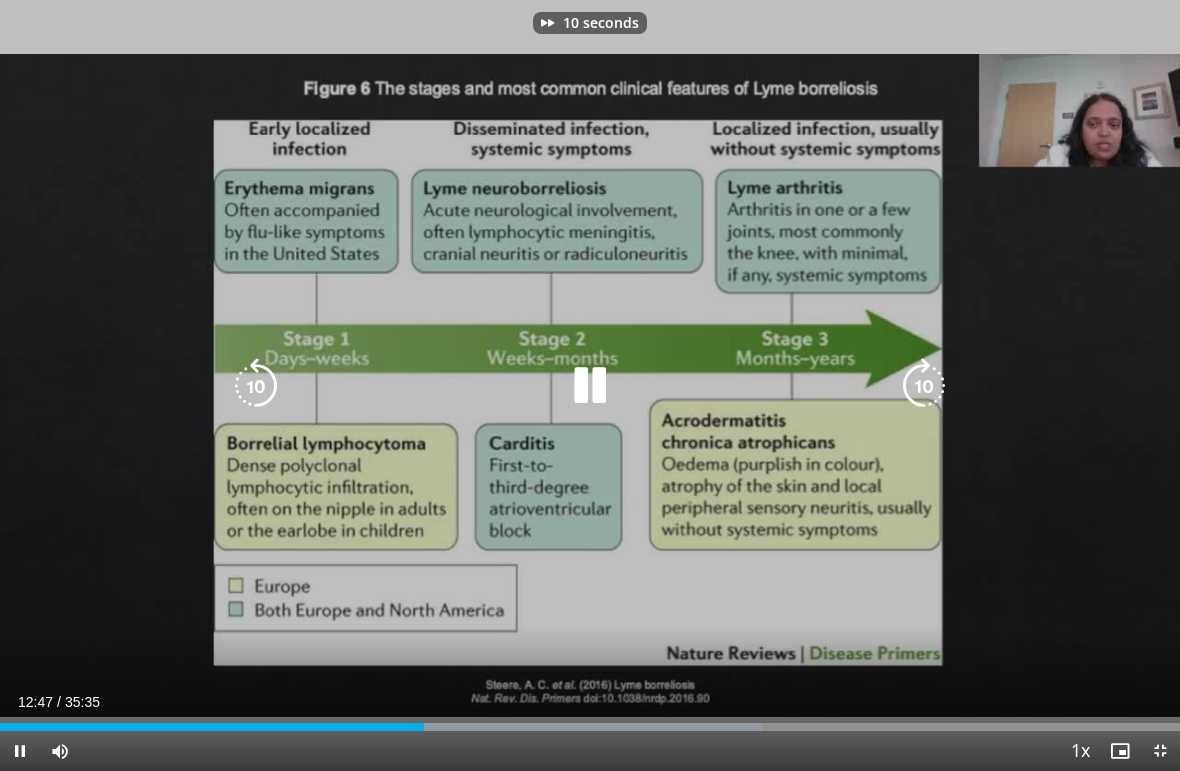 click at bounding box center (924, 386) 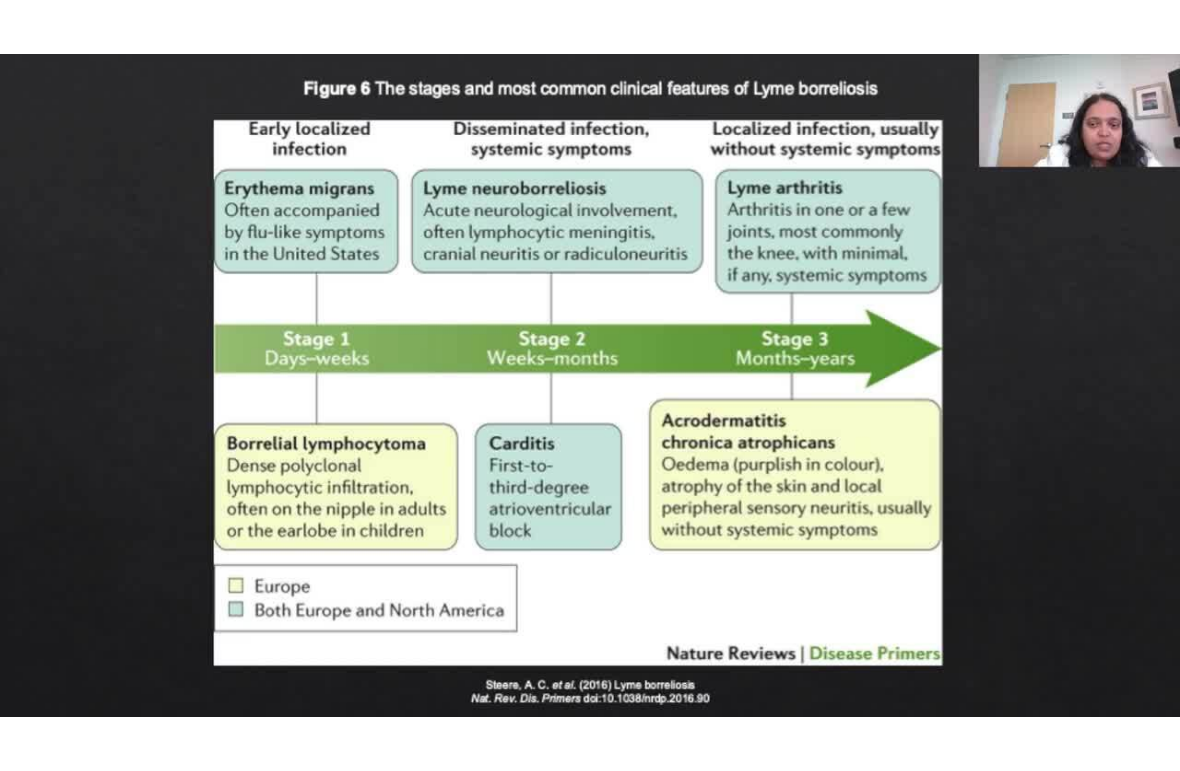click at bounding box center [924, 386] 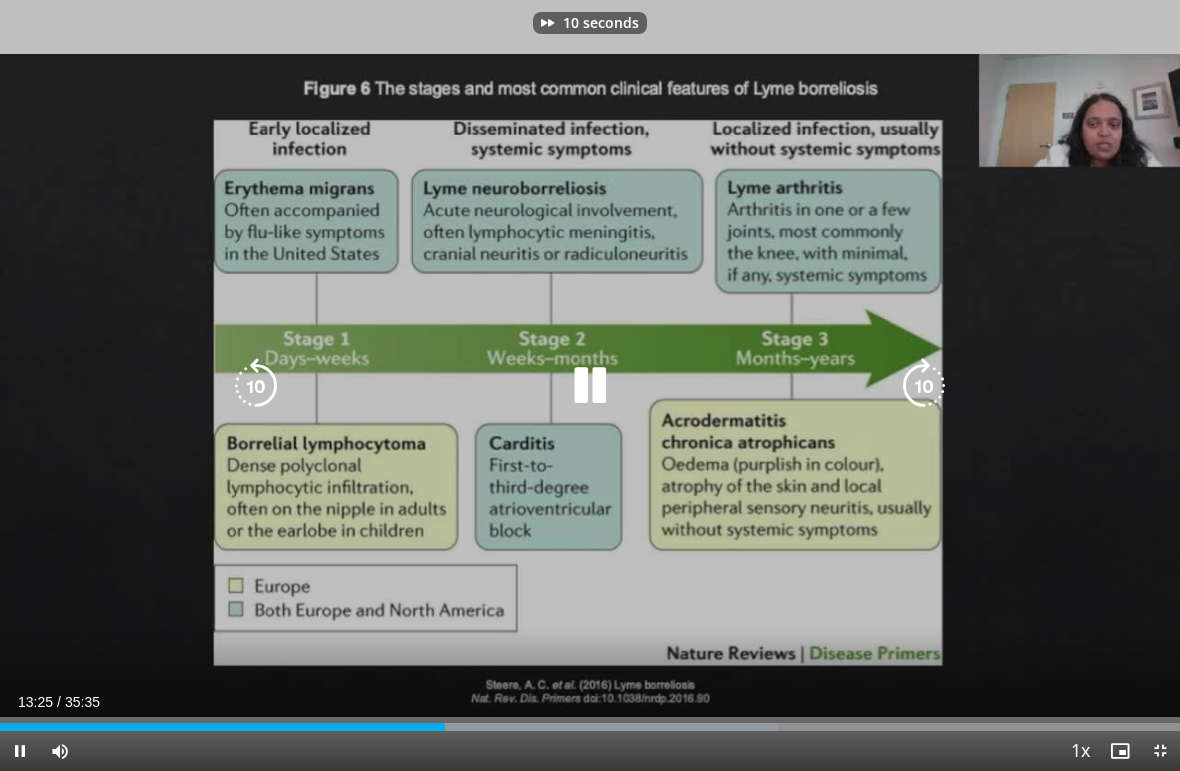 click at bounding box center [924, 386] 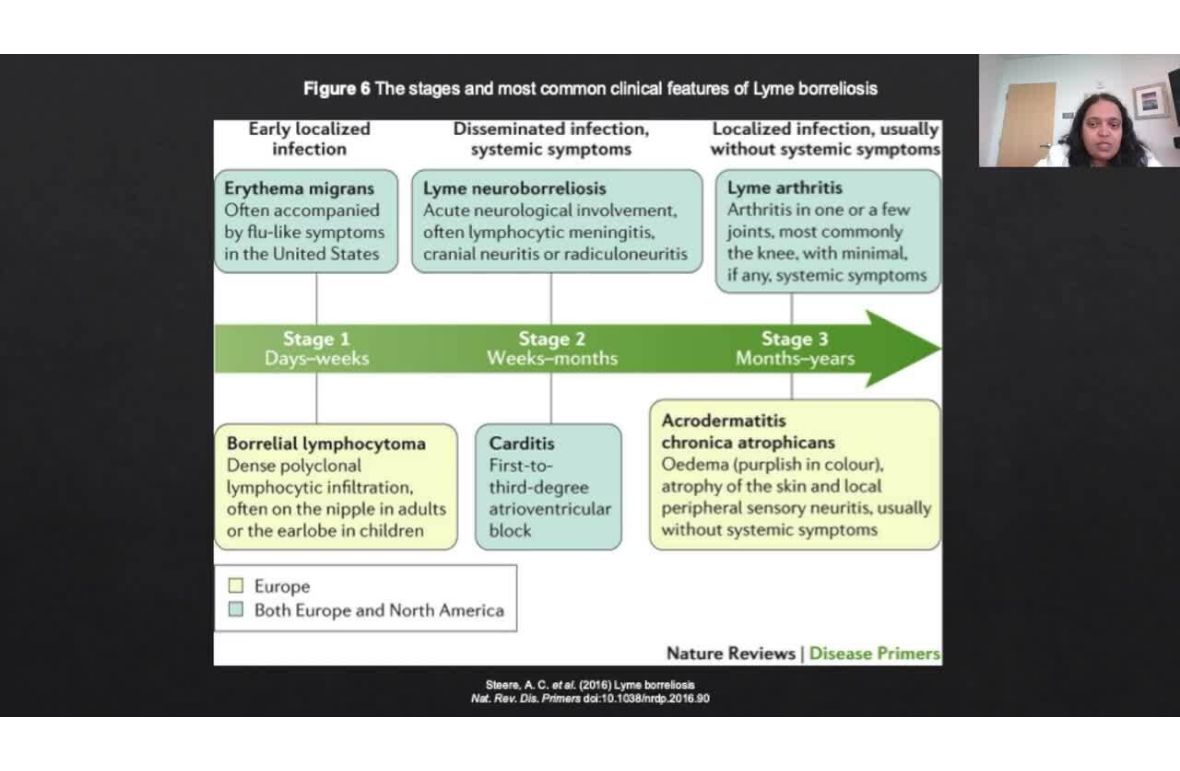 click at bounding box center [924, 386] 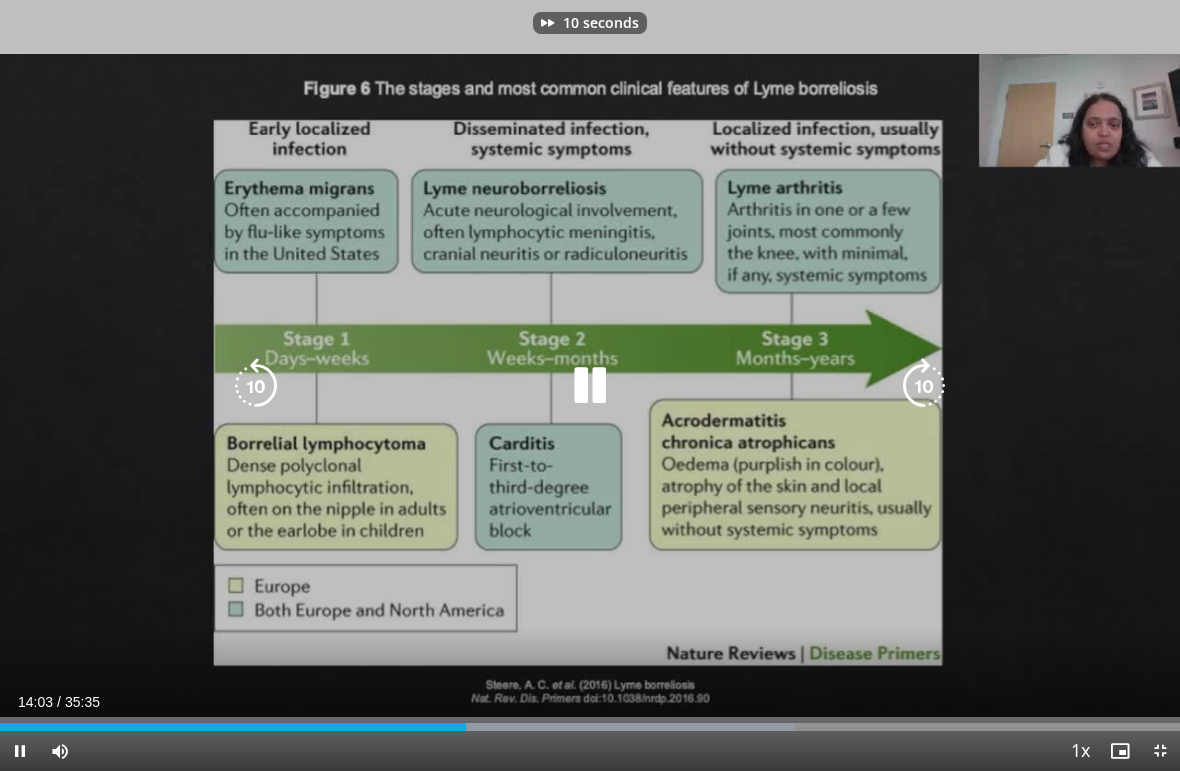 click at bounding box center [924, 386] 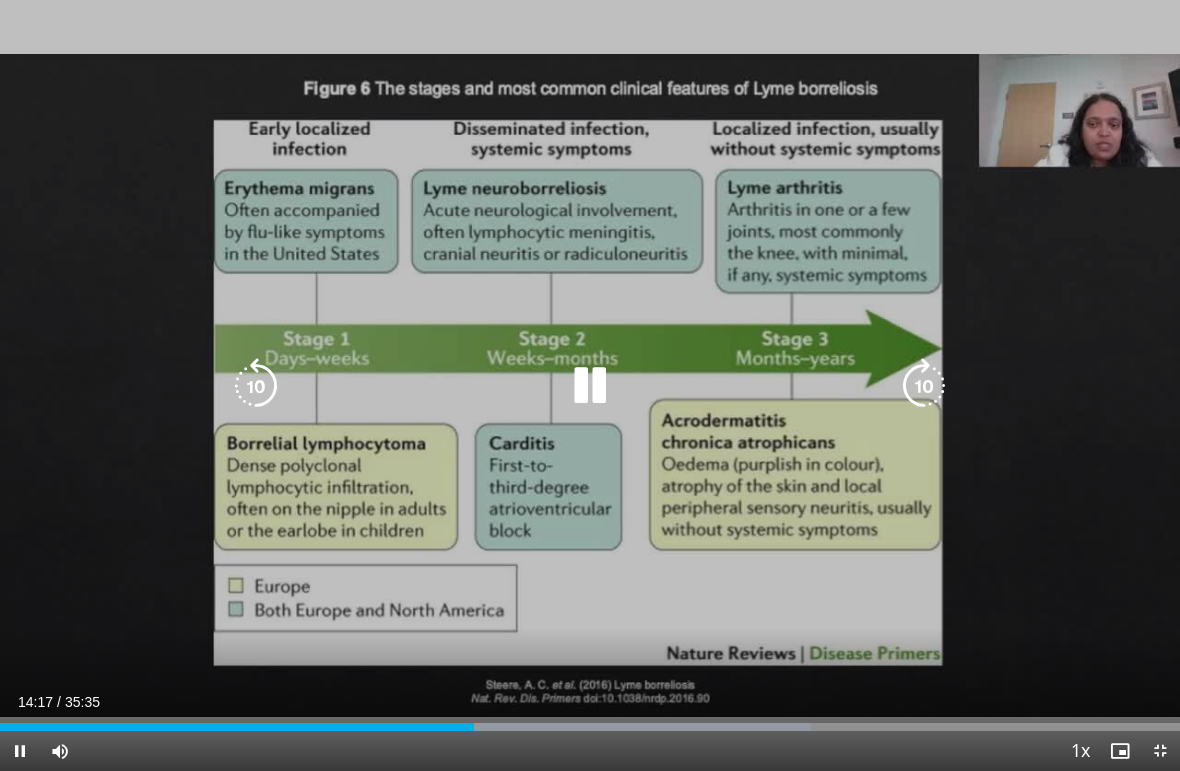 click at bounding box center [924, 386] 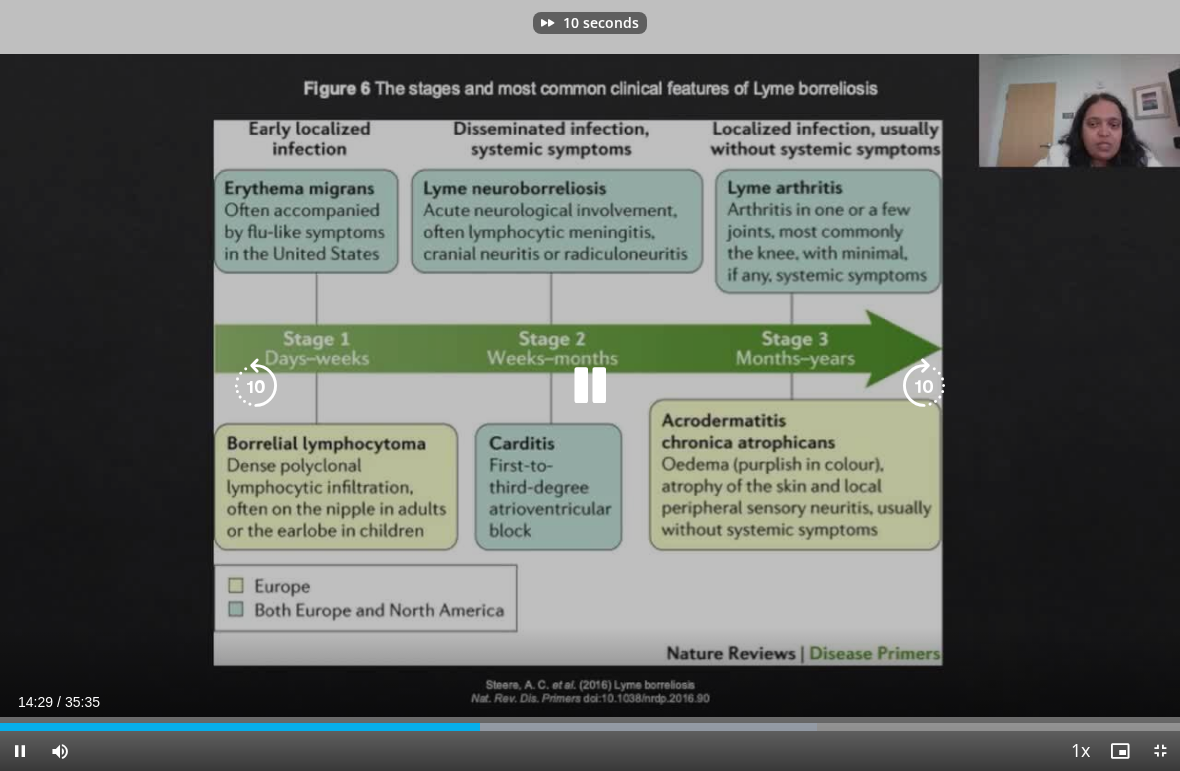 click at bounding box center [924, 386] 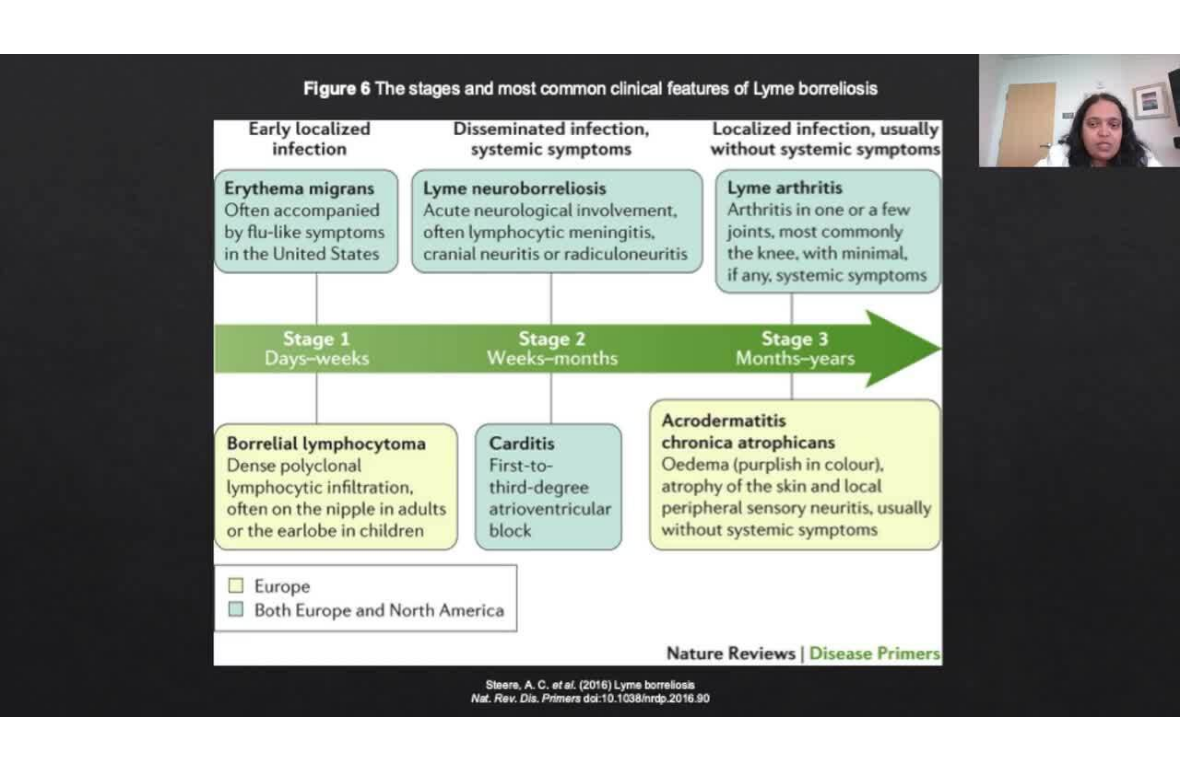 click at bounding box center (924, 386) 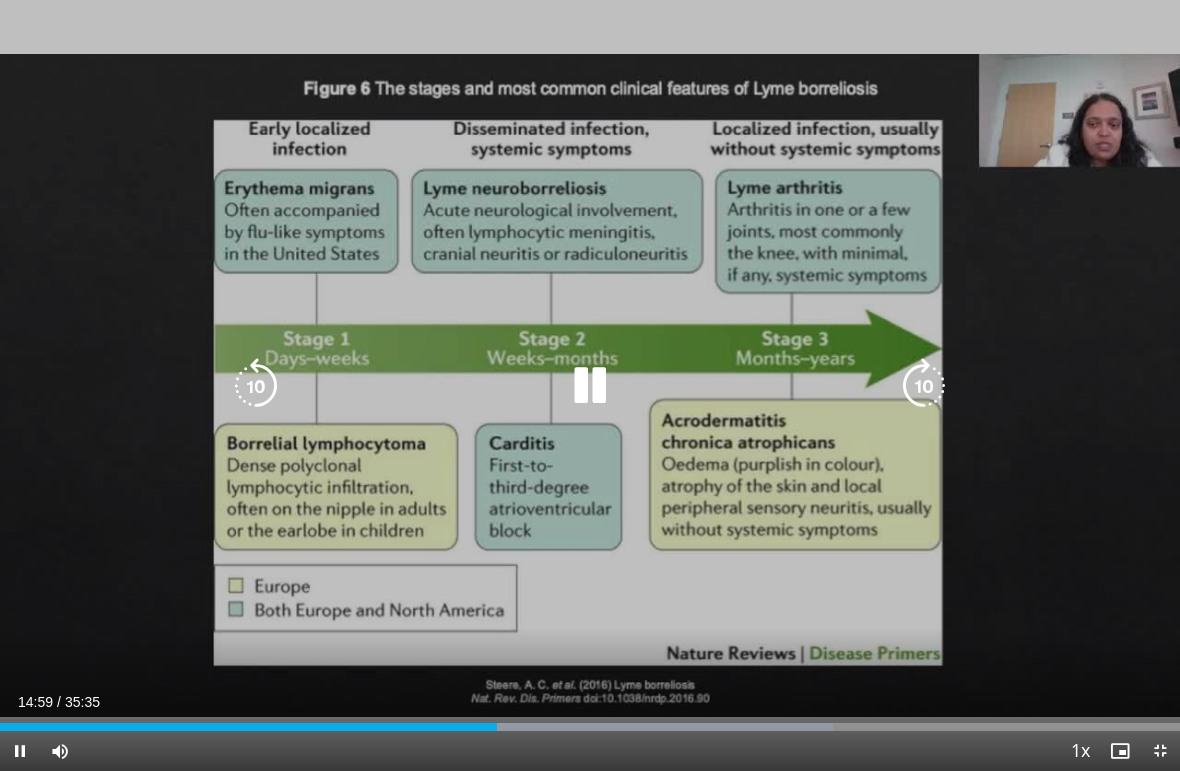 click on "10 seconds
Tap to unmute" at bounding box center (590, 385) 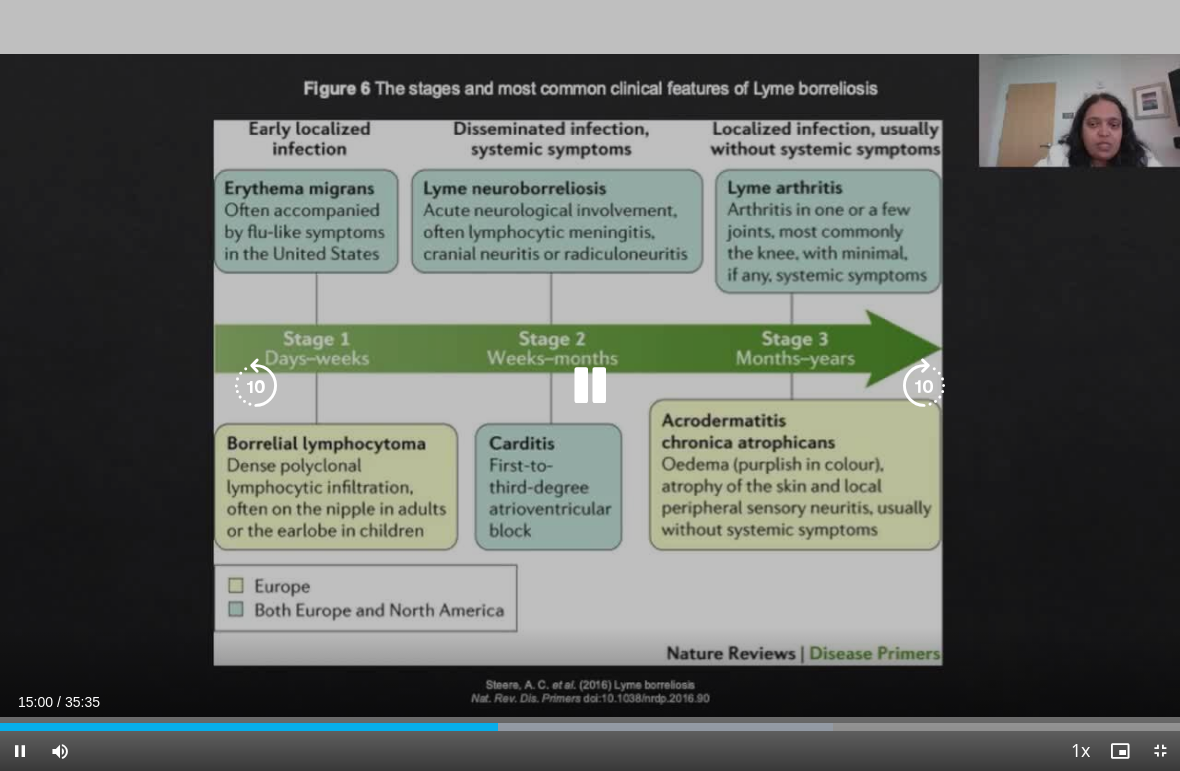 click at bounding box center (924, 386) 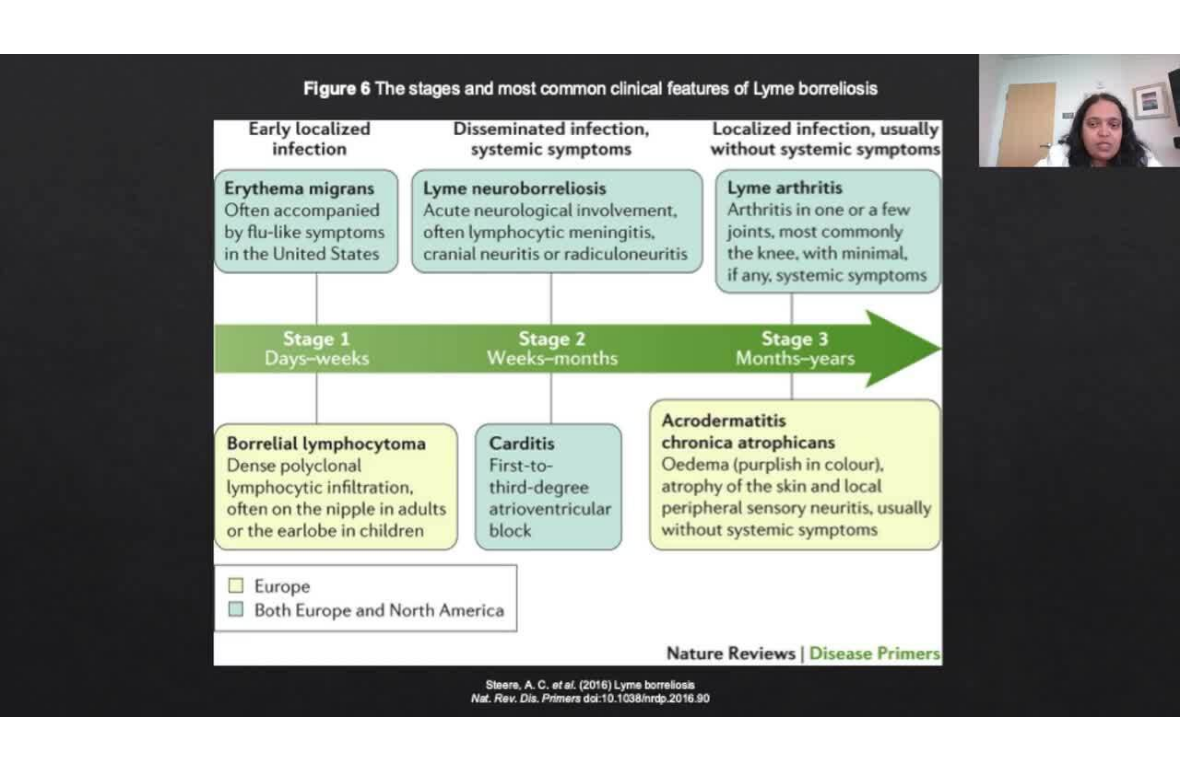 click at bounding box center [256, 386] 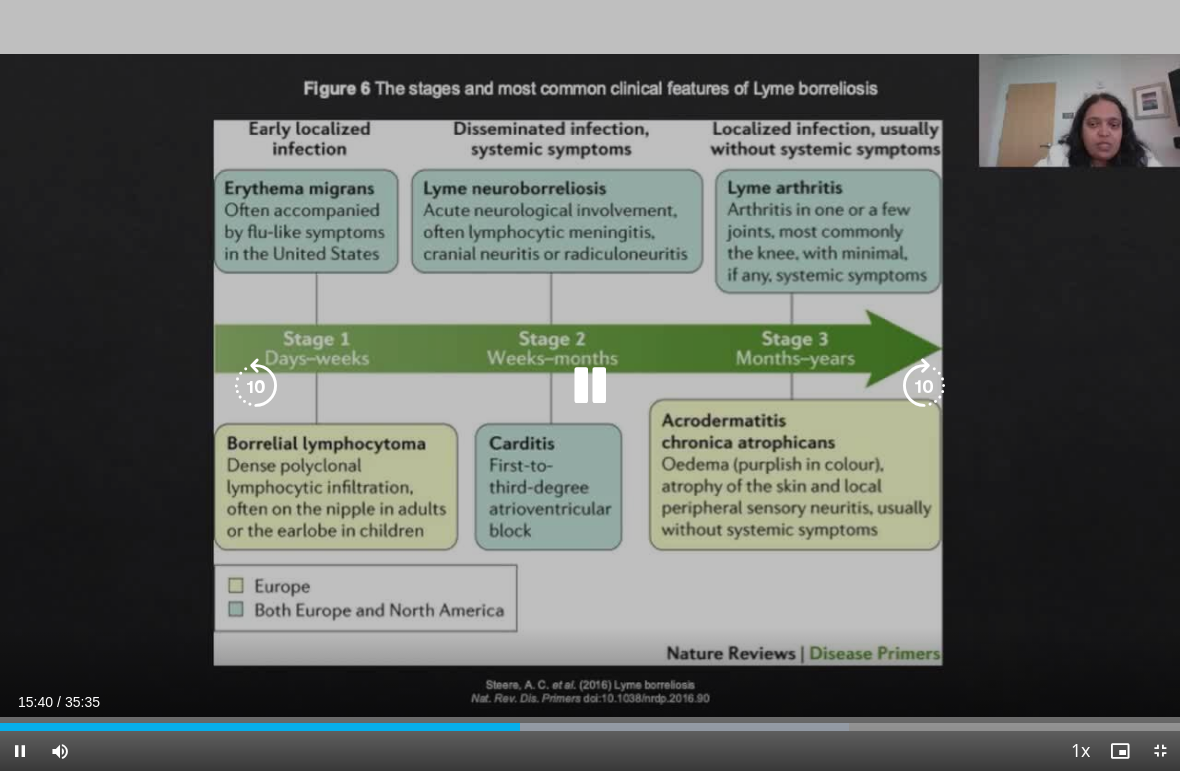 click at bounding box center [924, 386] 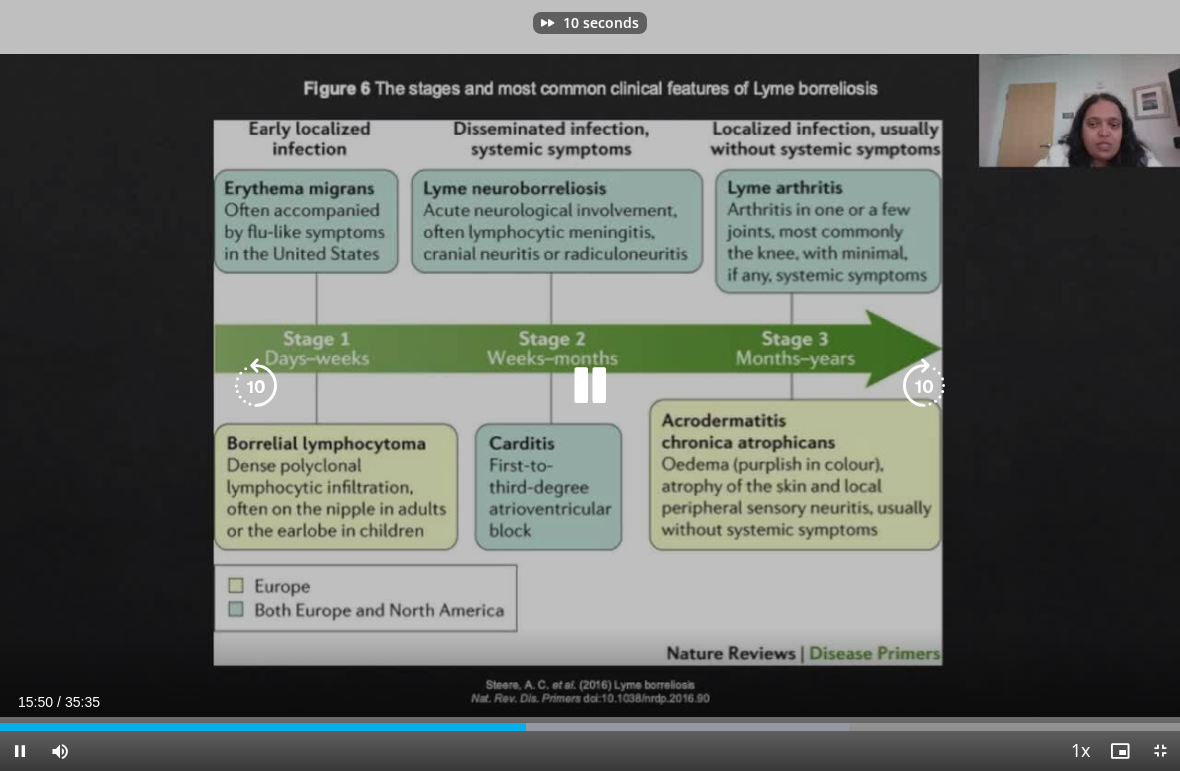 click at bounding box center [924, 386] 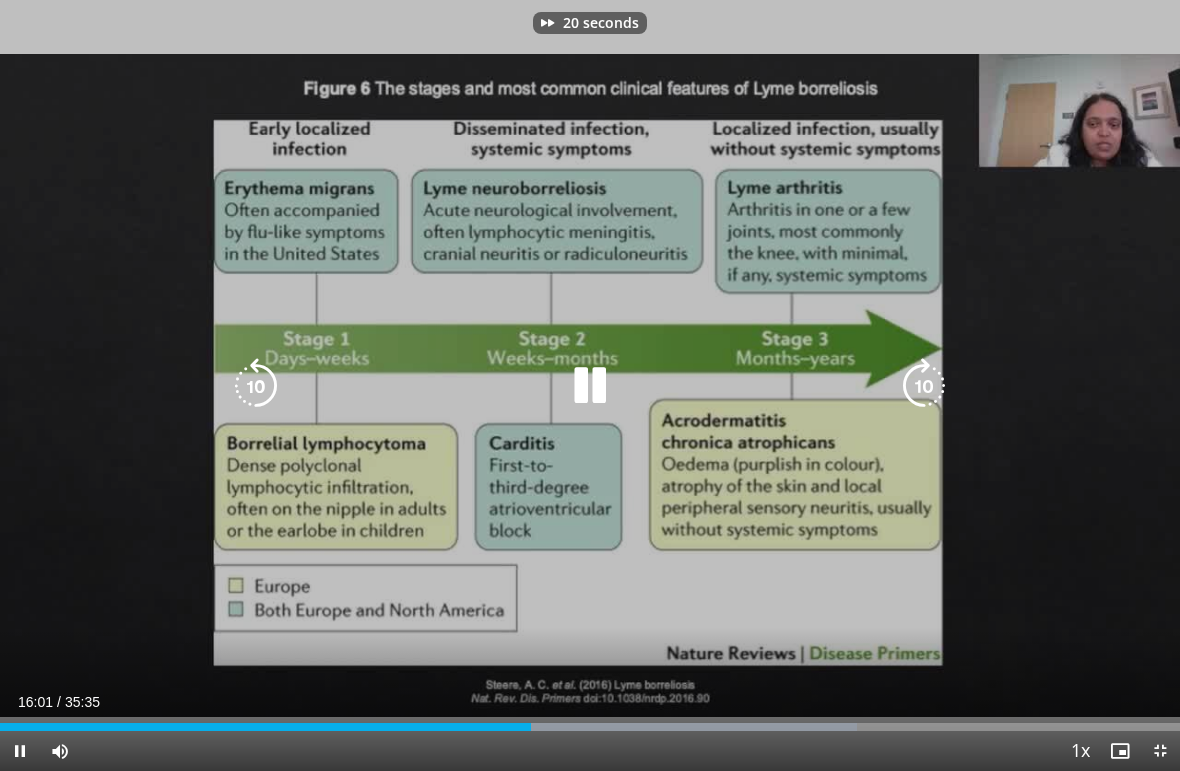 click at bounding box center [924, 386] 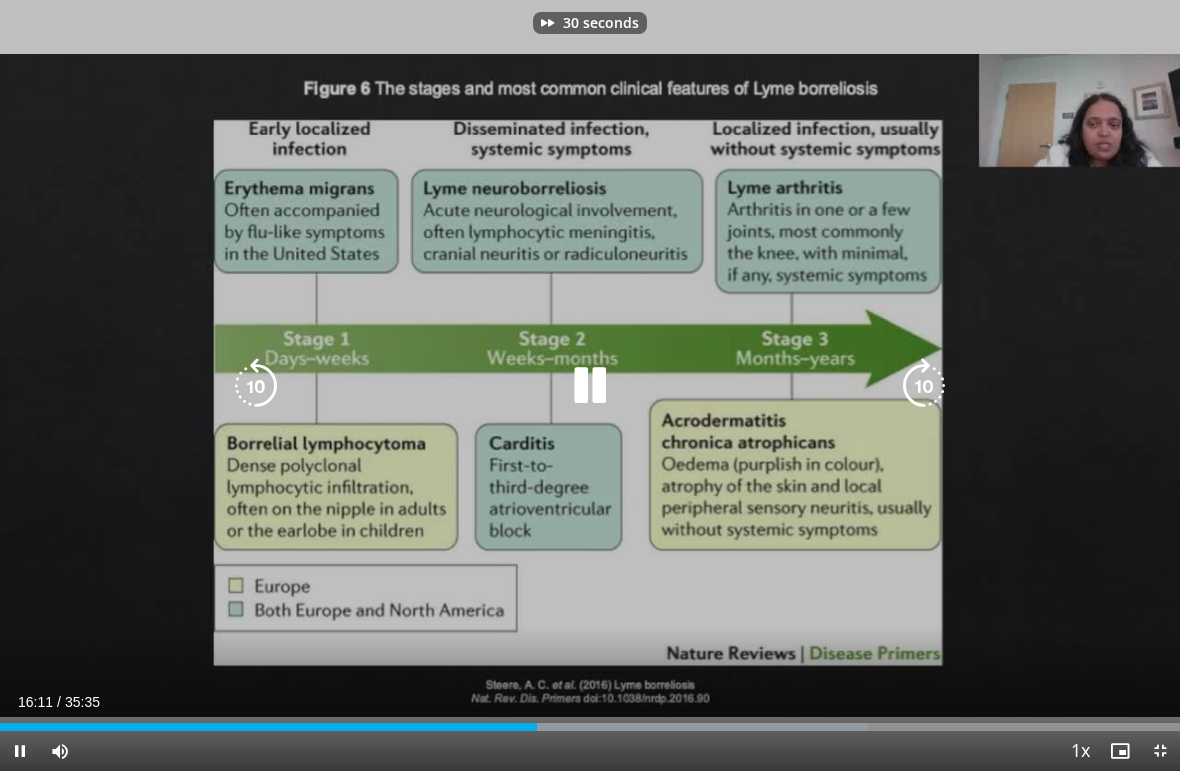 click at bounding box center [924, 386] 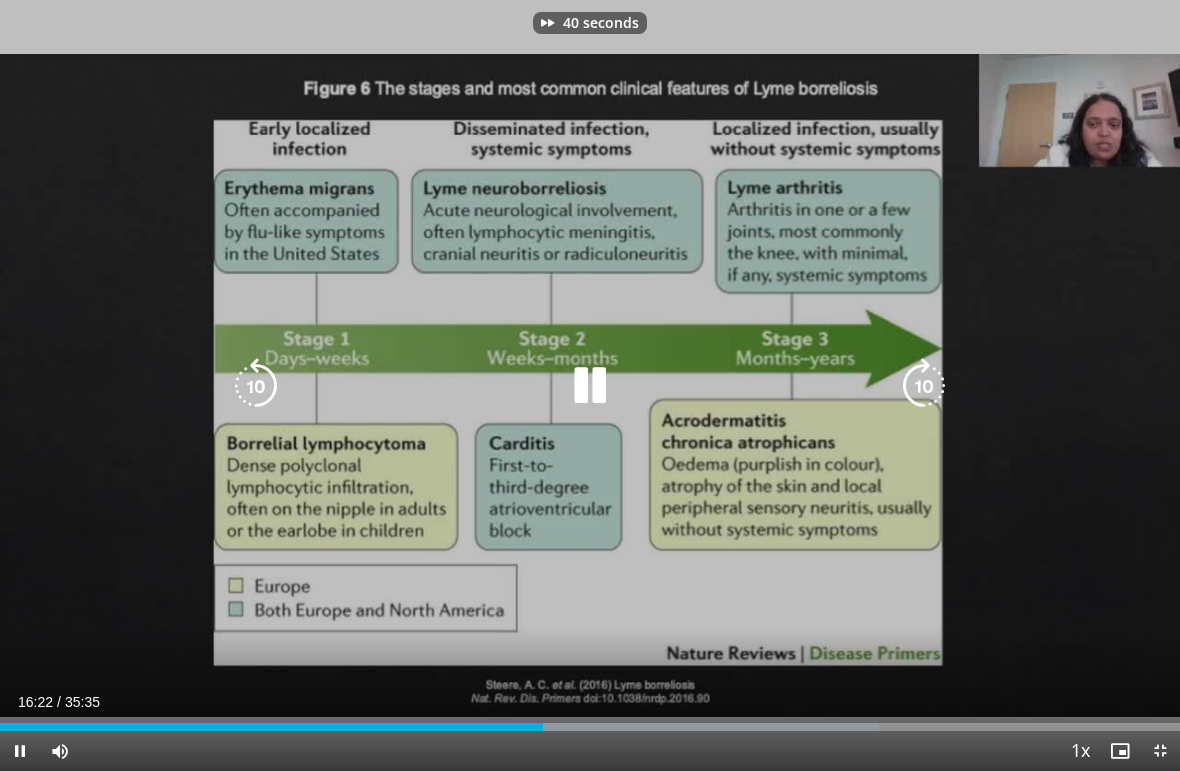 click at bounding box center (924, 386) 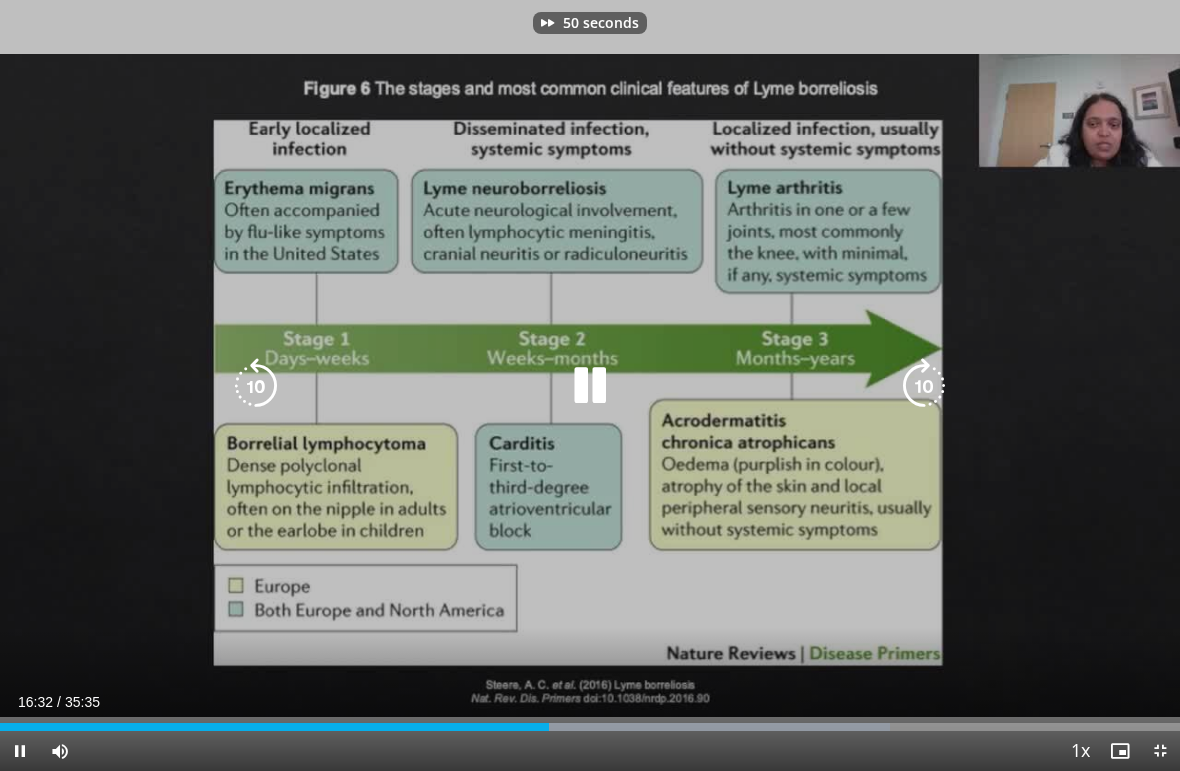 click at bounding box center (924, 386) 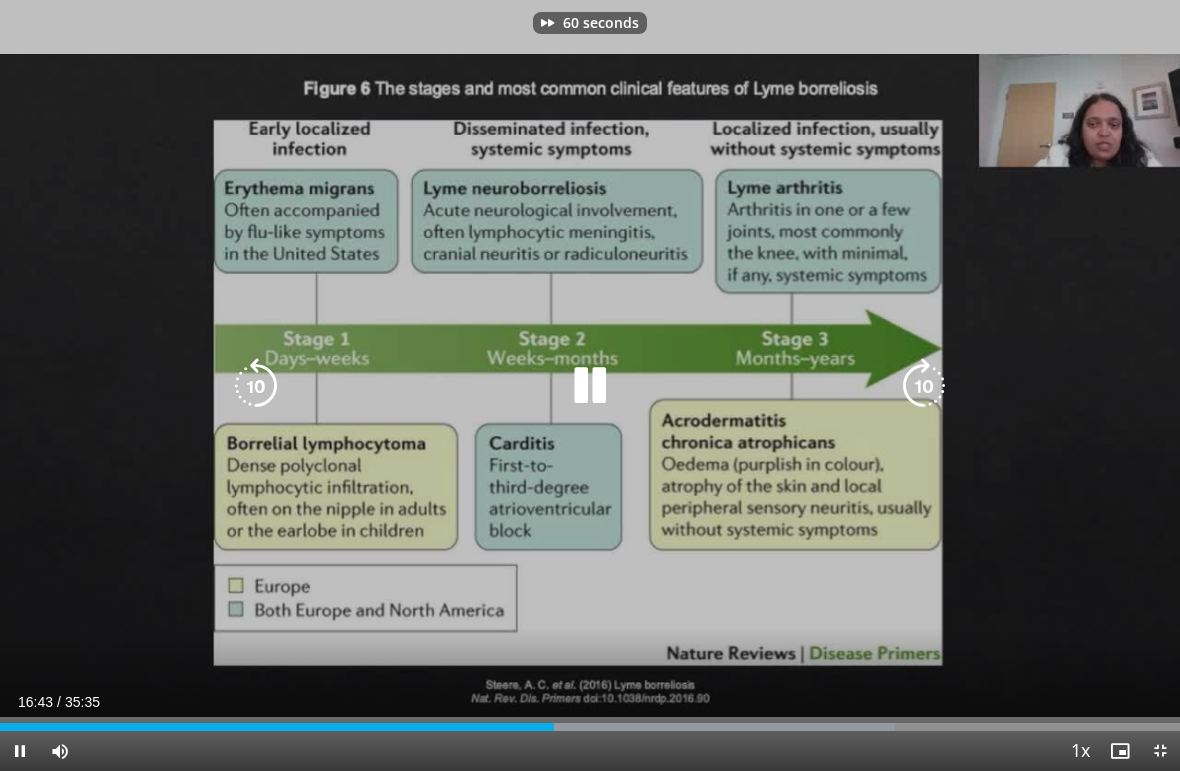 click at bounding box center [924, 386] 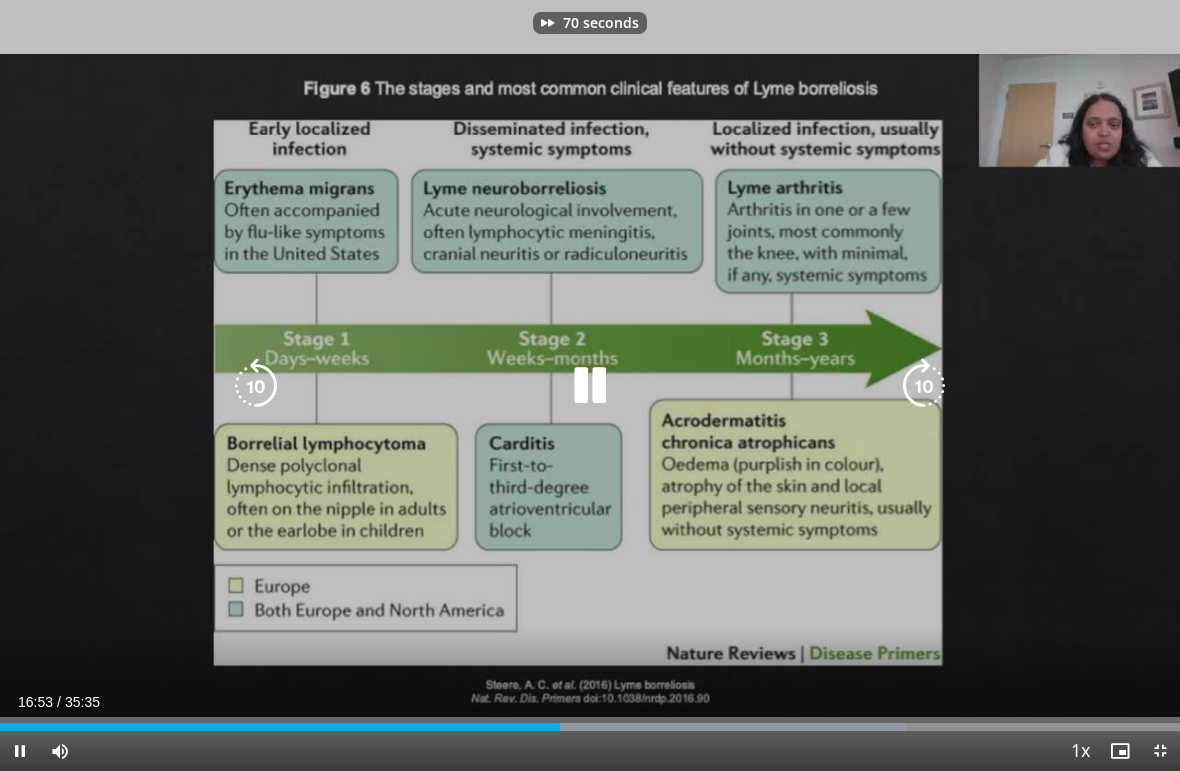 click at bounding box center [924, 386] 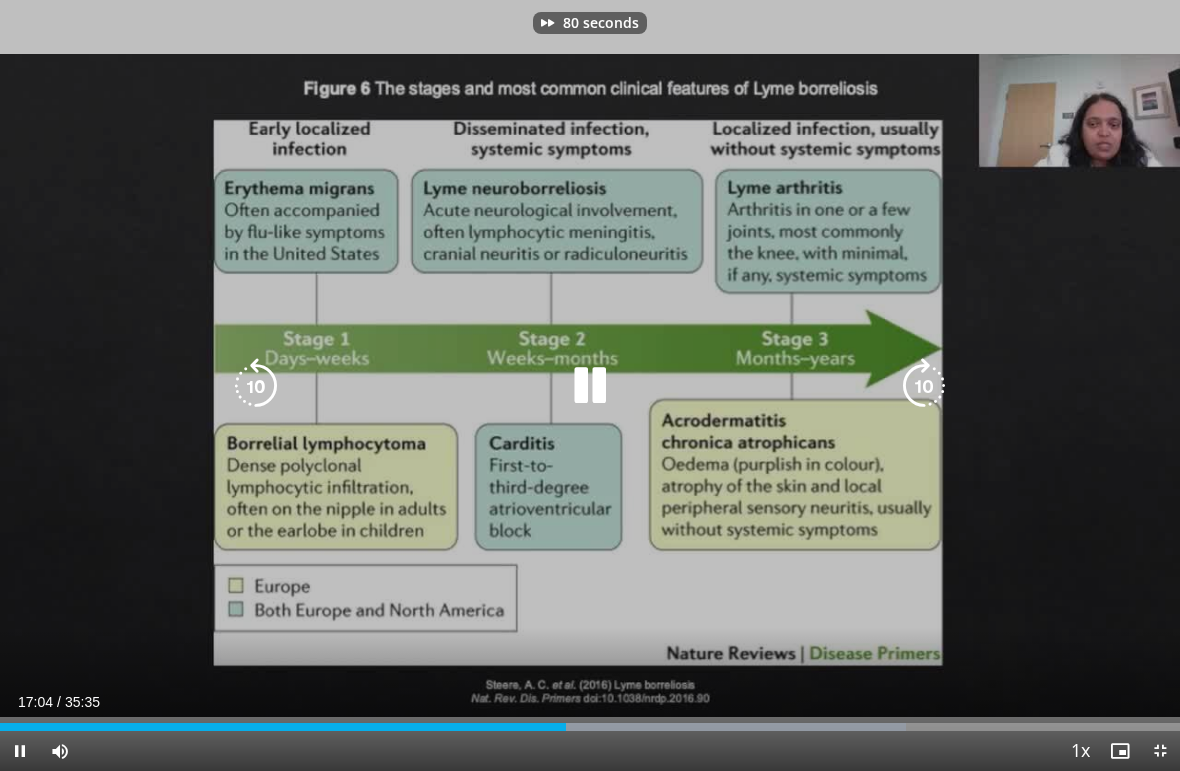 click at bounding box center [924, 386] 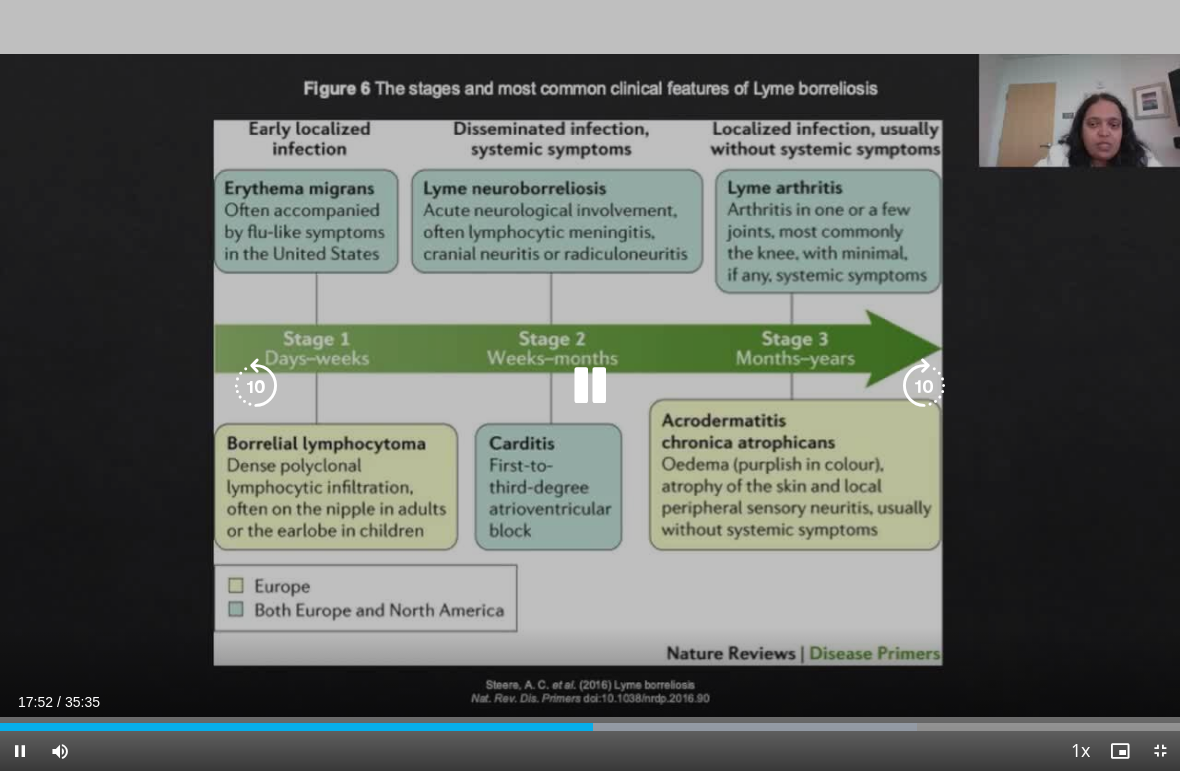 click at bounding box center [924, 386] 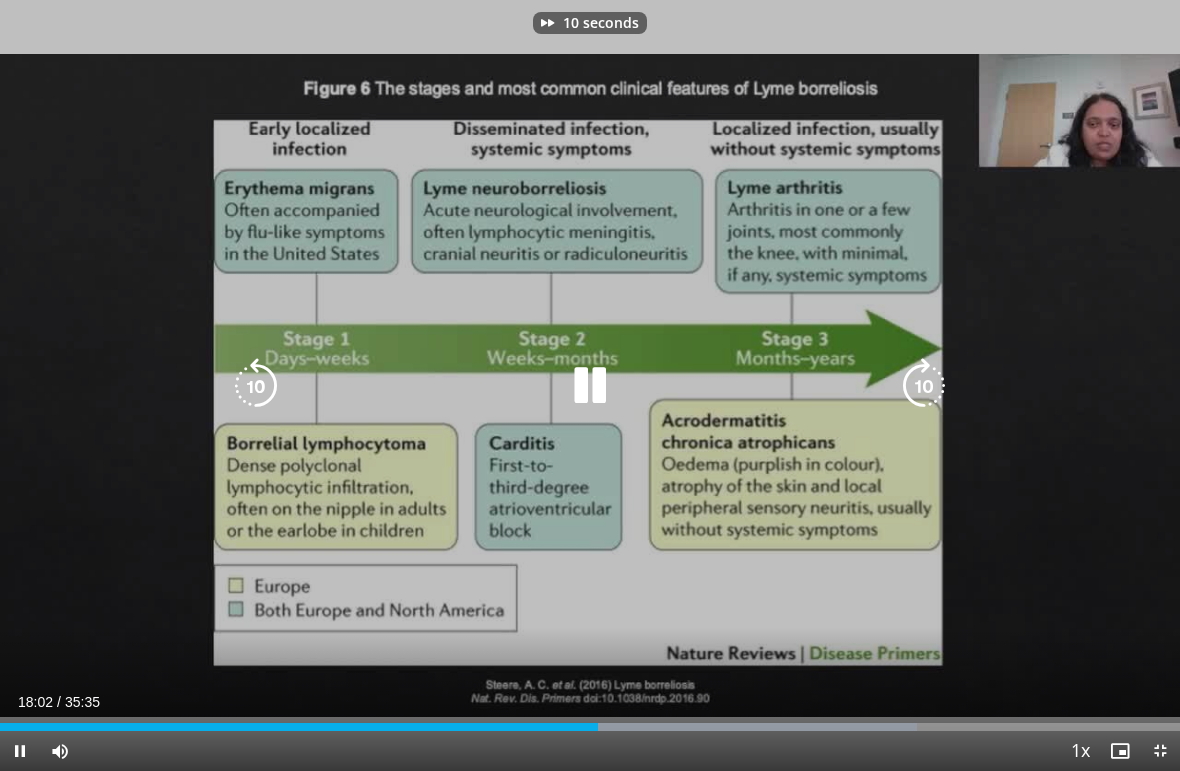 click at bounding box center [924, 386] 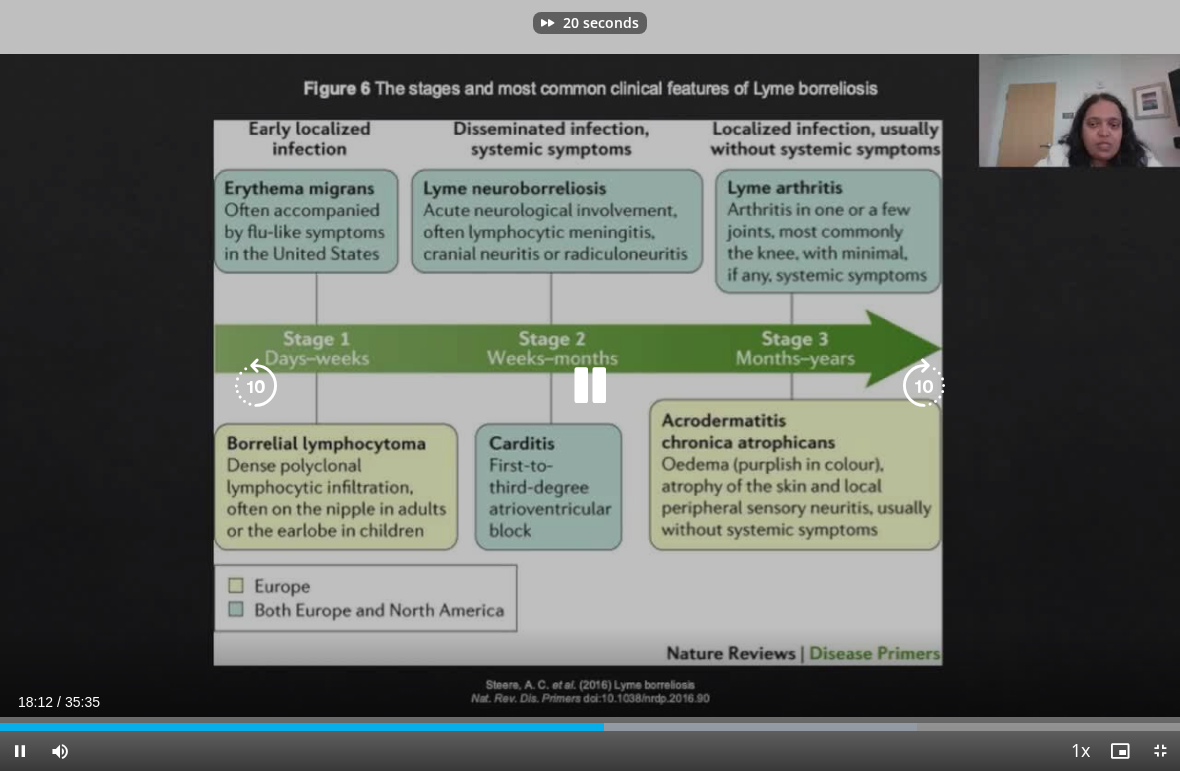 click at bounding box center [924, 386] 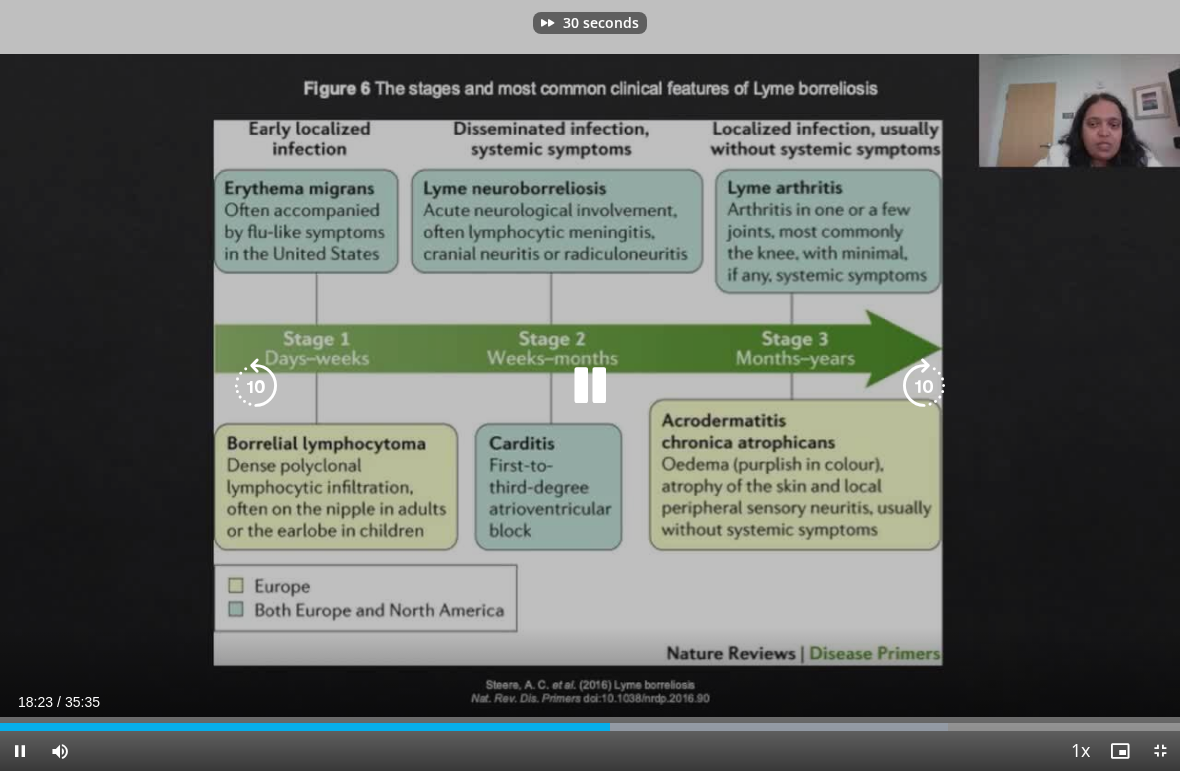 click at bounding box center (924, 386) 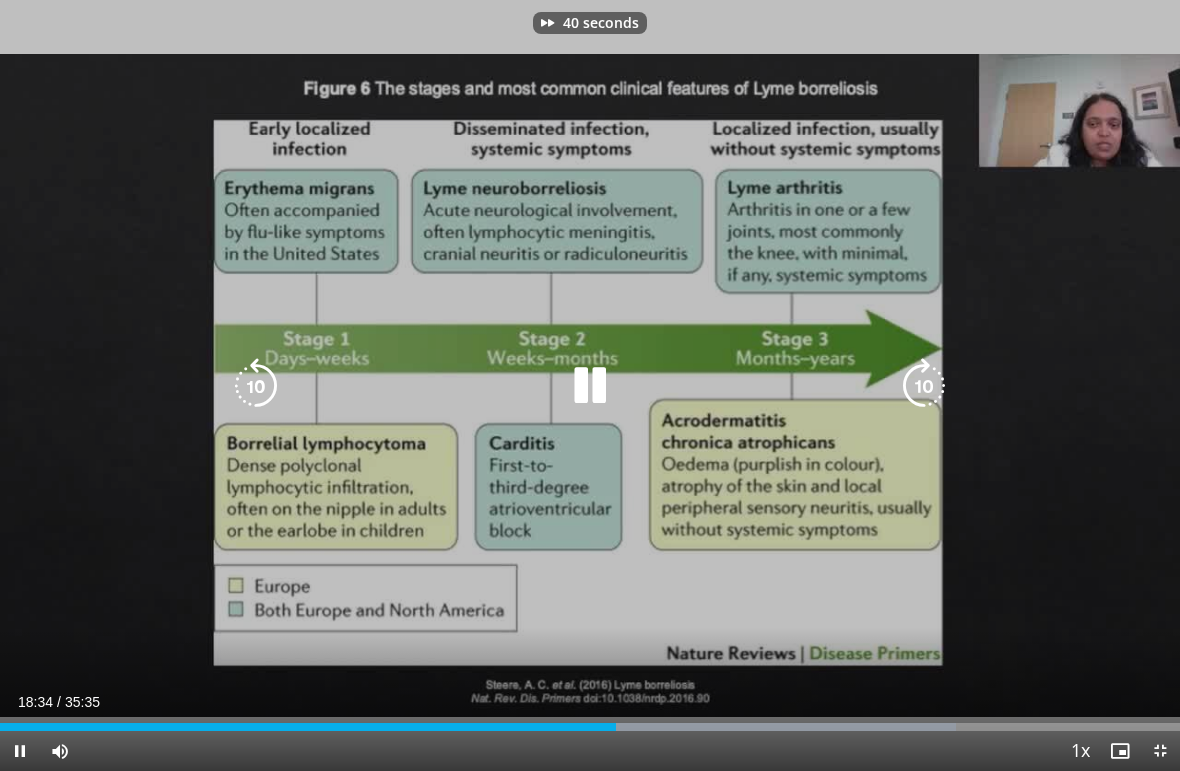 click at bounding box center [924, 386] 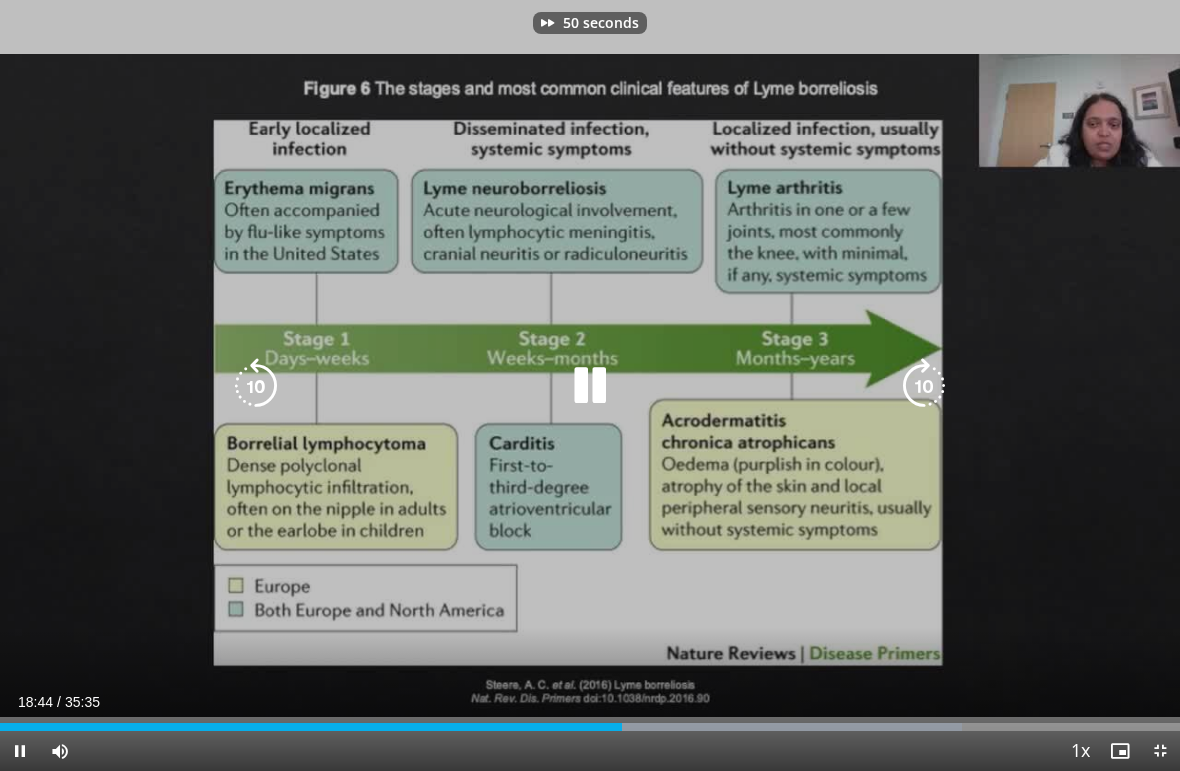 click at bounding box center (924, 386) 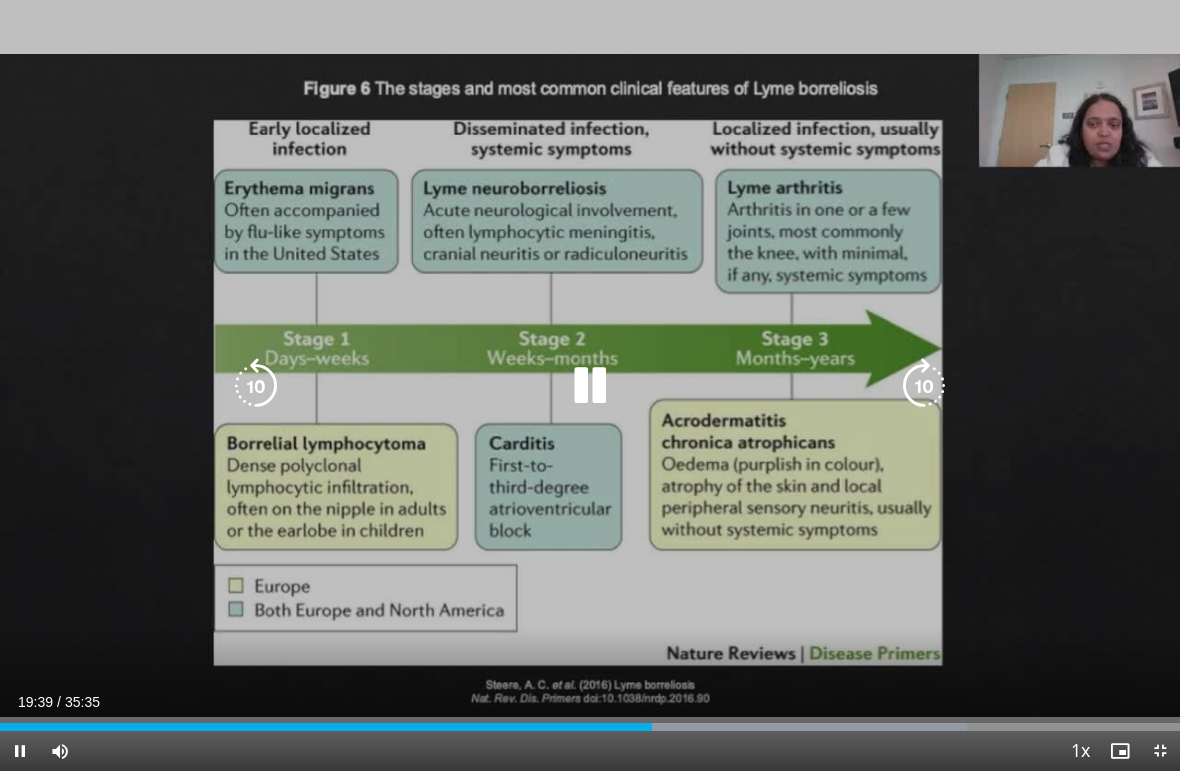 click at bounding box center [924, 386] 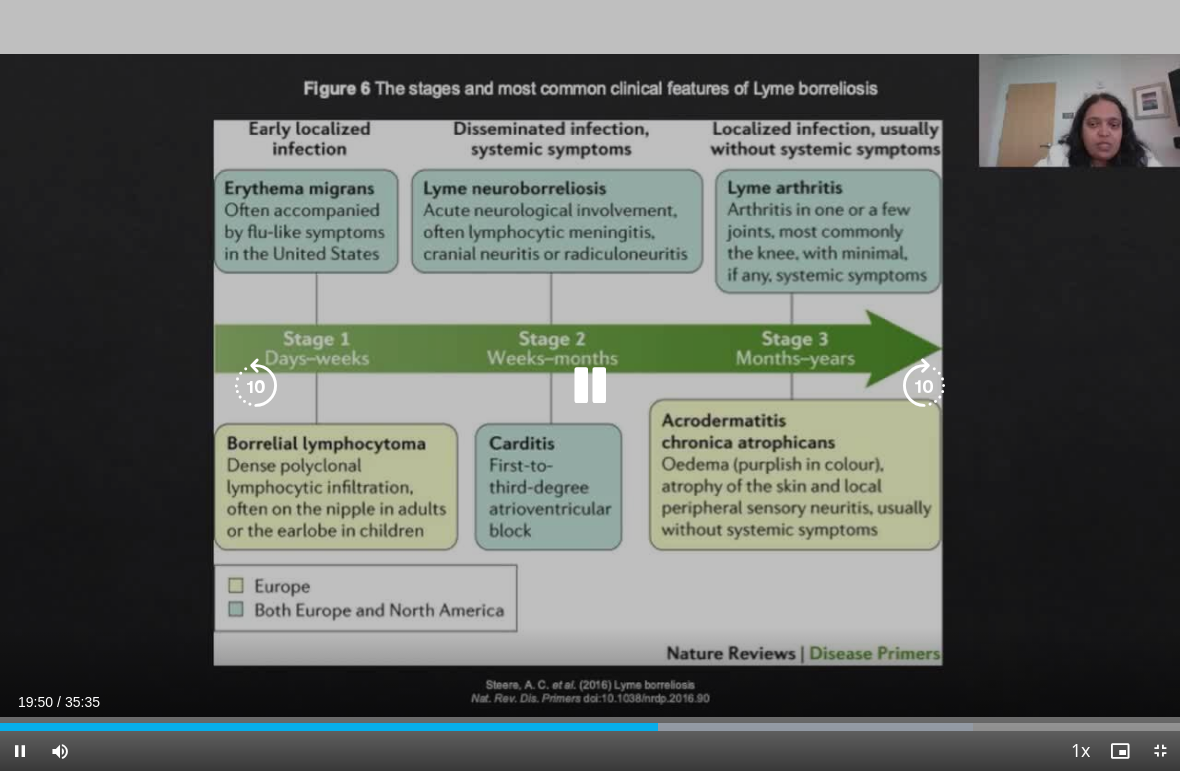 click at bounding box center [924, 386] 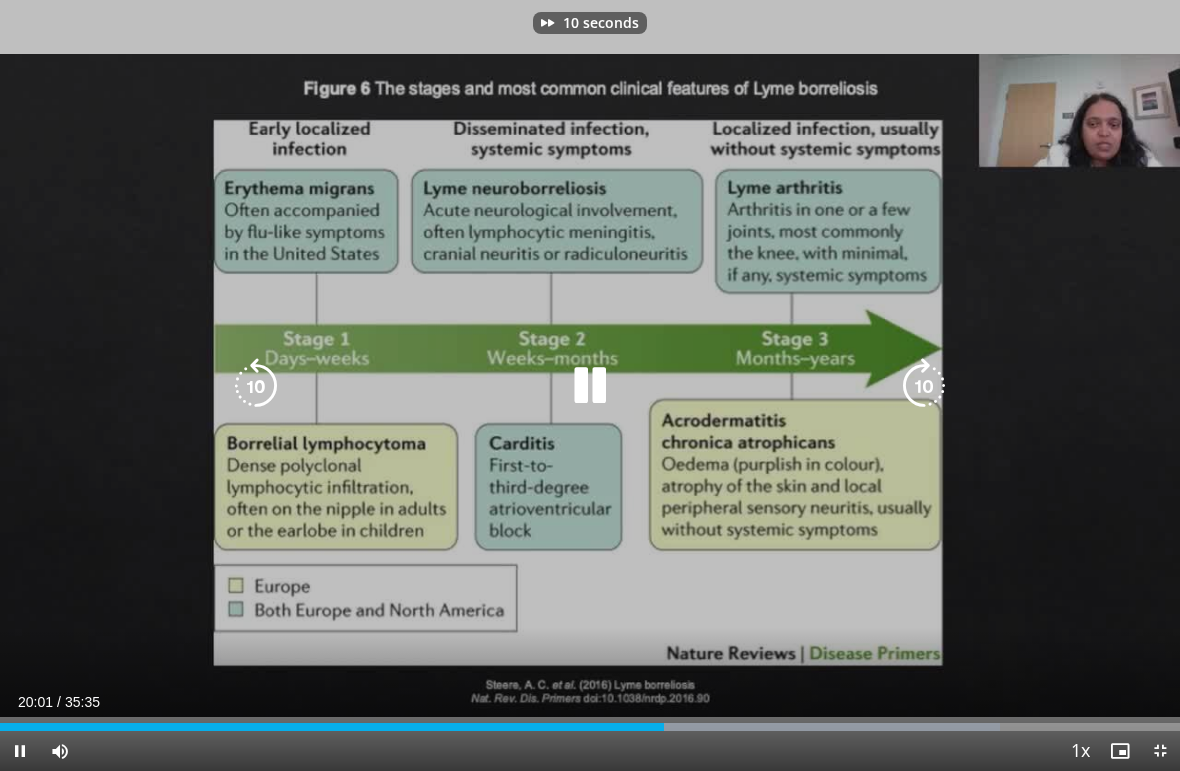 click at bounding box center [924, 386] 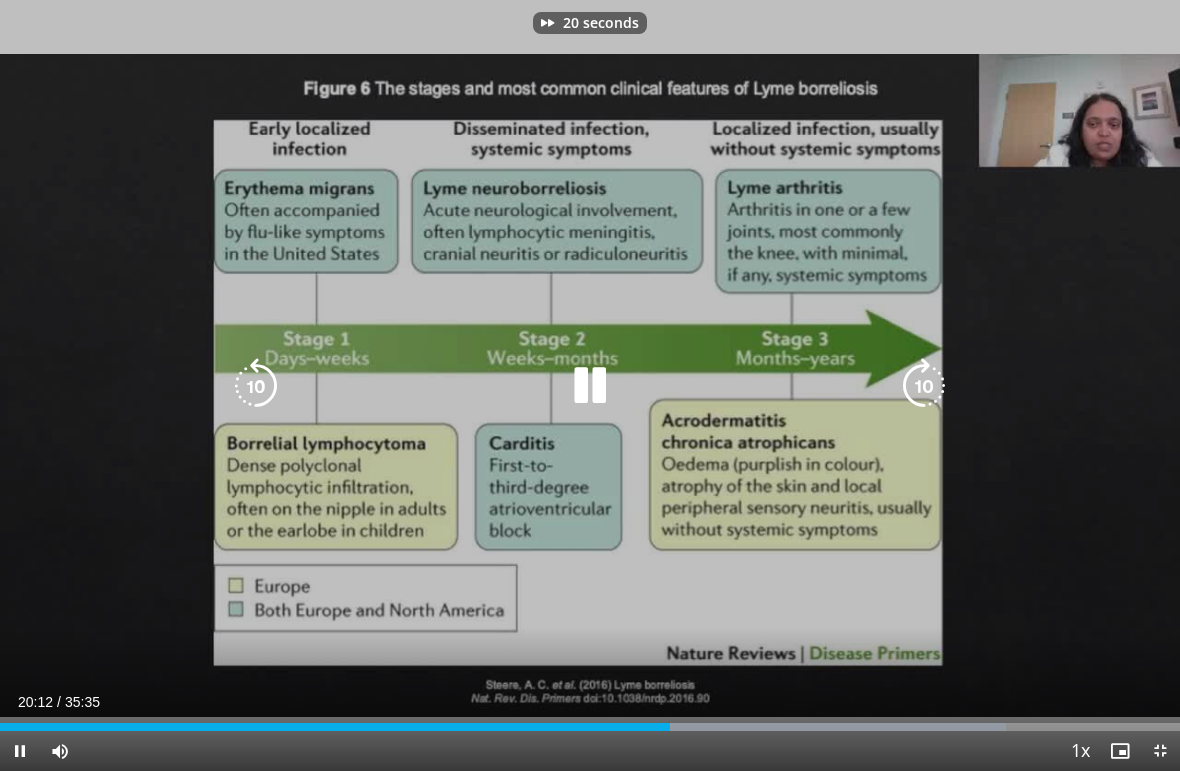click at bounding box center (924, 386) 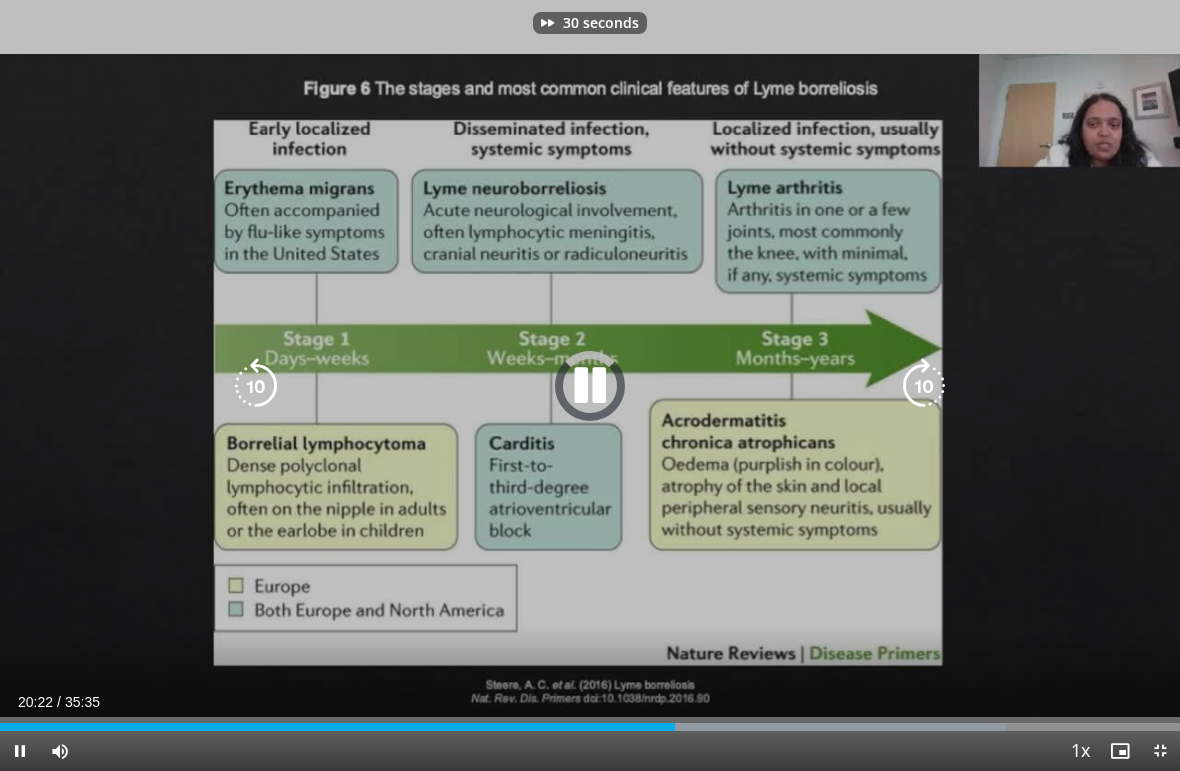 click at bounding box center [924, 386] 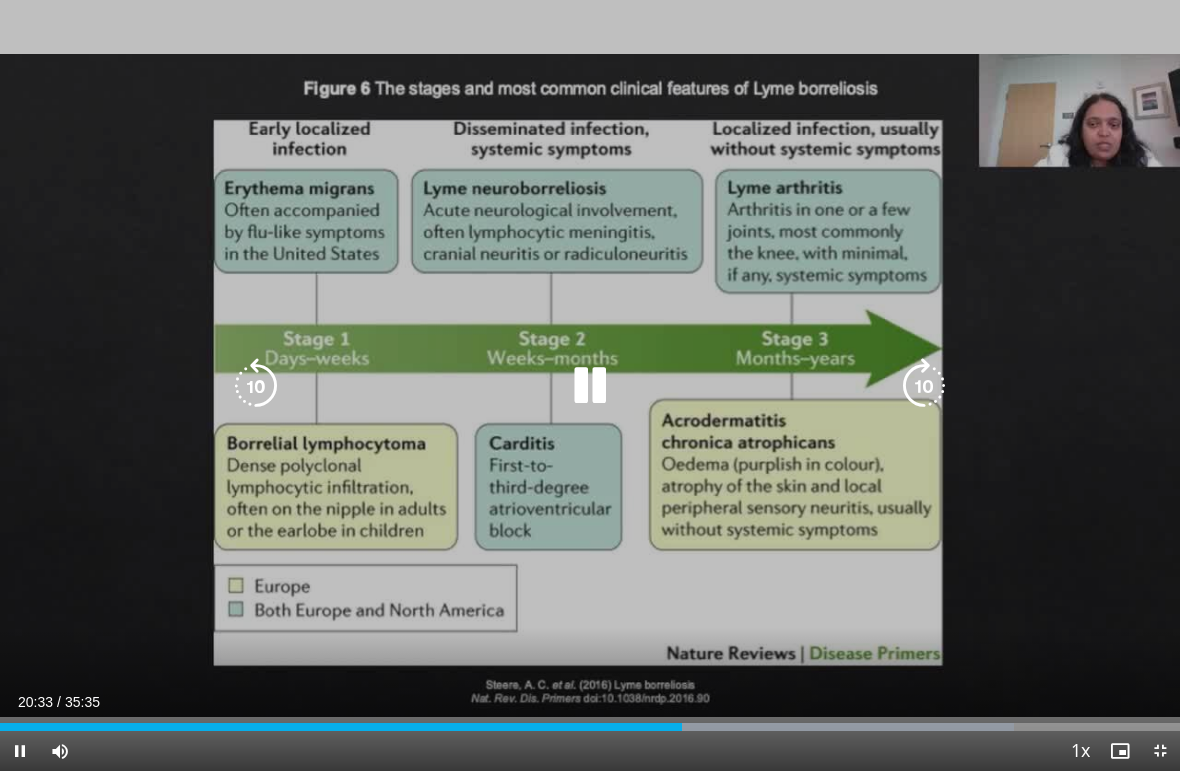 click at bounding box center (924, 386) 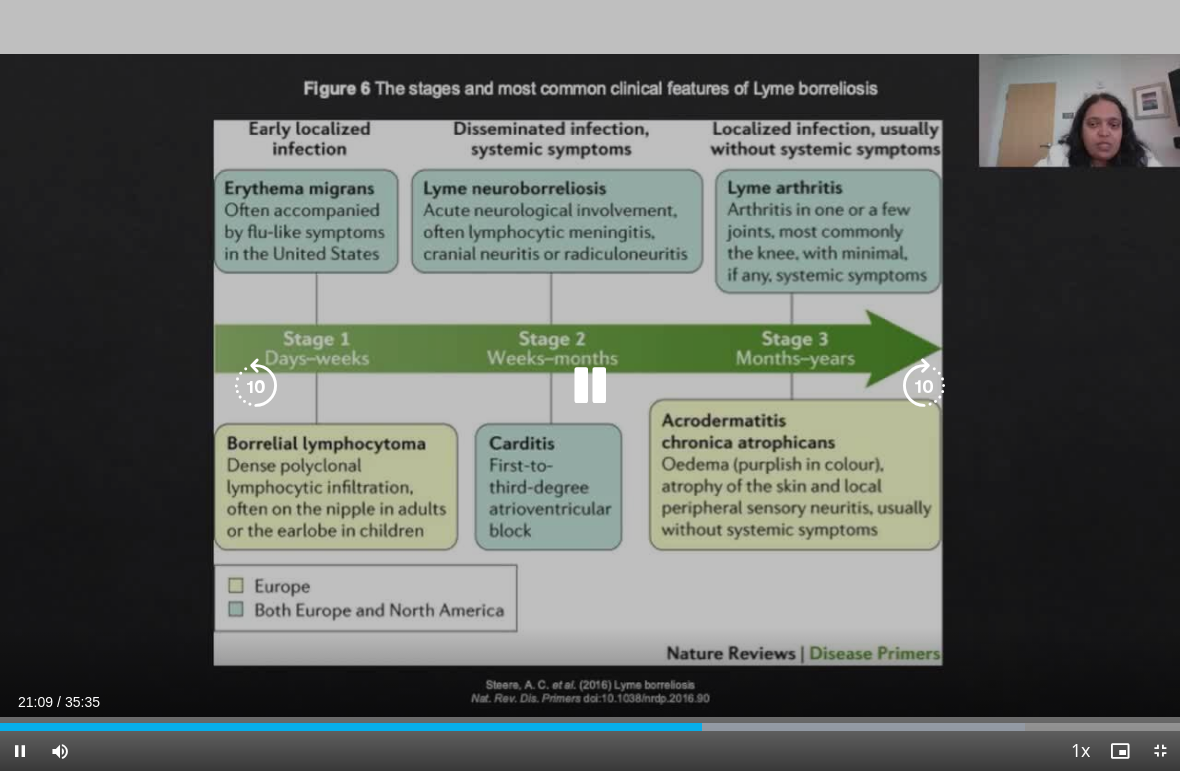 click at bounding box center (256, 386) 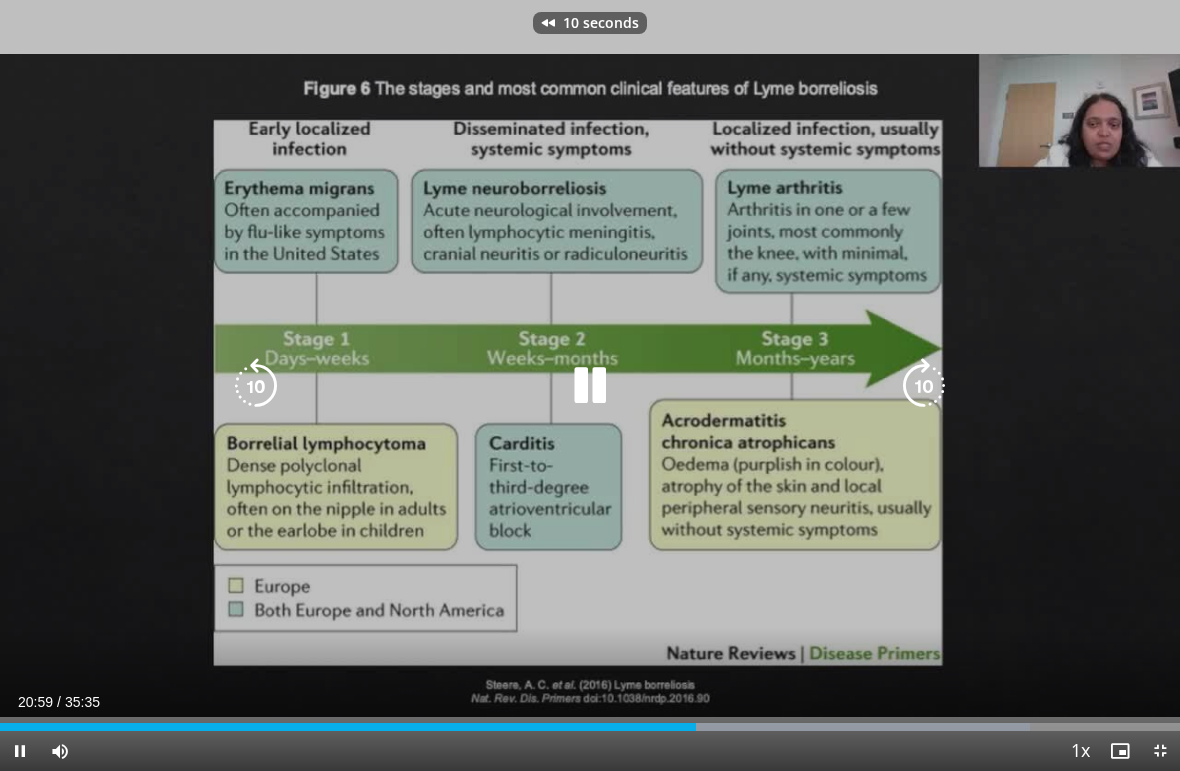 click at bounding box center [256, 386] 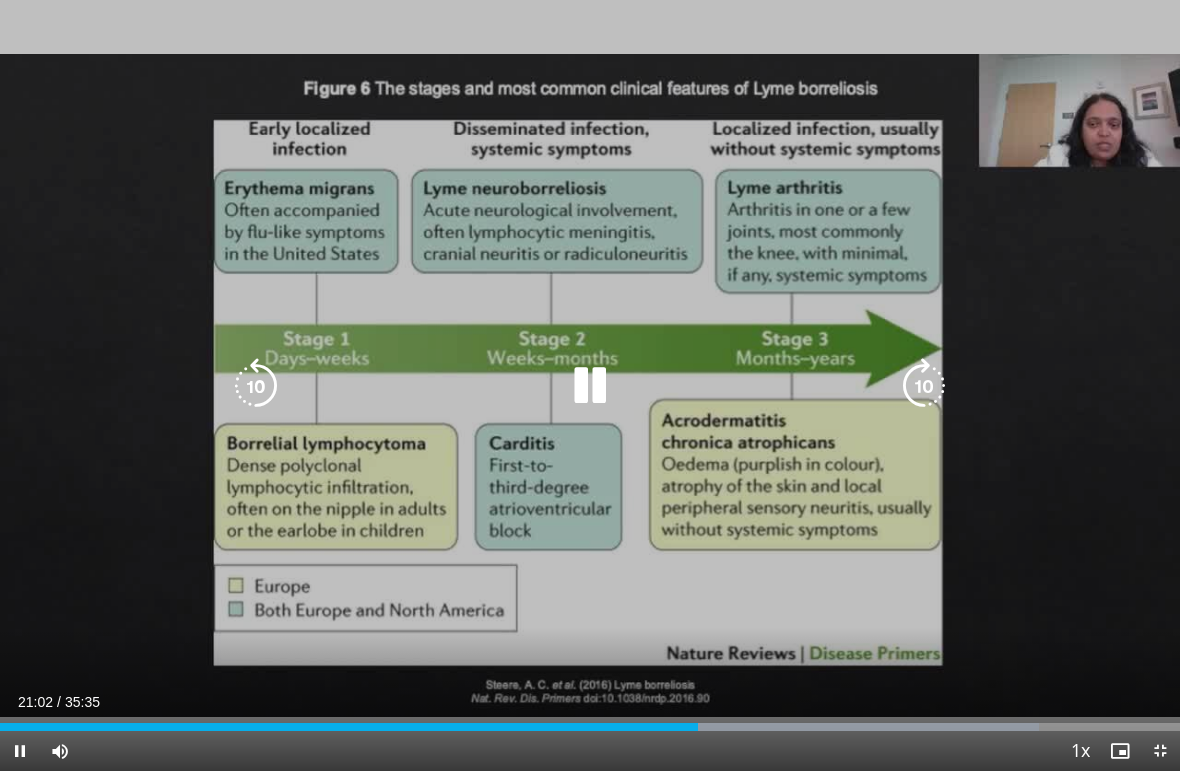 click at bounding box center [924, 386] 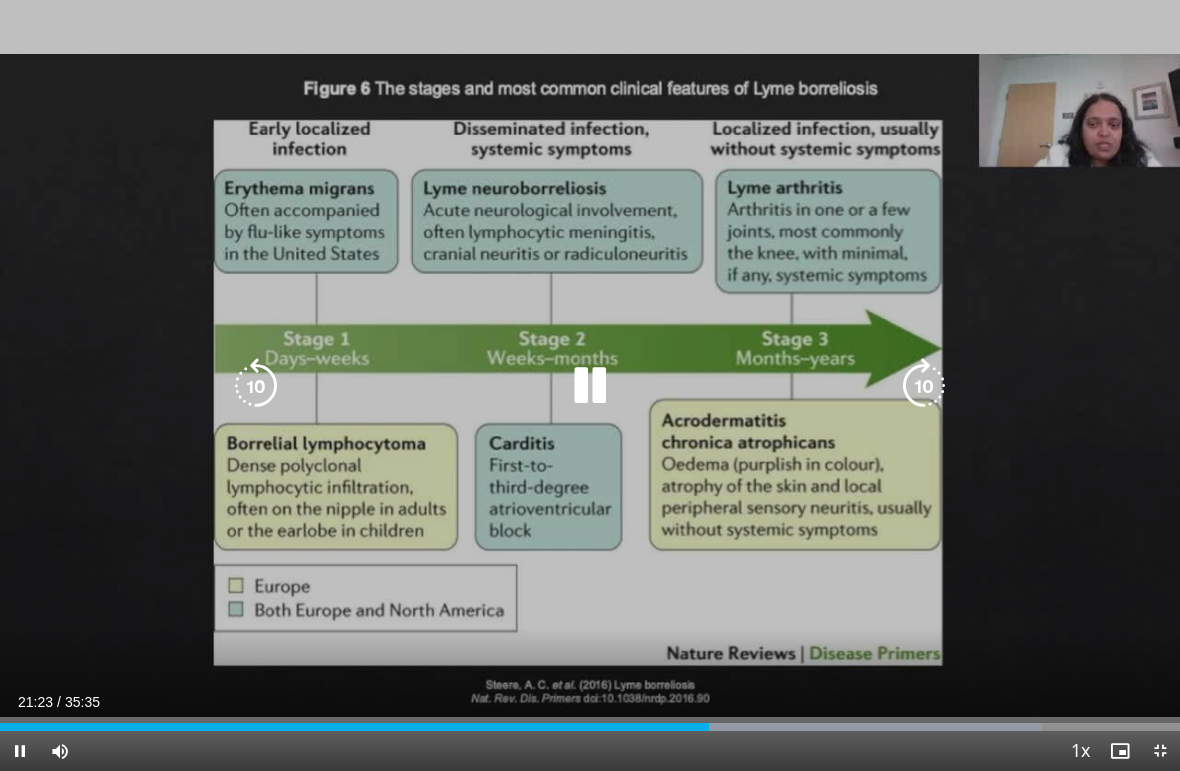 click at bounding box center (924, 386) 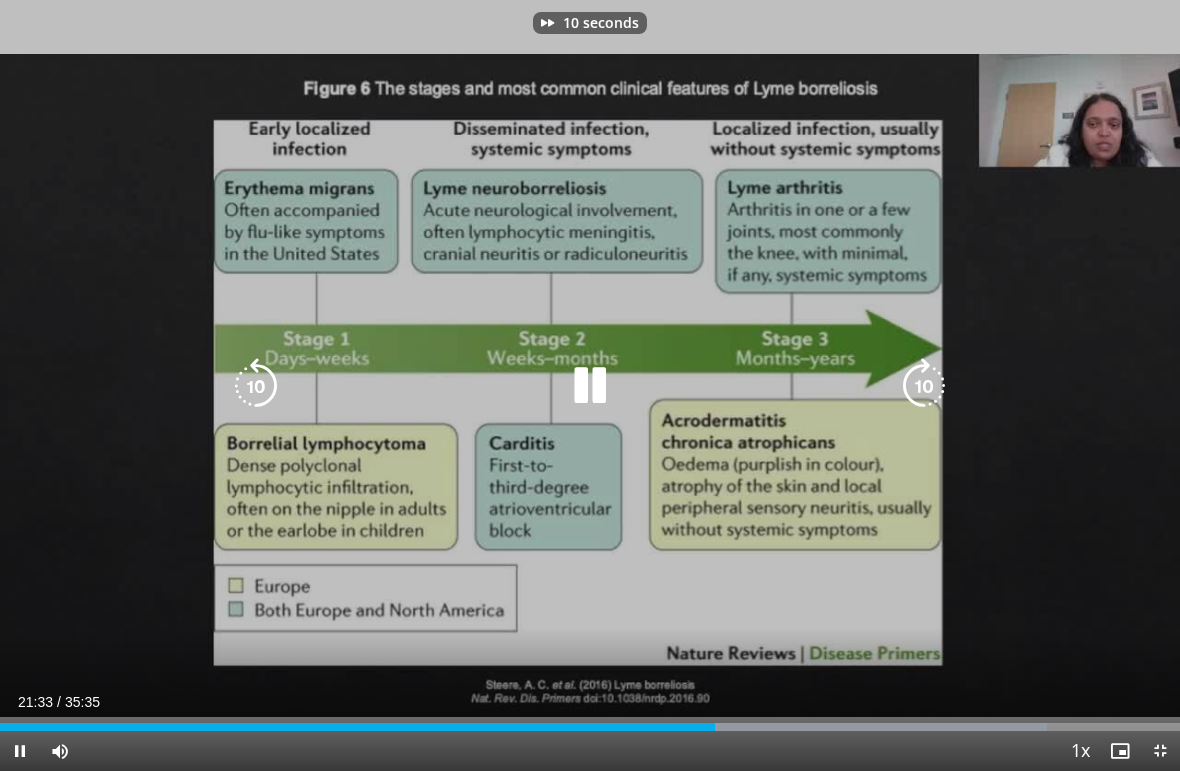click at bounding box center (924, 386) 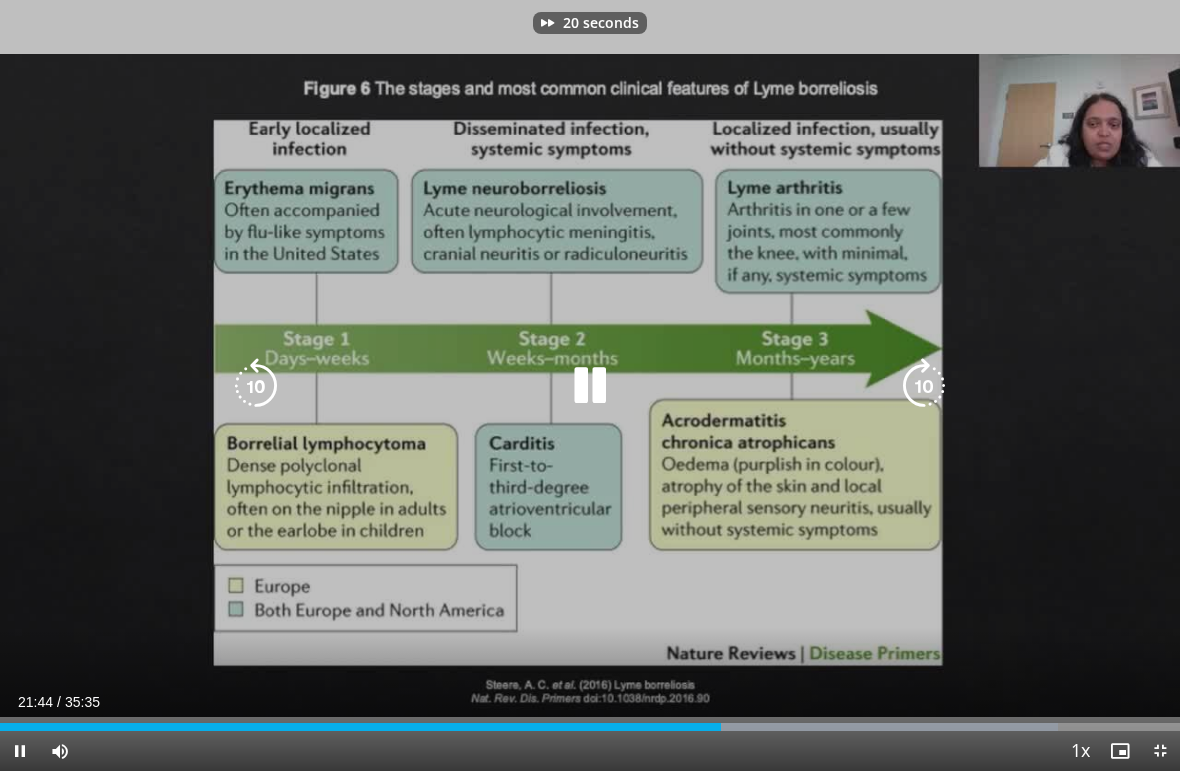 click at bounding box center (924, 386) 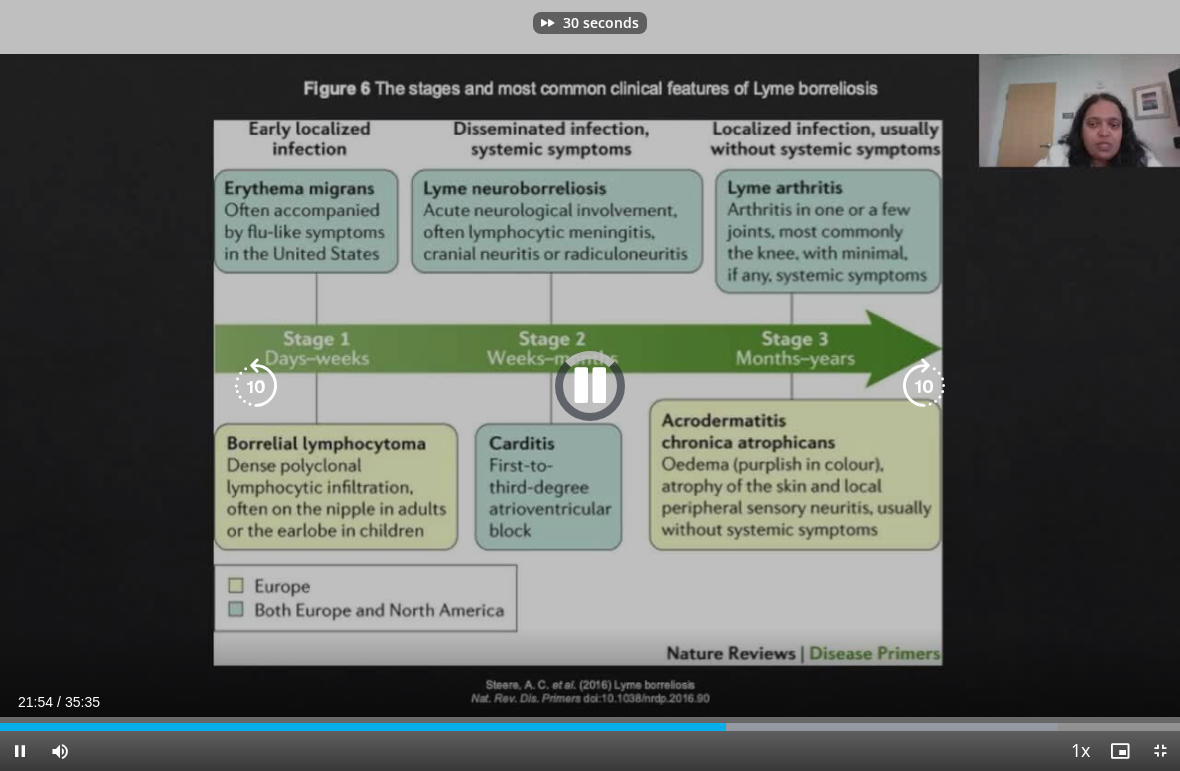 click at bounding box center [924, 386] 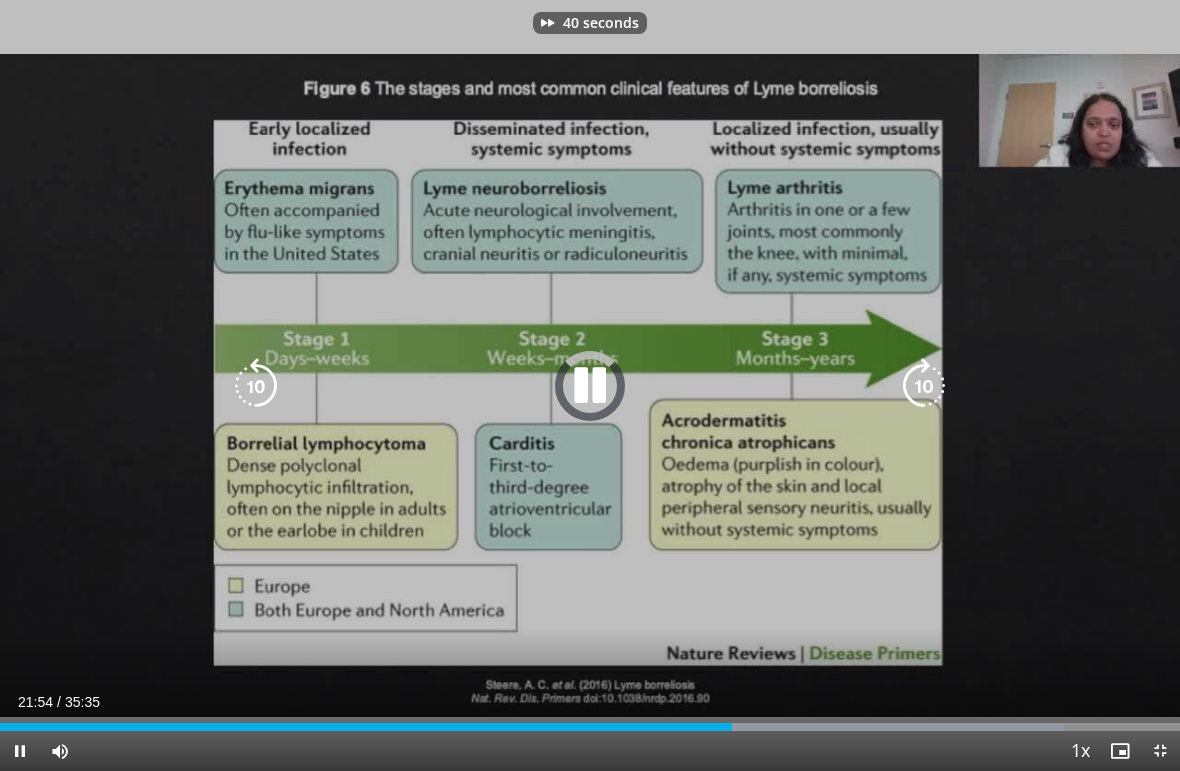 click at bounding box center (924, 386) 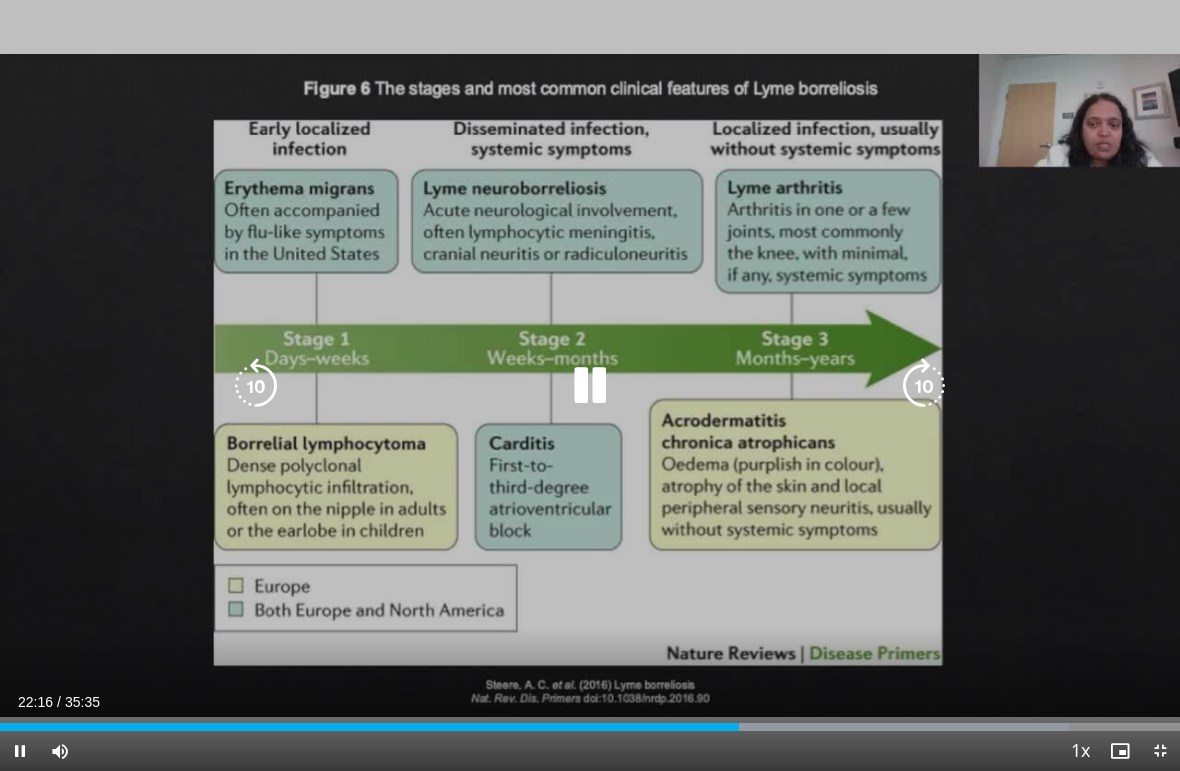 click at bounding box center (924, 386) 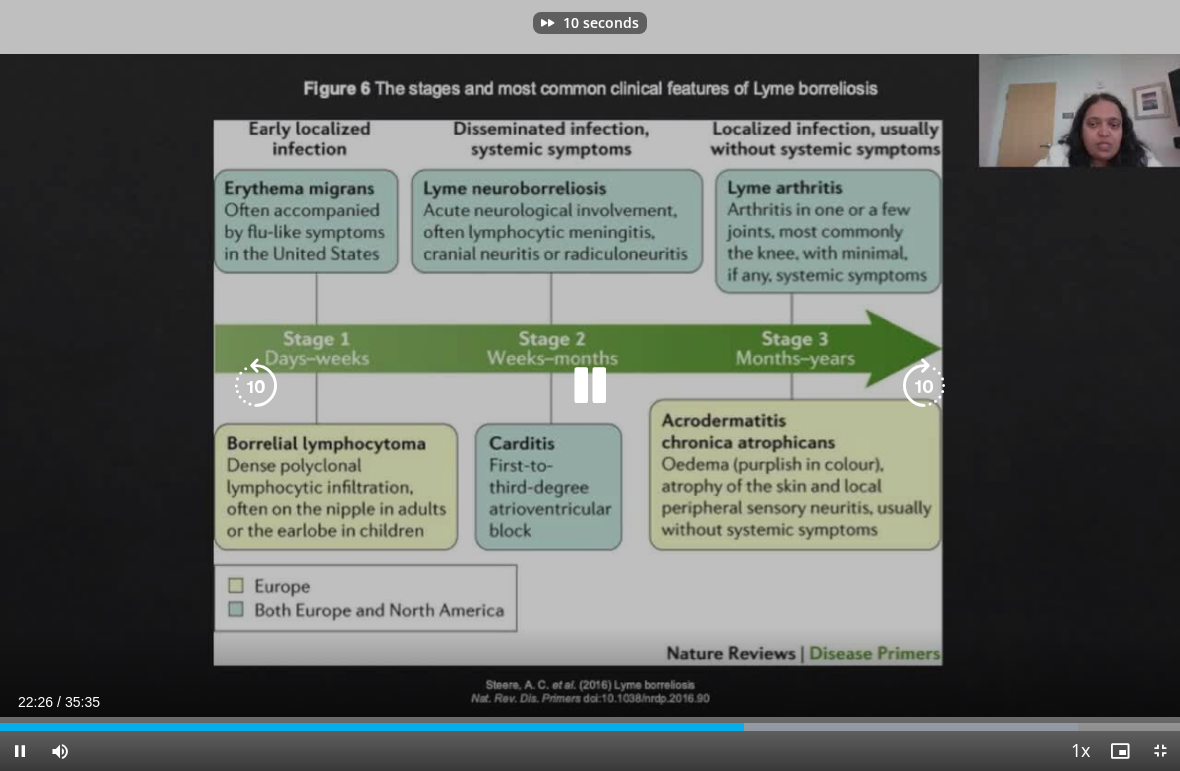 click at bounding box center (924, 386) 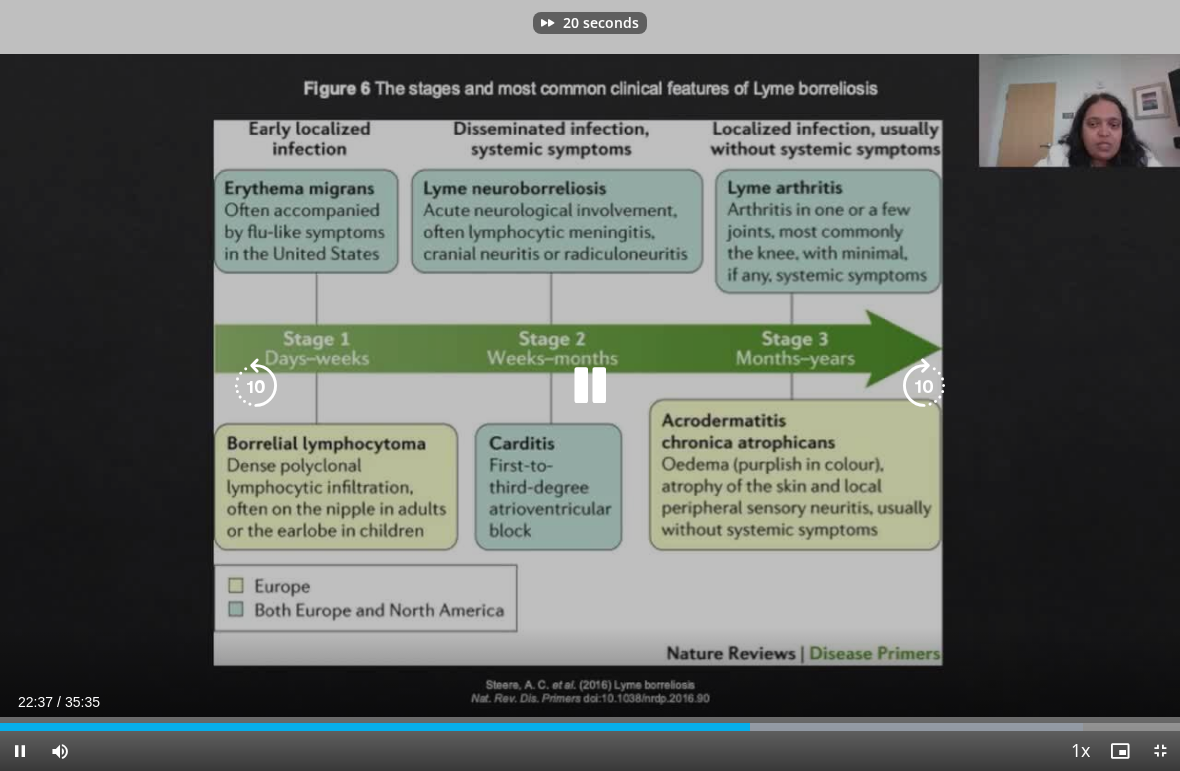 click at bounding box center [924, 386] 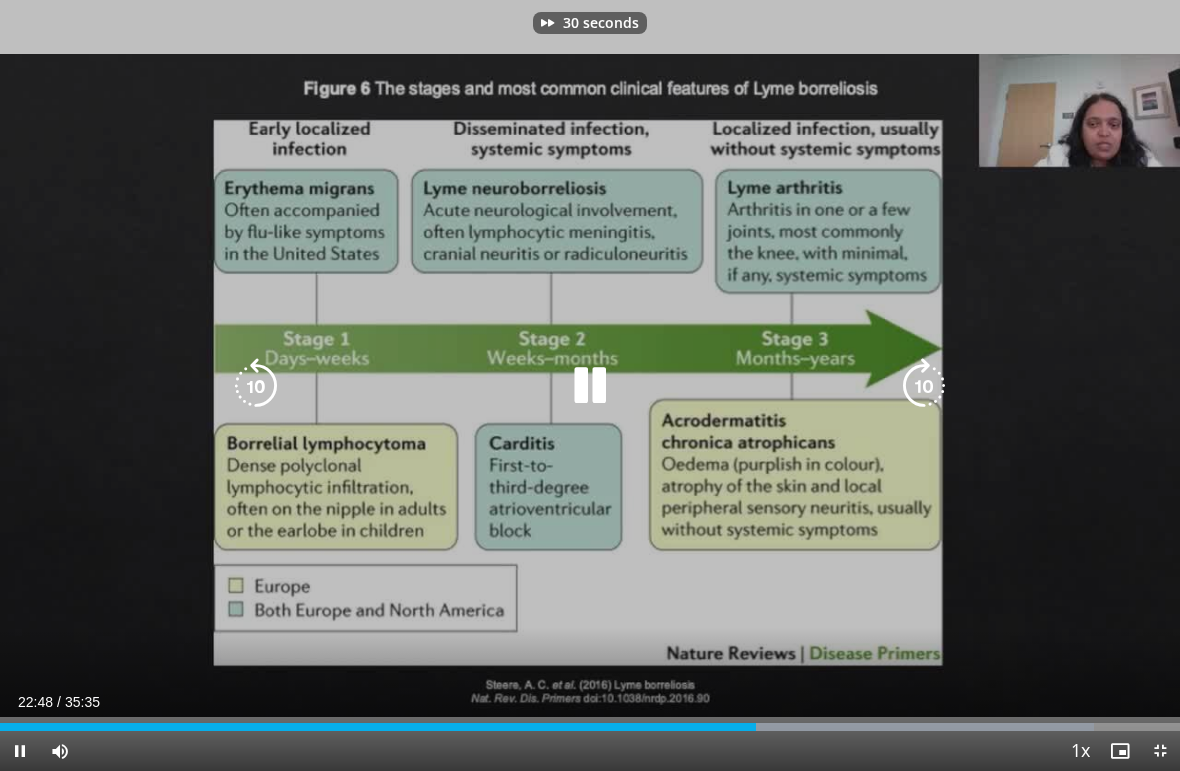click at bounding box center (924, 386) 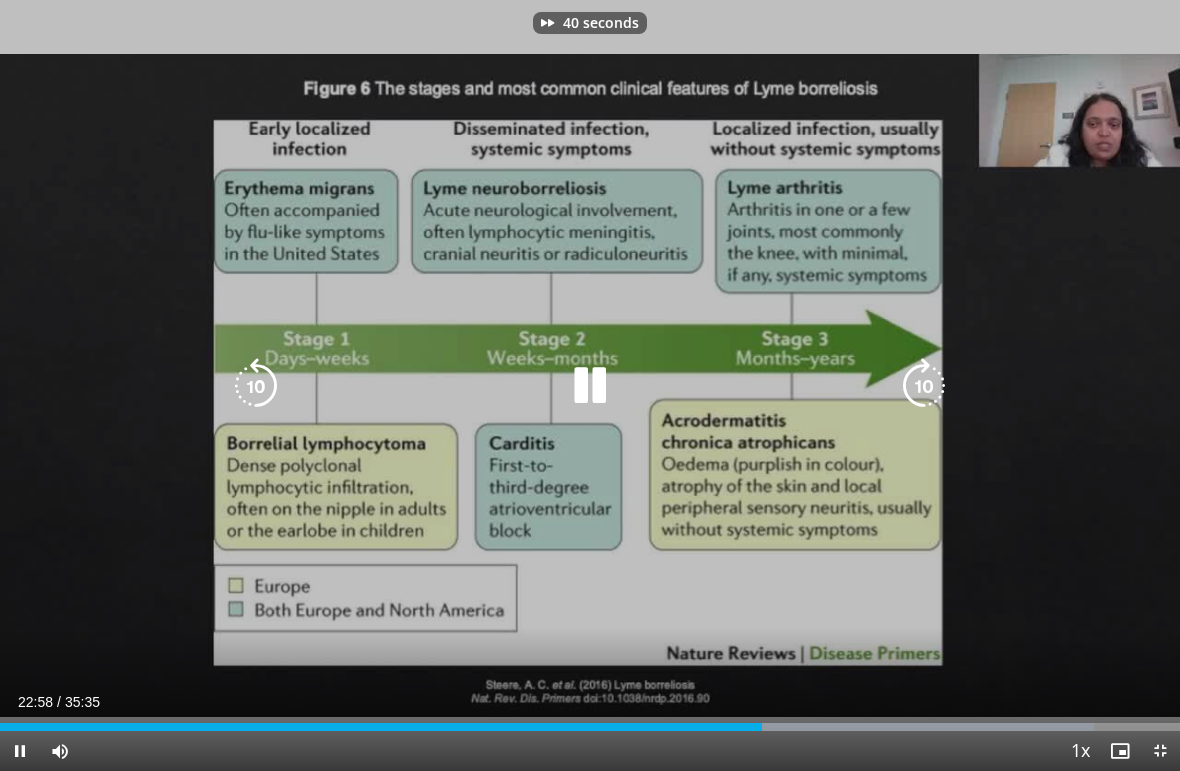click at bounding box center [924, 386] 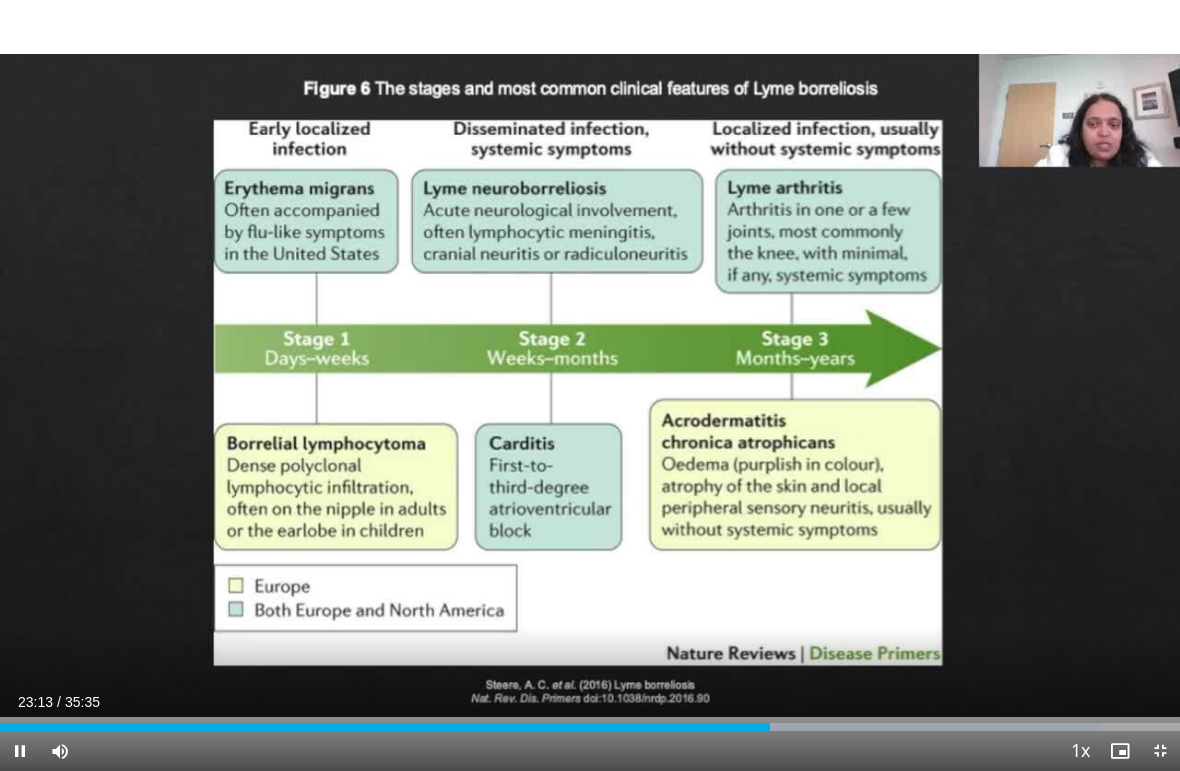 click at bounding box center [590, 386] 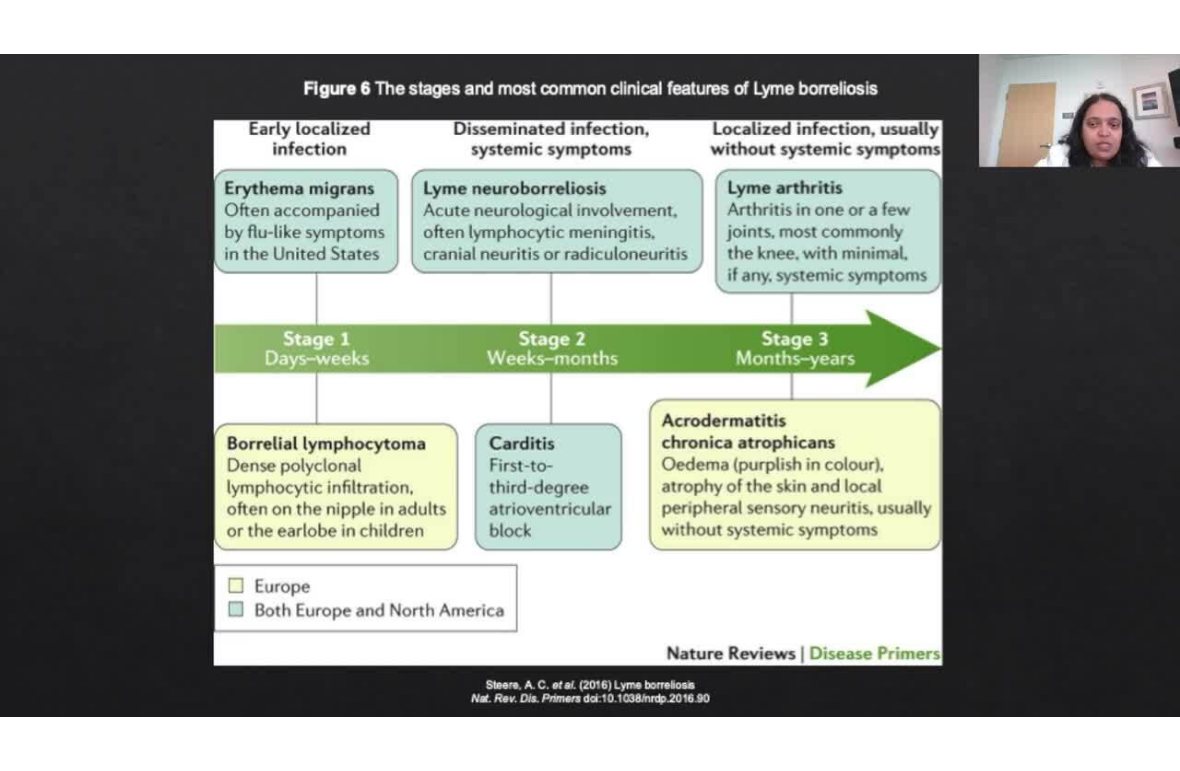 click on "50 seconds
Tap to unmute" at bounding box center (590, 385) 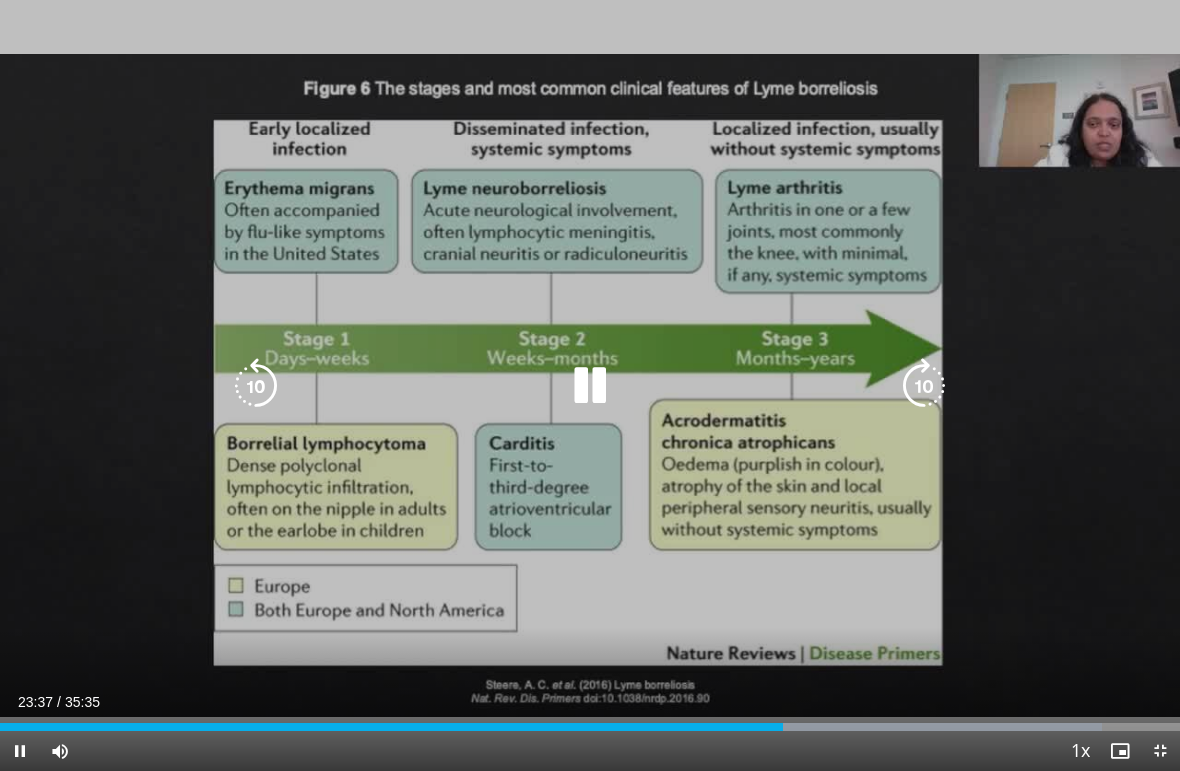 click at bounding box center [924, 386] 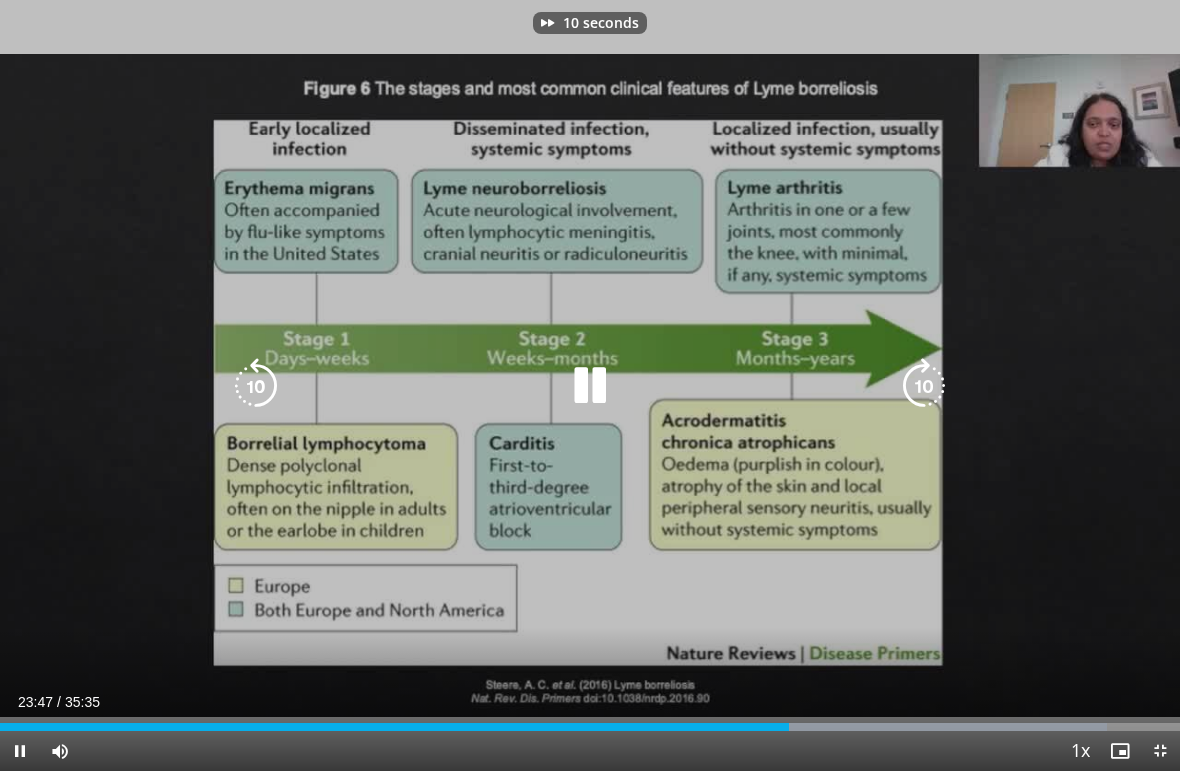 click at bounding box center [924, 386] 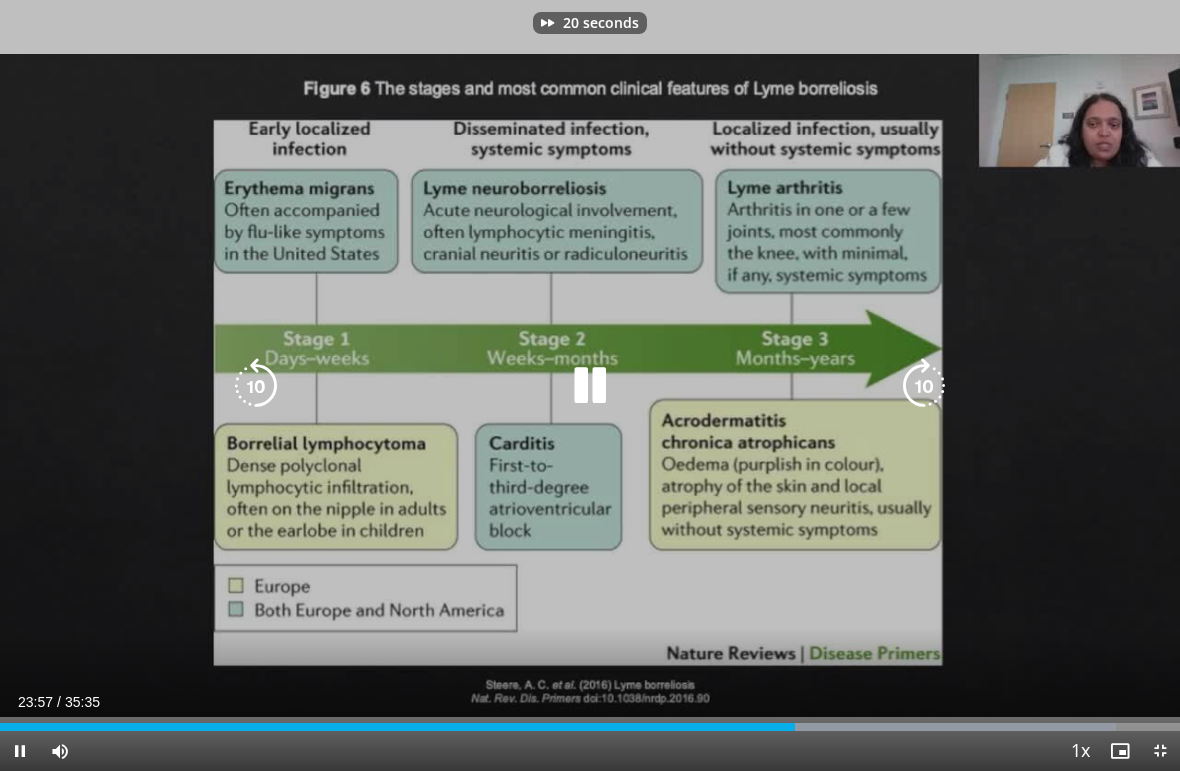 click at bounding box center [924, 386] 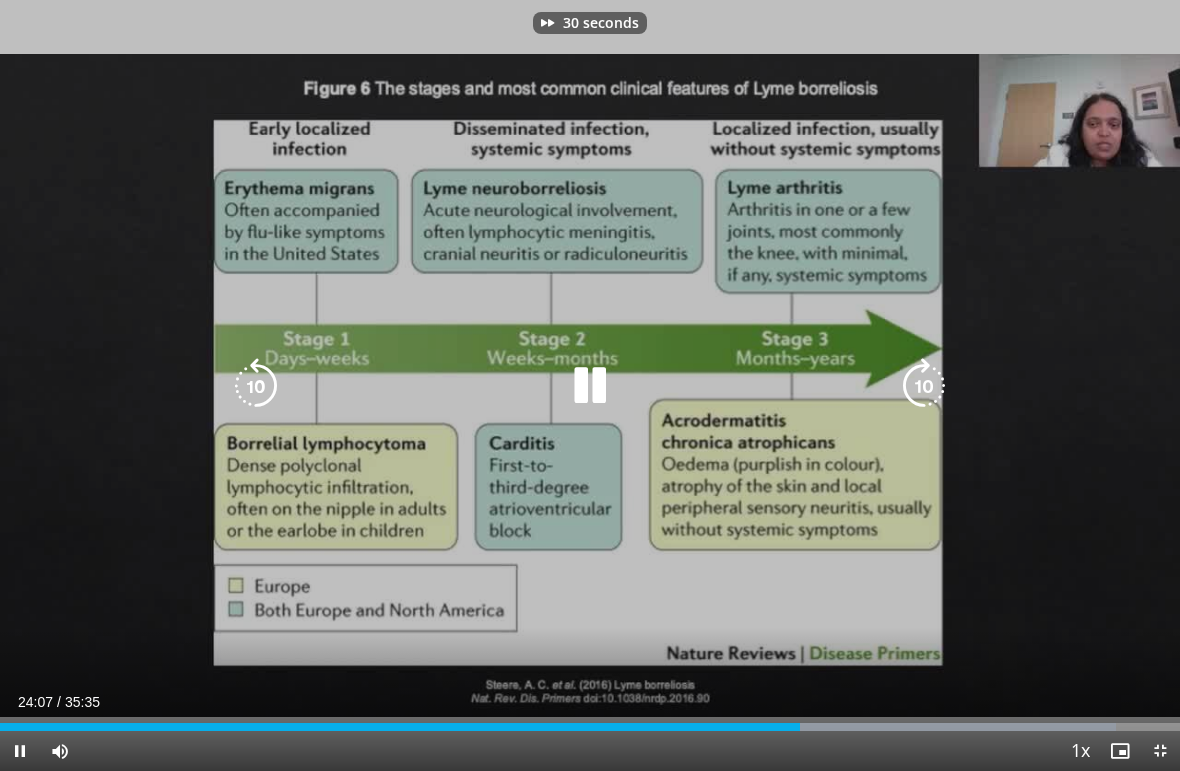 click at bounding box center (924, 386) 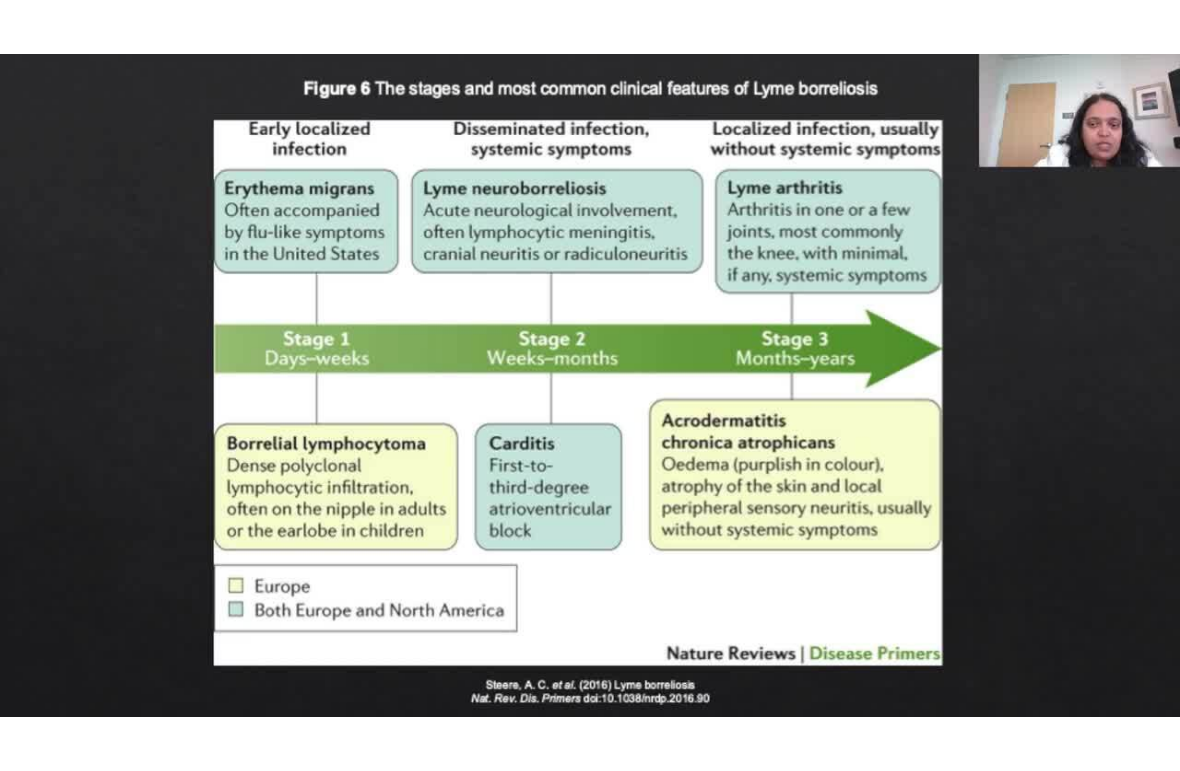 click at bounding box center [924, 386] 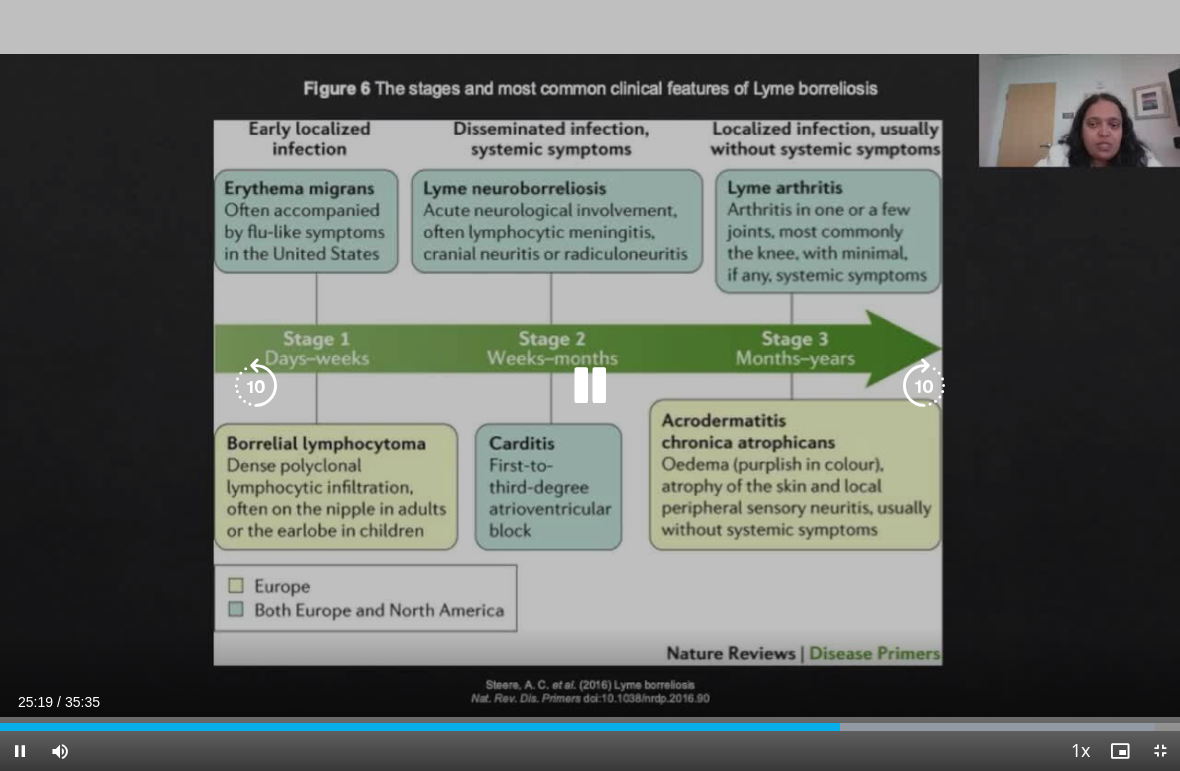 click at bounding box center (256, 386) 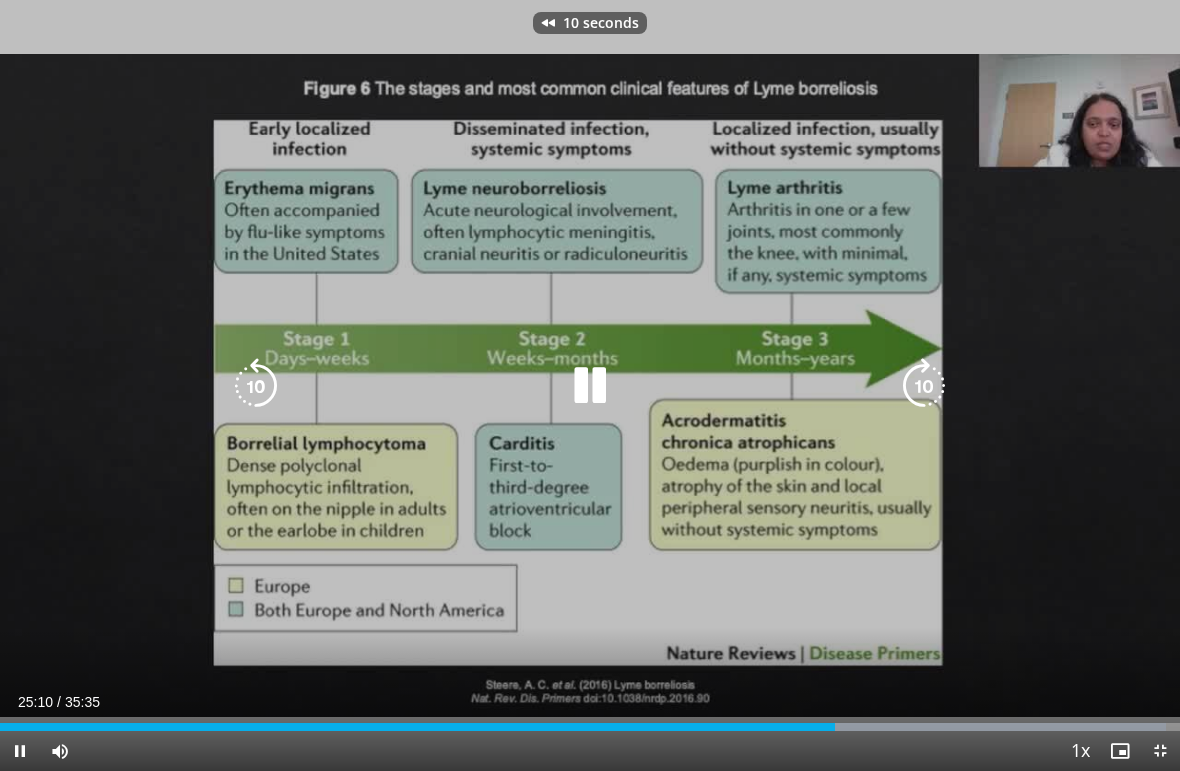 click at bounding box center [256, 386] 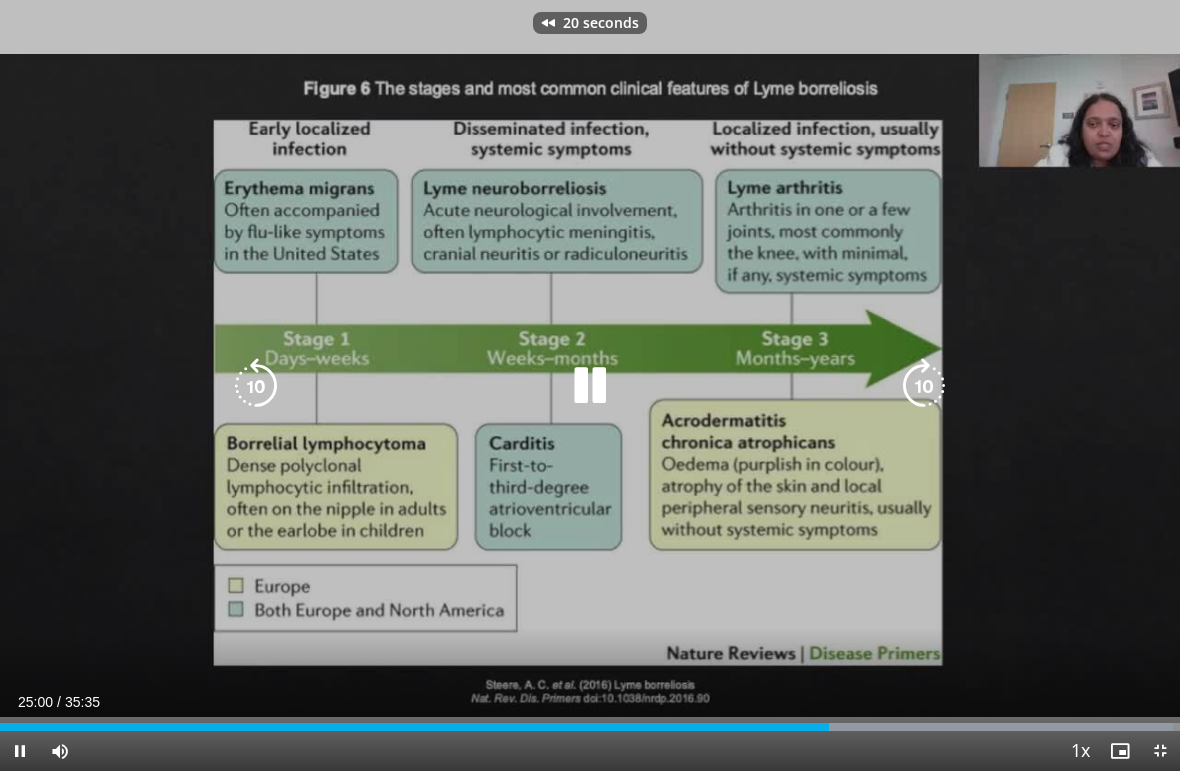click at bounding box center (256, 386) 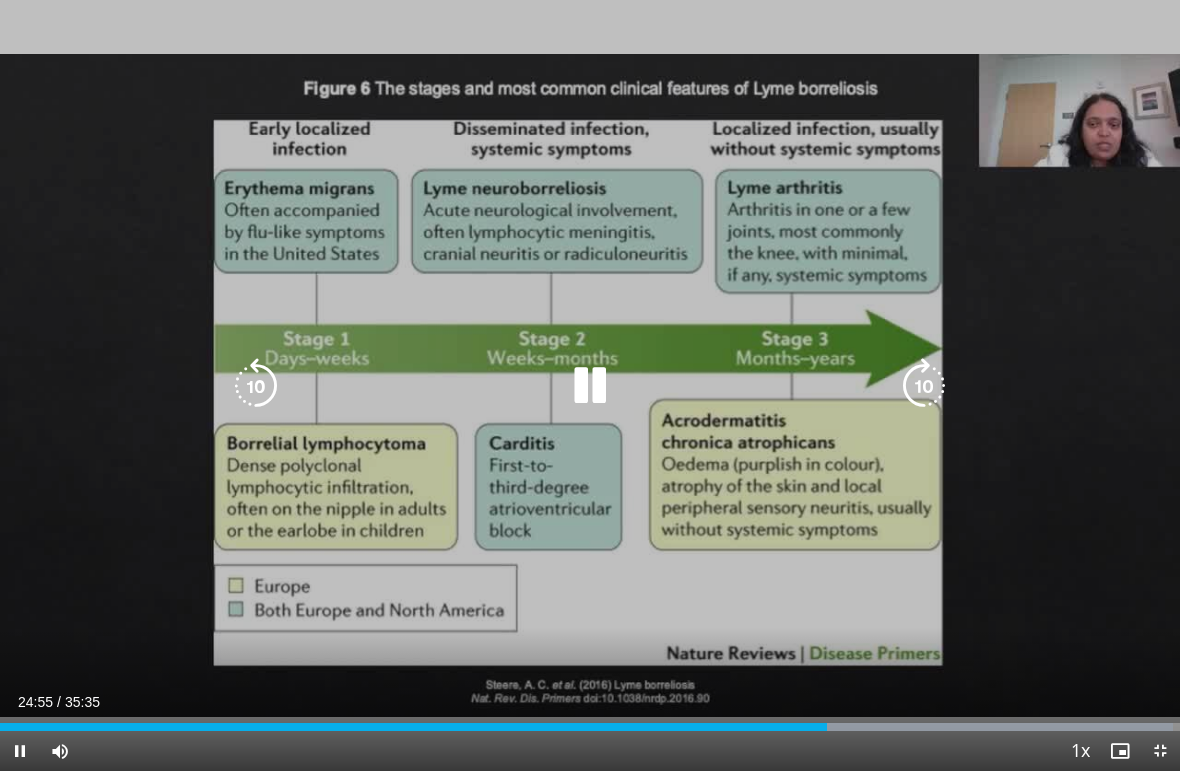 click at bounding box center [924, 386] 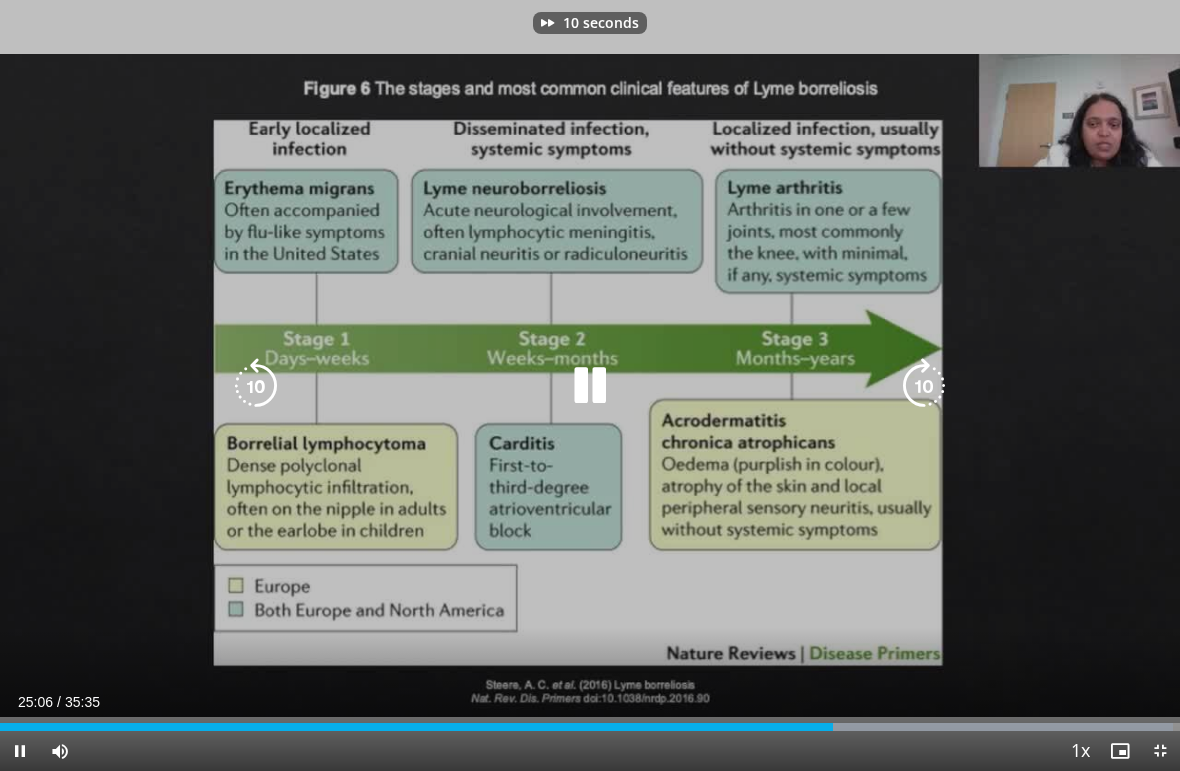 click at bounding box center (924, 386) 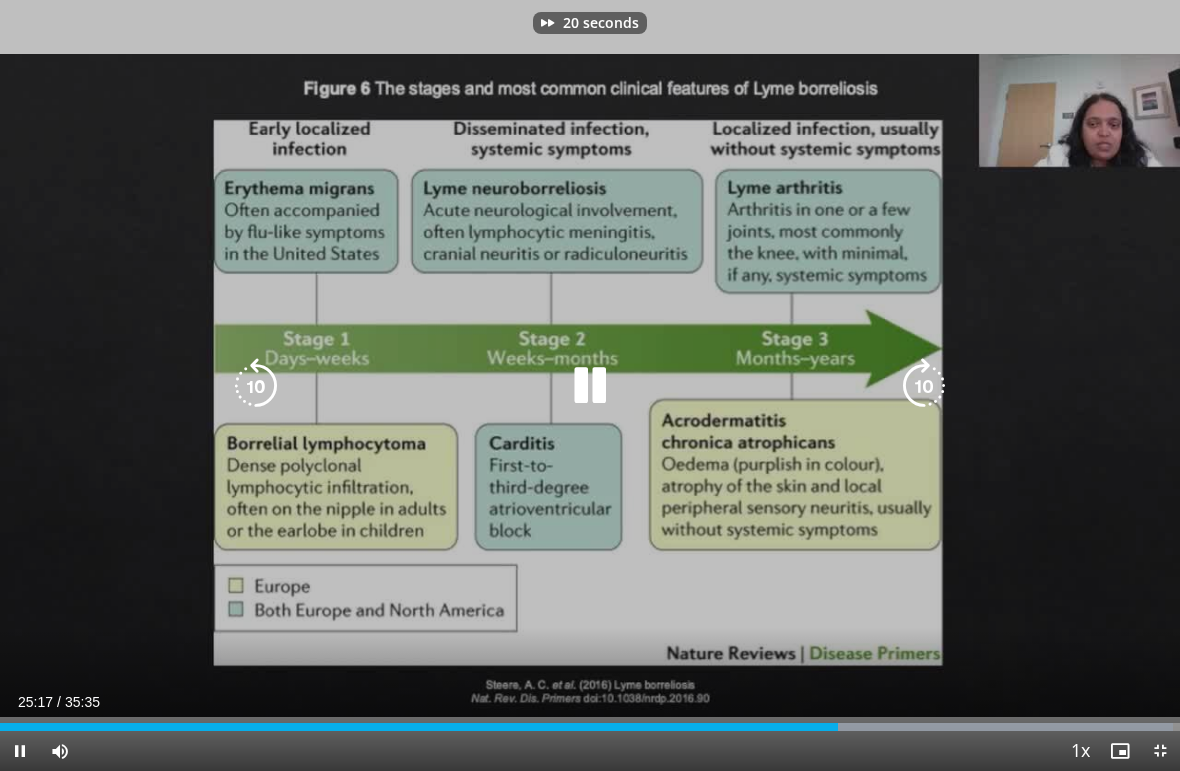 click at bounding box center (924, 386) 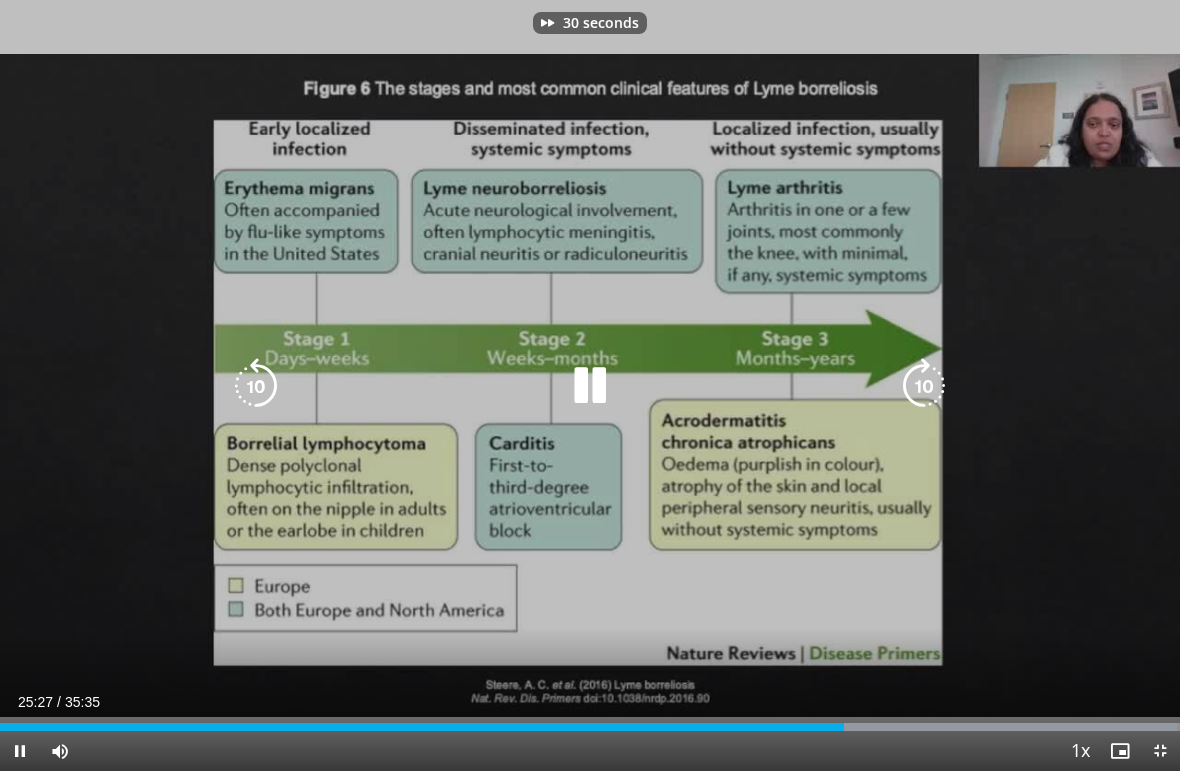 click at bounding box center (924, 386) 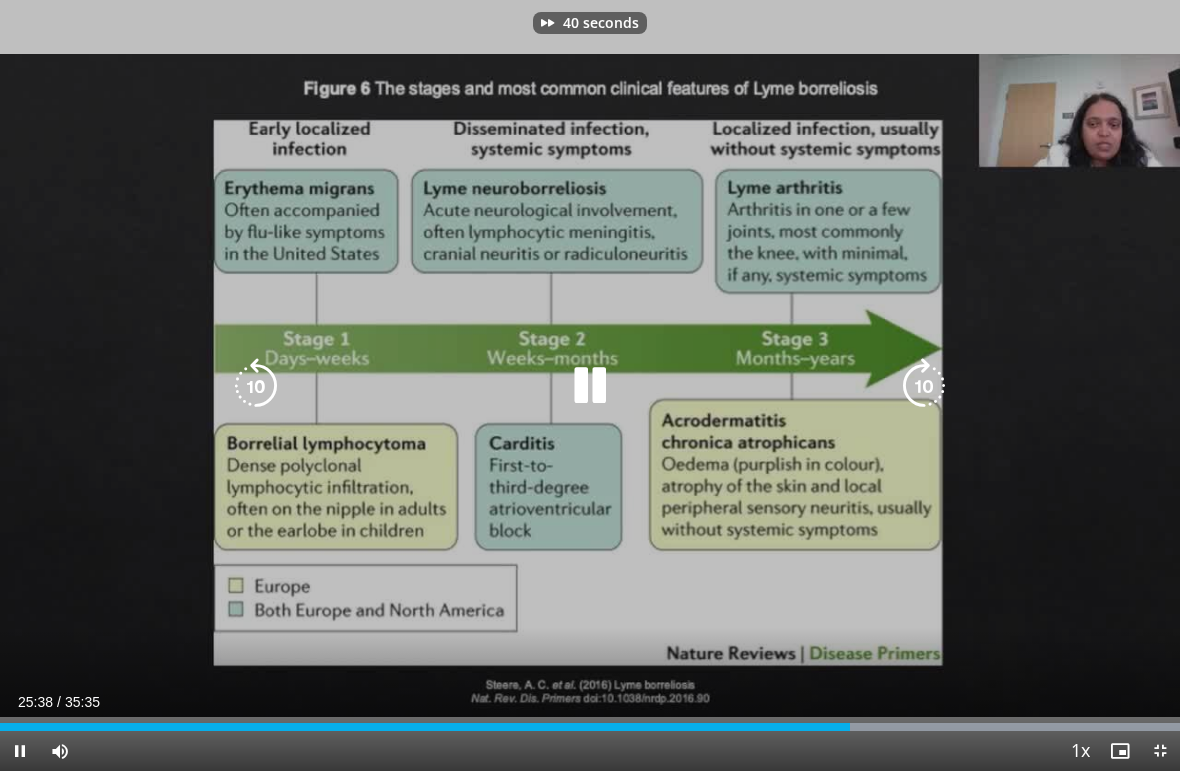 click at bounding box center (924, 386) 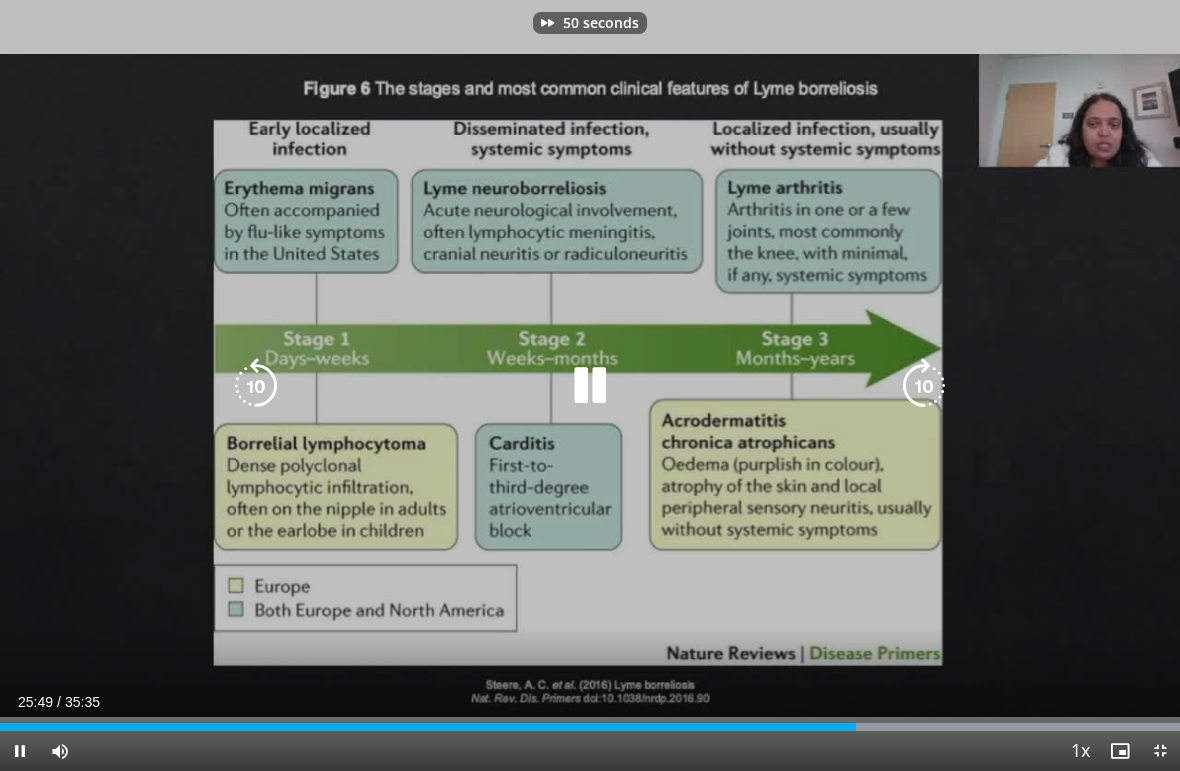 click at bounding box center (924, 386) 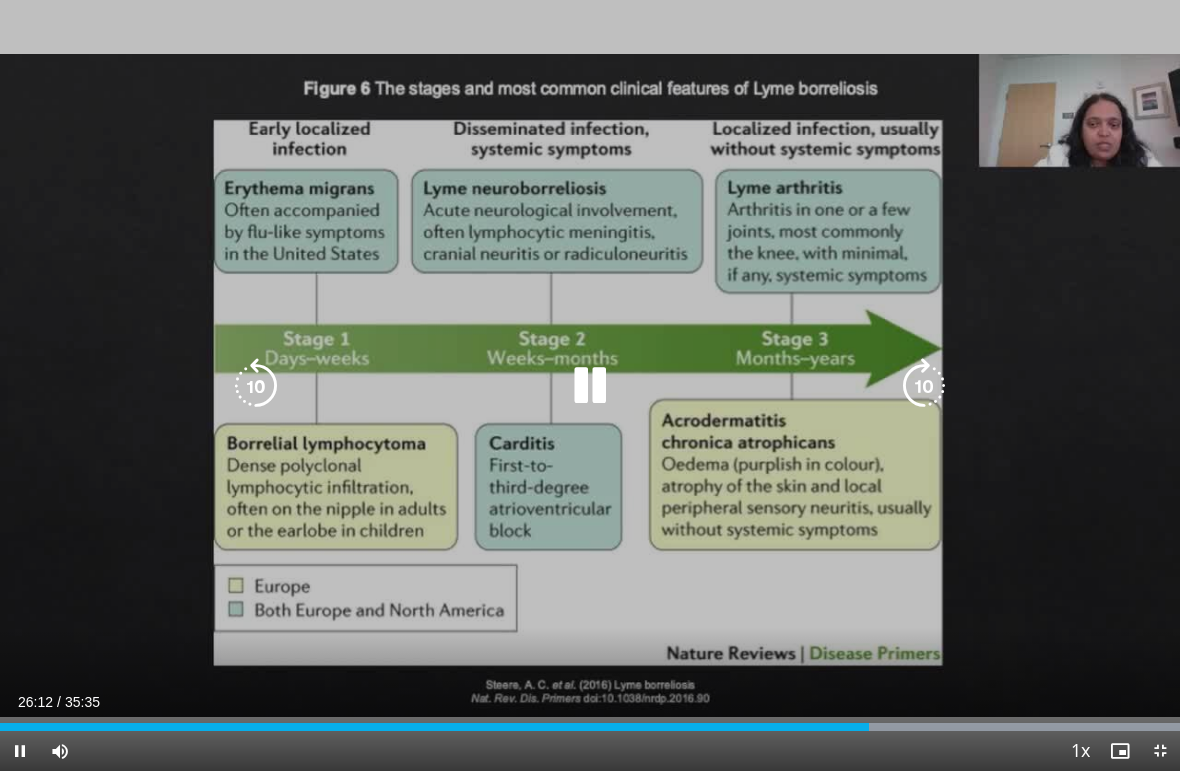 click at bounding box center [924, 386] 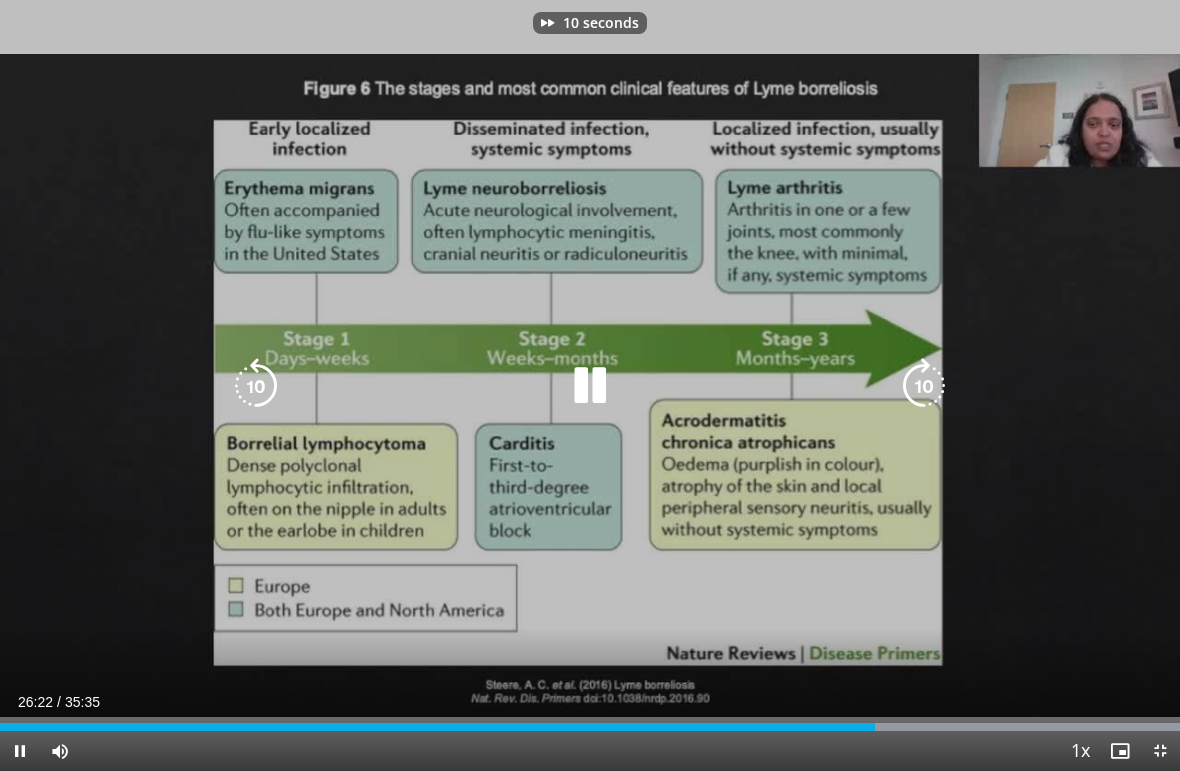 click at bounding box center (924, 386) 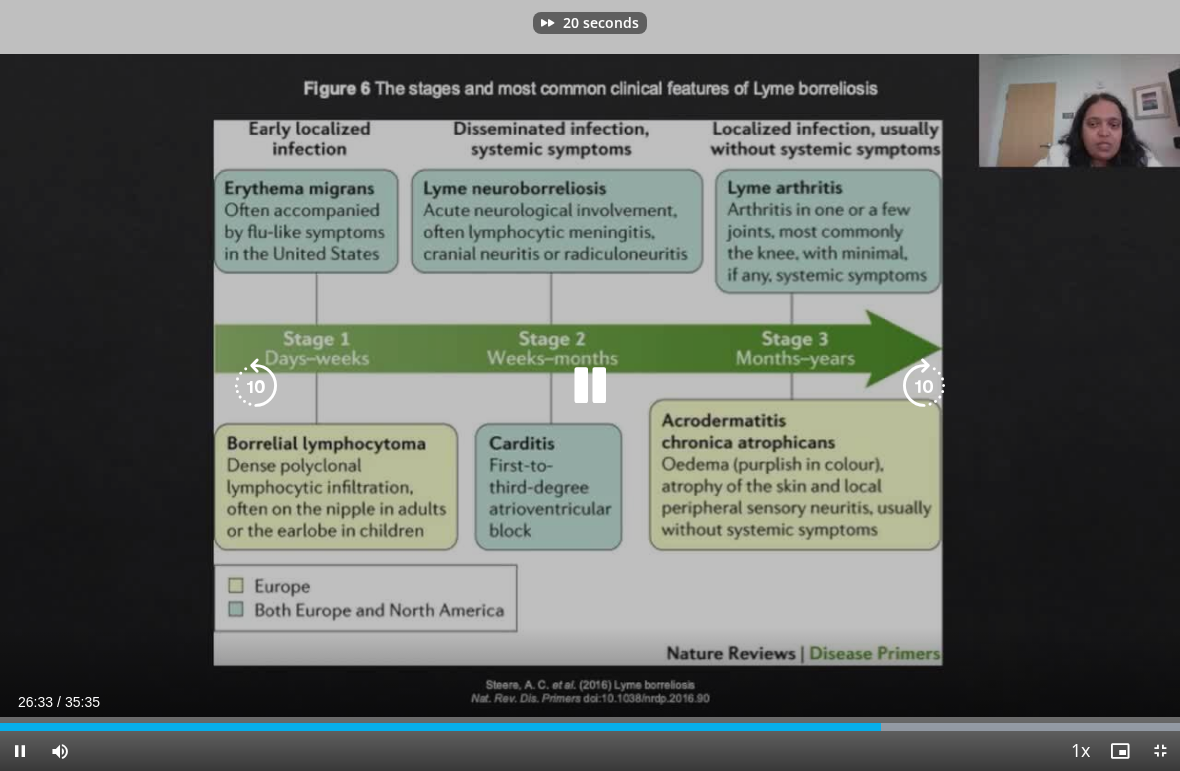 click at bounding box center [924, 386] 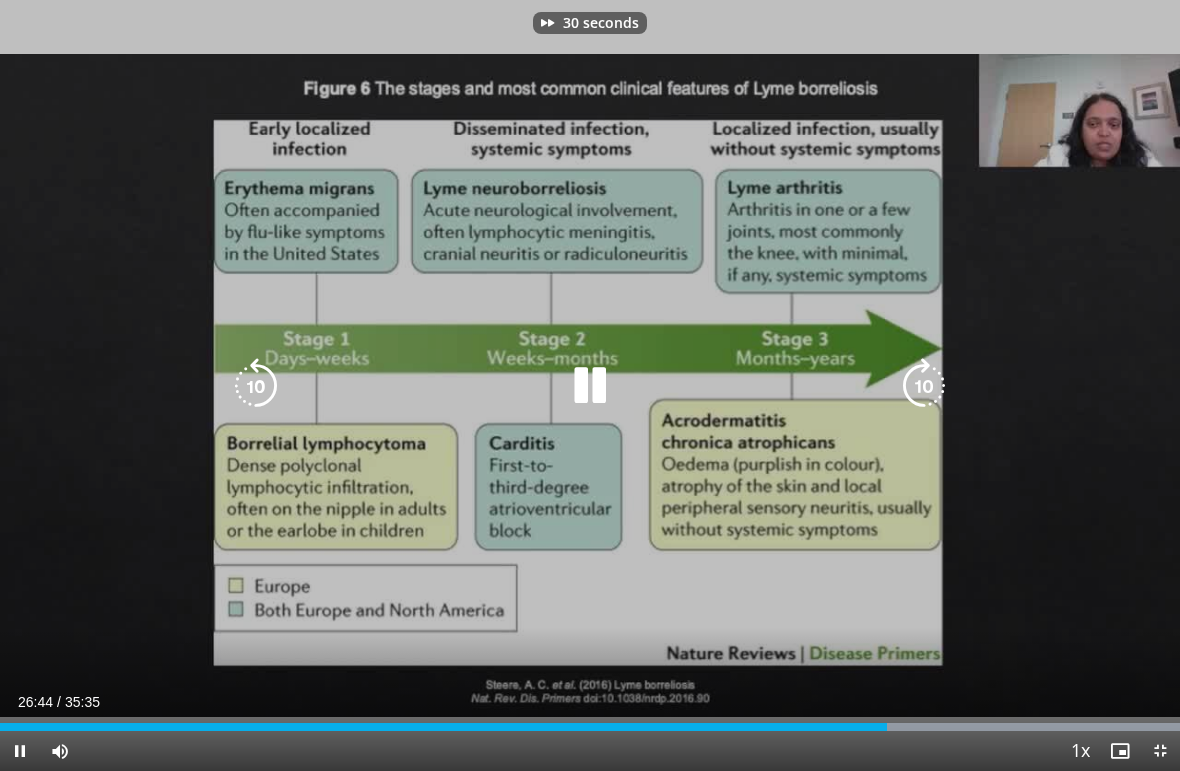 click at bounding box center [924, 386] 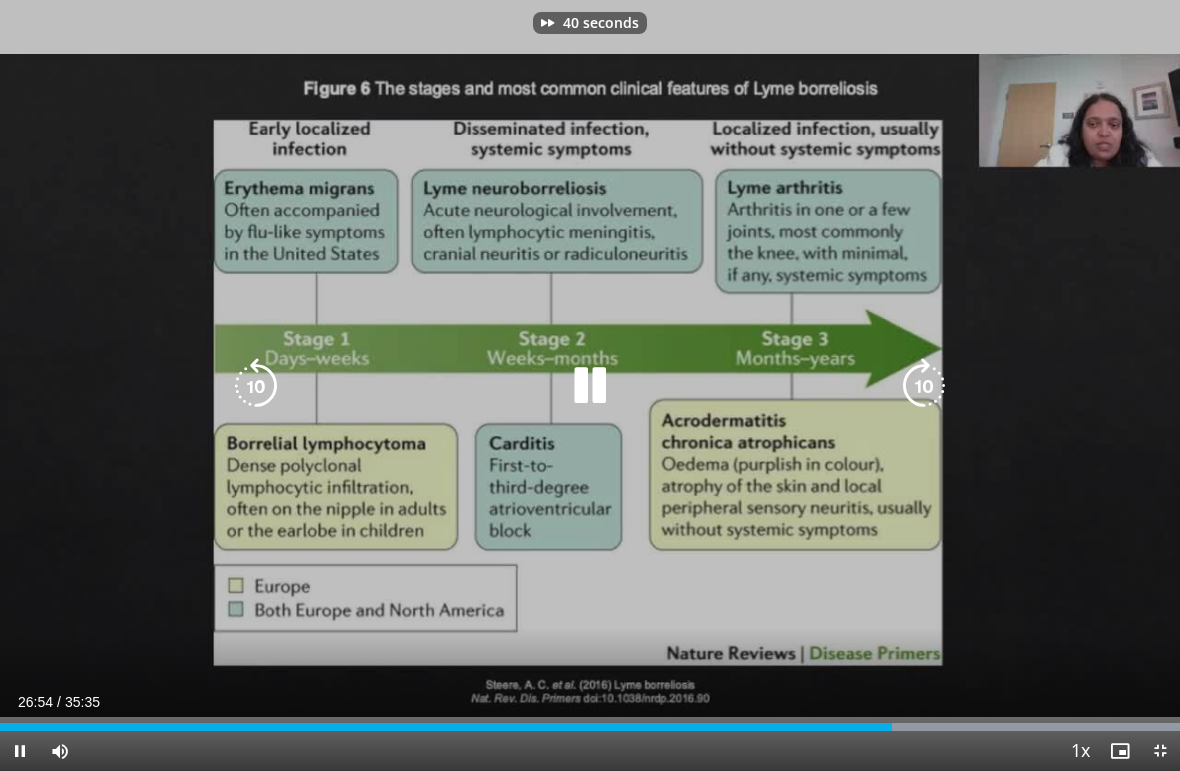 click at bounding box center [924, 386] 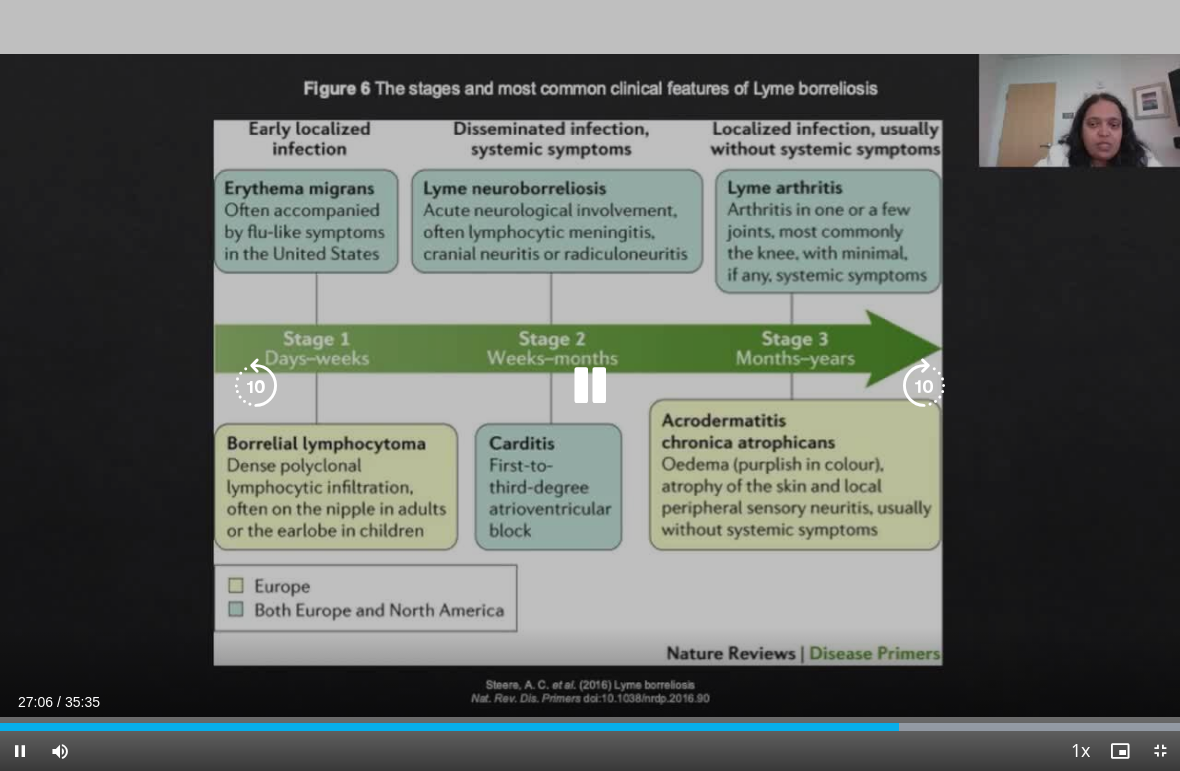 click at bounding box center (924, 386) 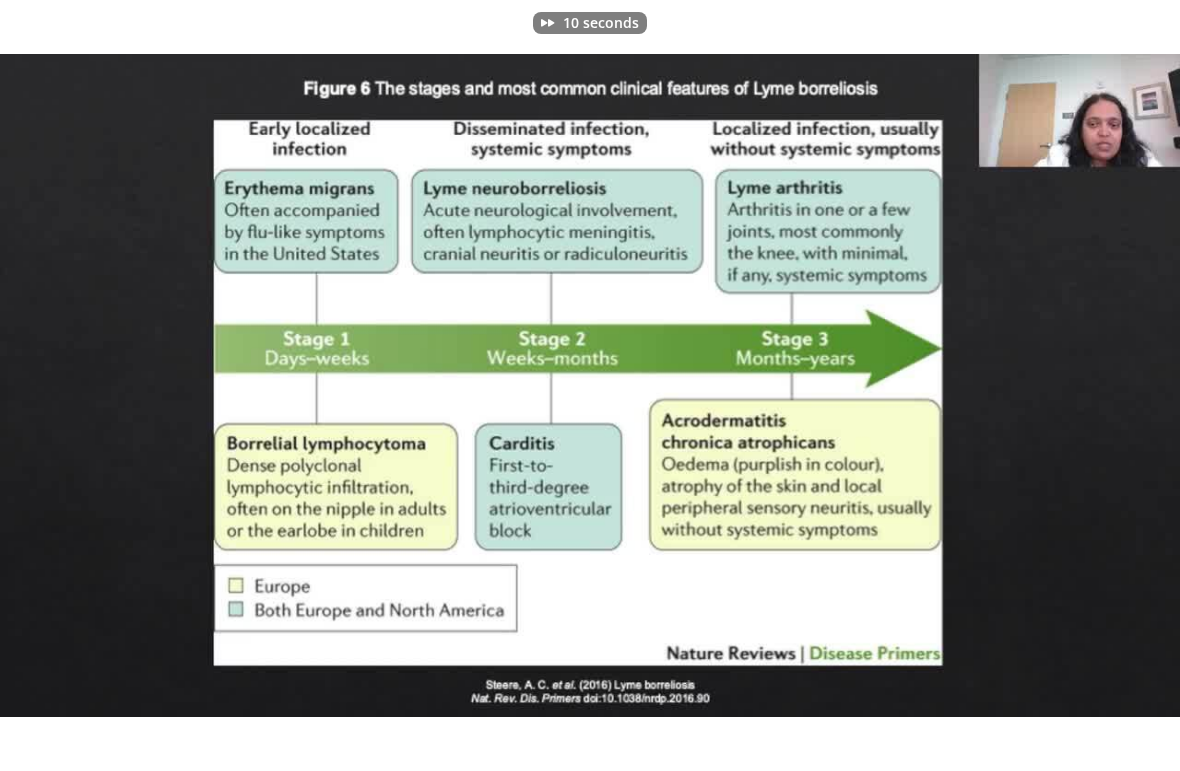 click at bounding box center [924, 386] 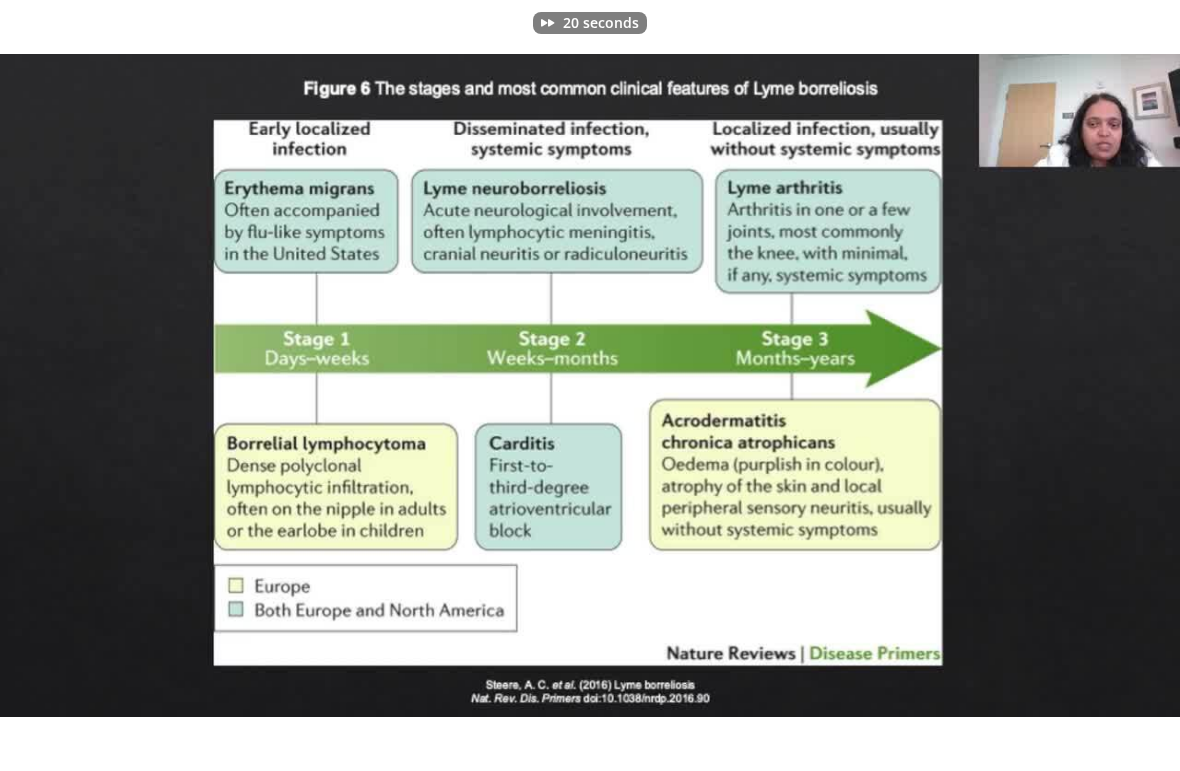 click on "20 seconds
Tap to unmute" at bounding box center [590, 385] 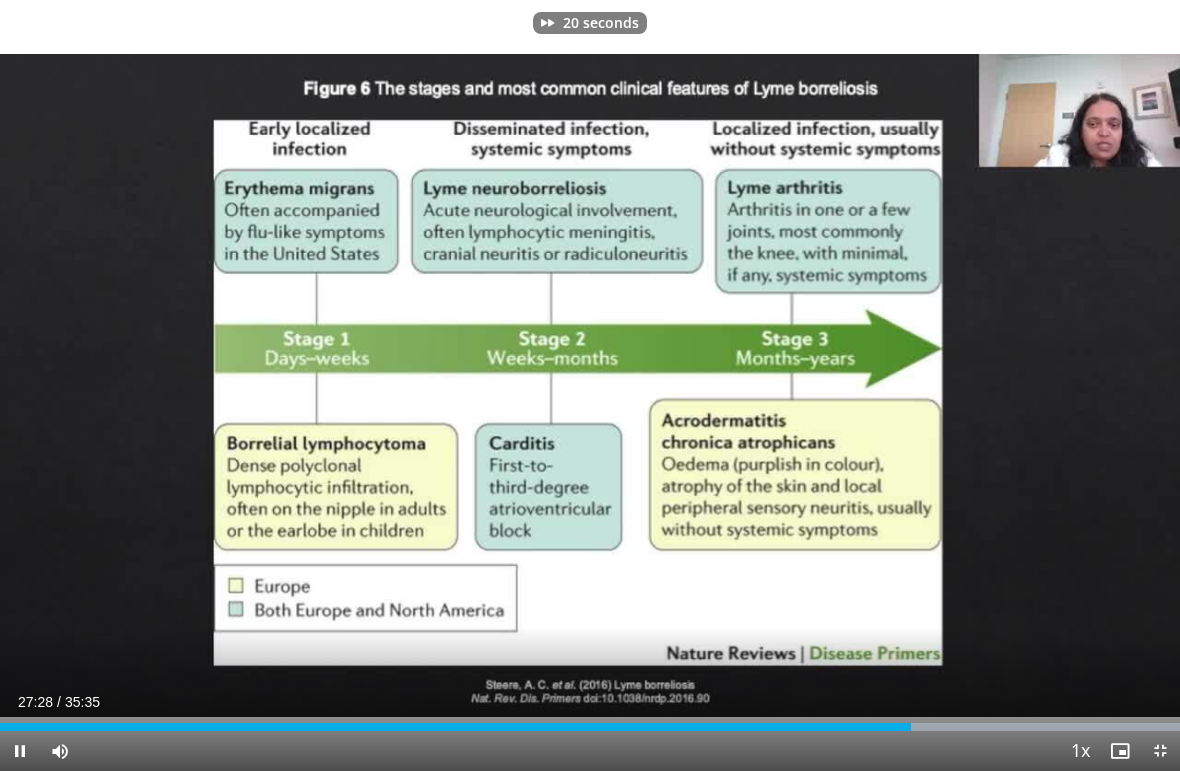 click at bounding box center (924, 386) 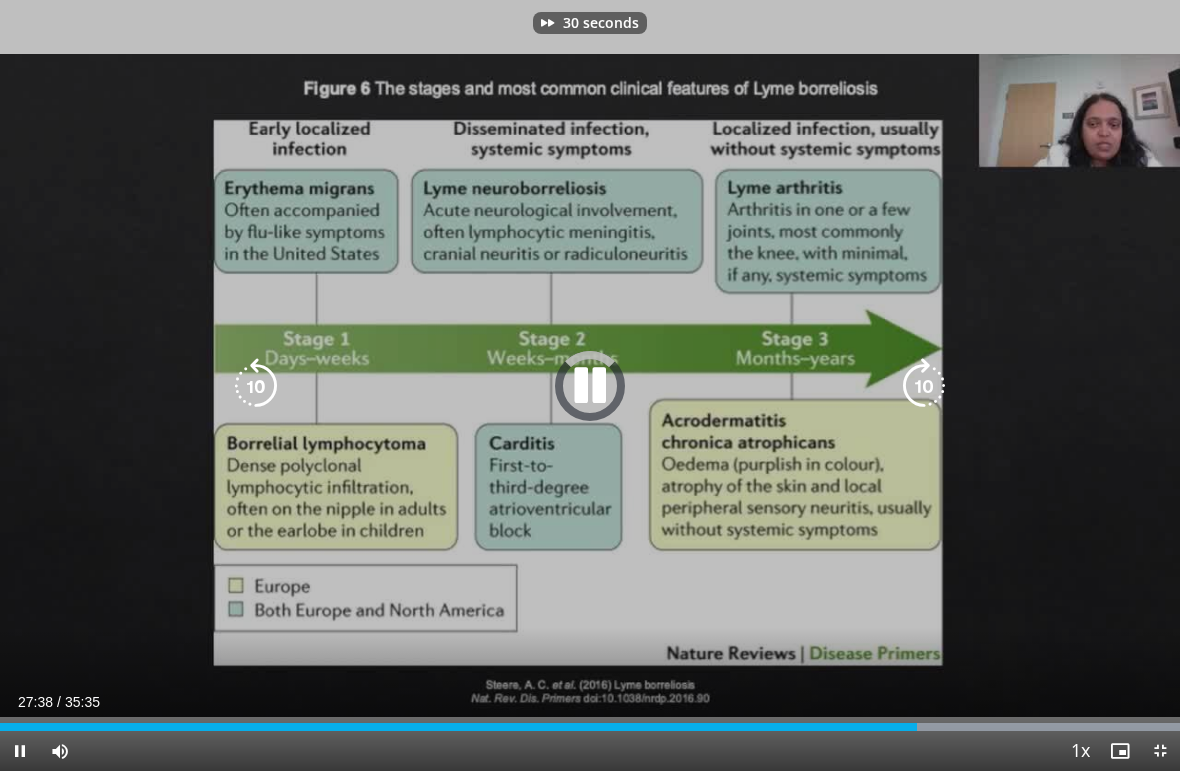 click at bounding box center [924, 386] 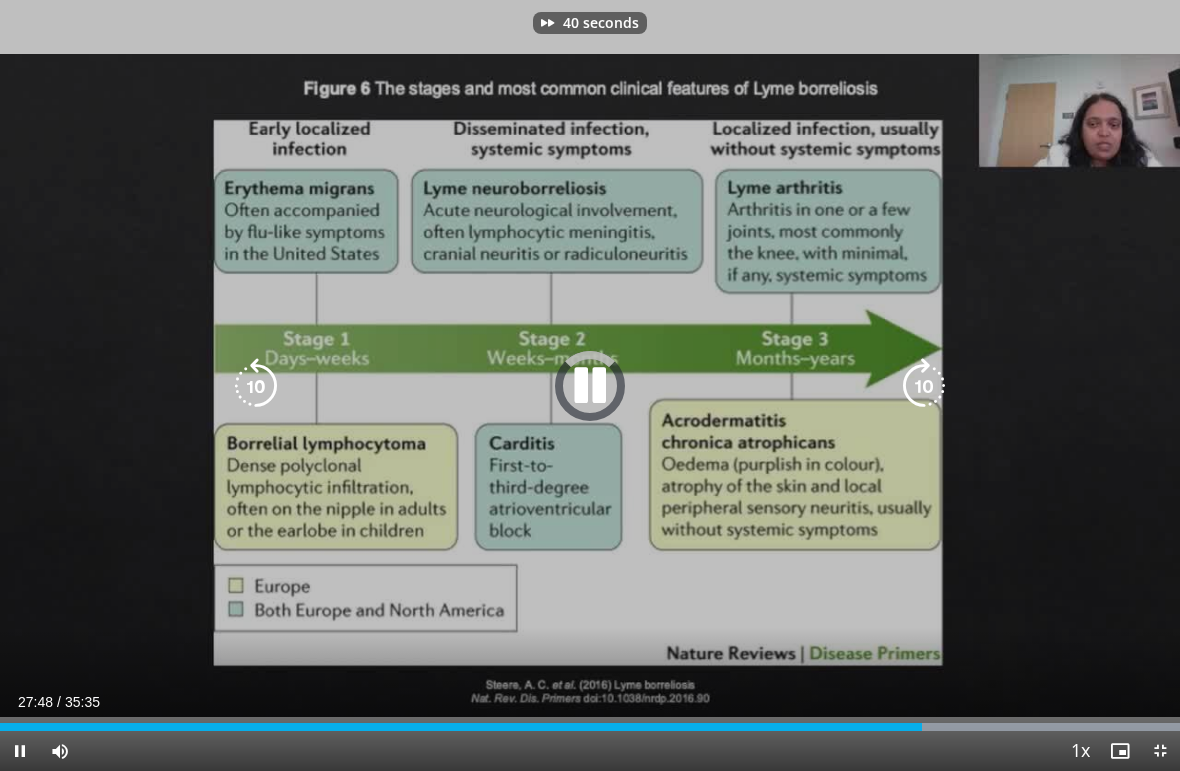 click at bounding box center [924, 386] 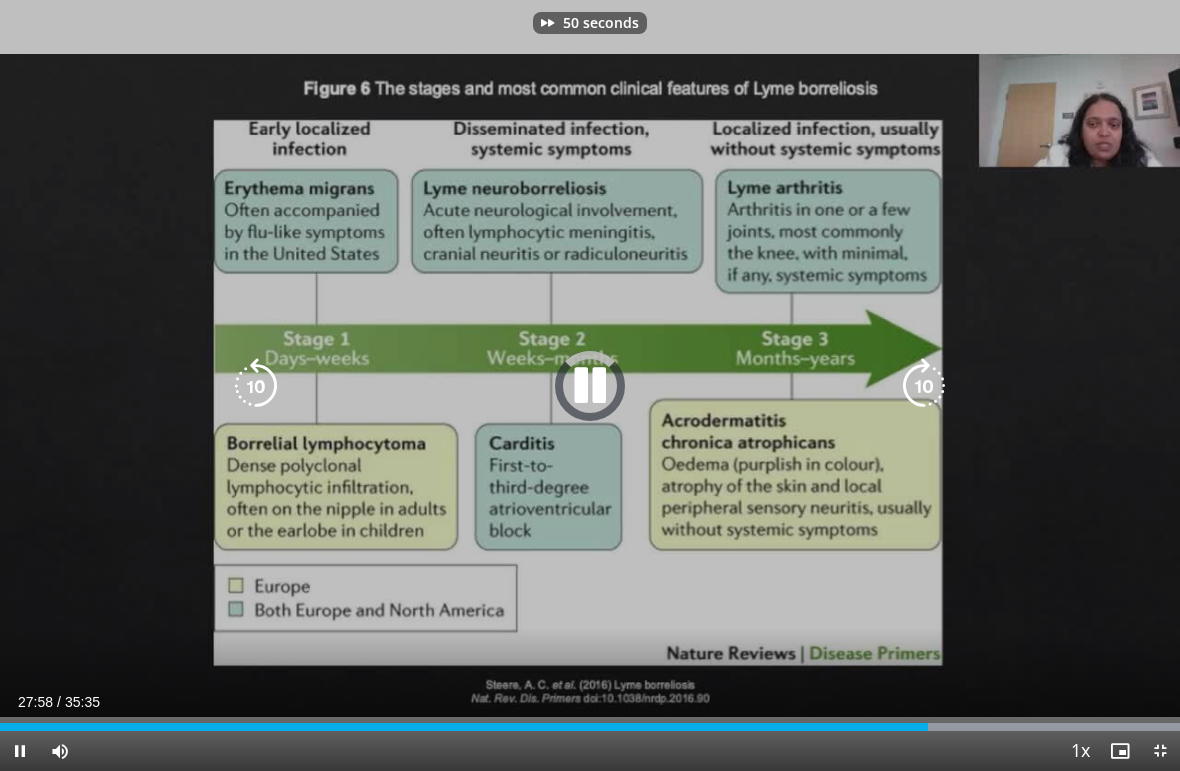 click at bounding box center [924, 386] 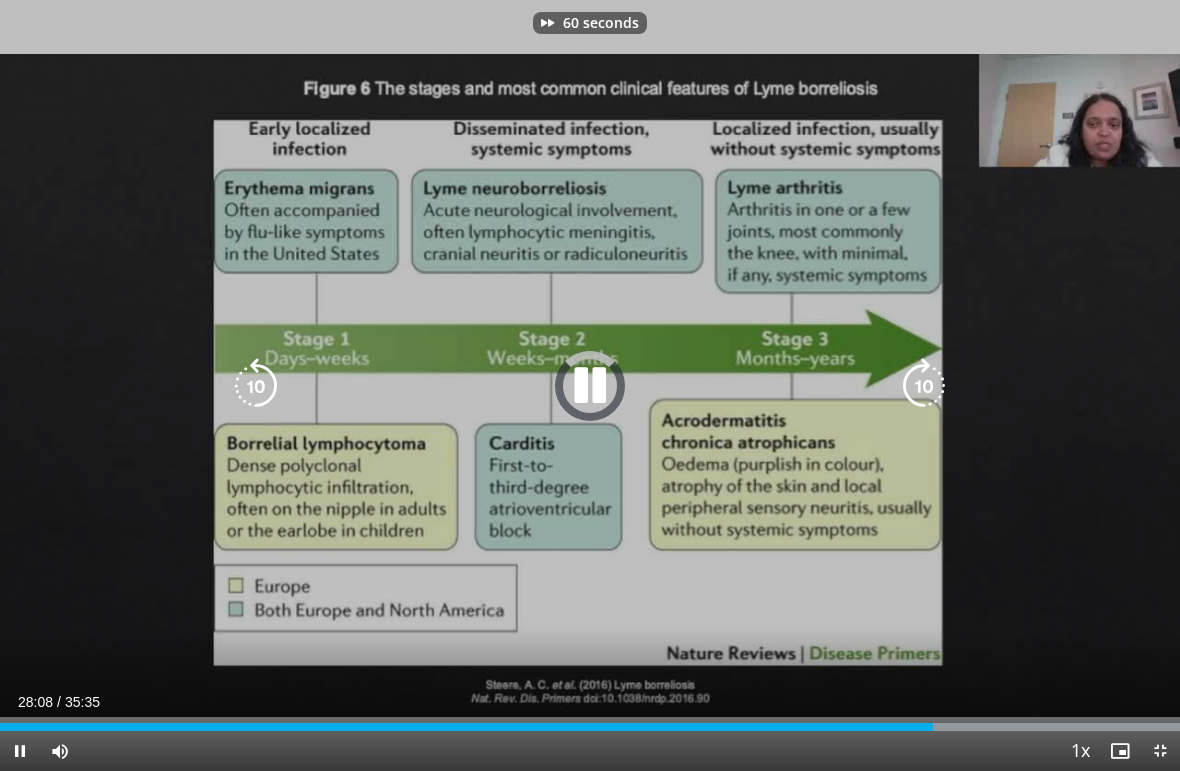 click at bounding box center [924, 386] 